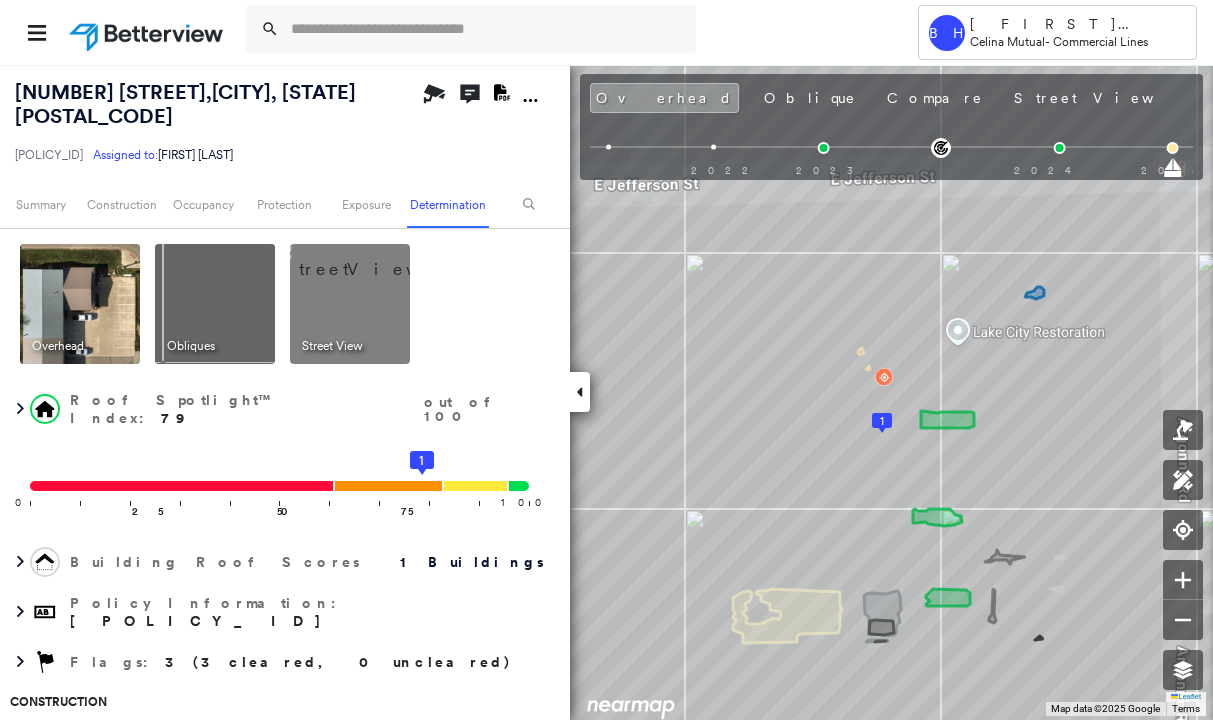 scroll, scrollTop: 0, scrollLeft: 0, axis: both 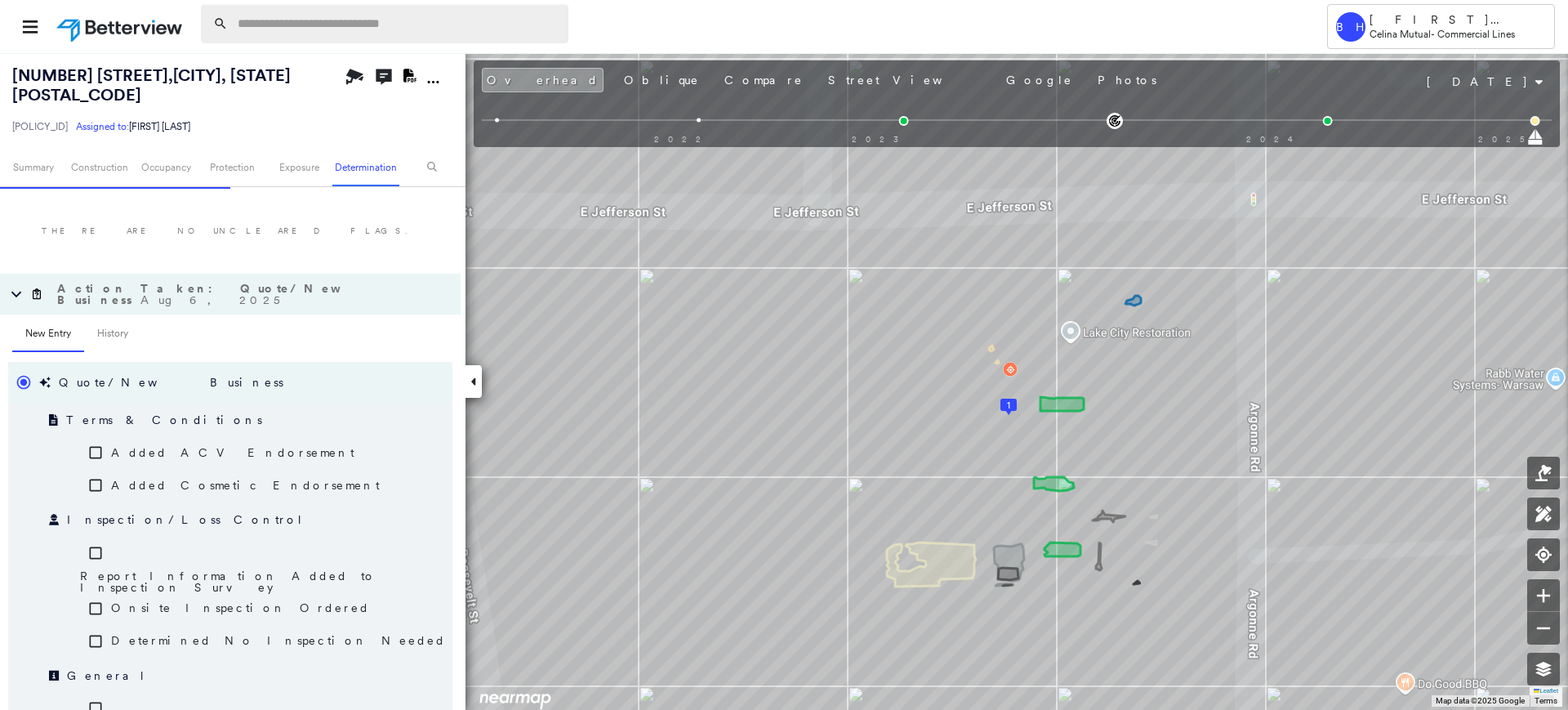 click at bounding box center [398, 24] 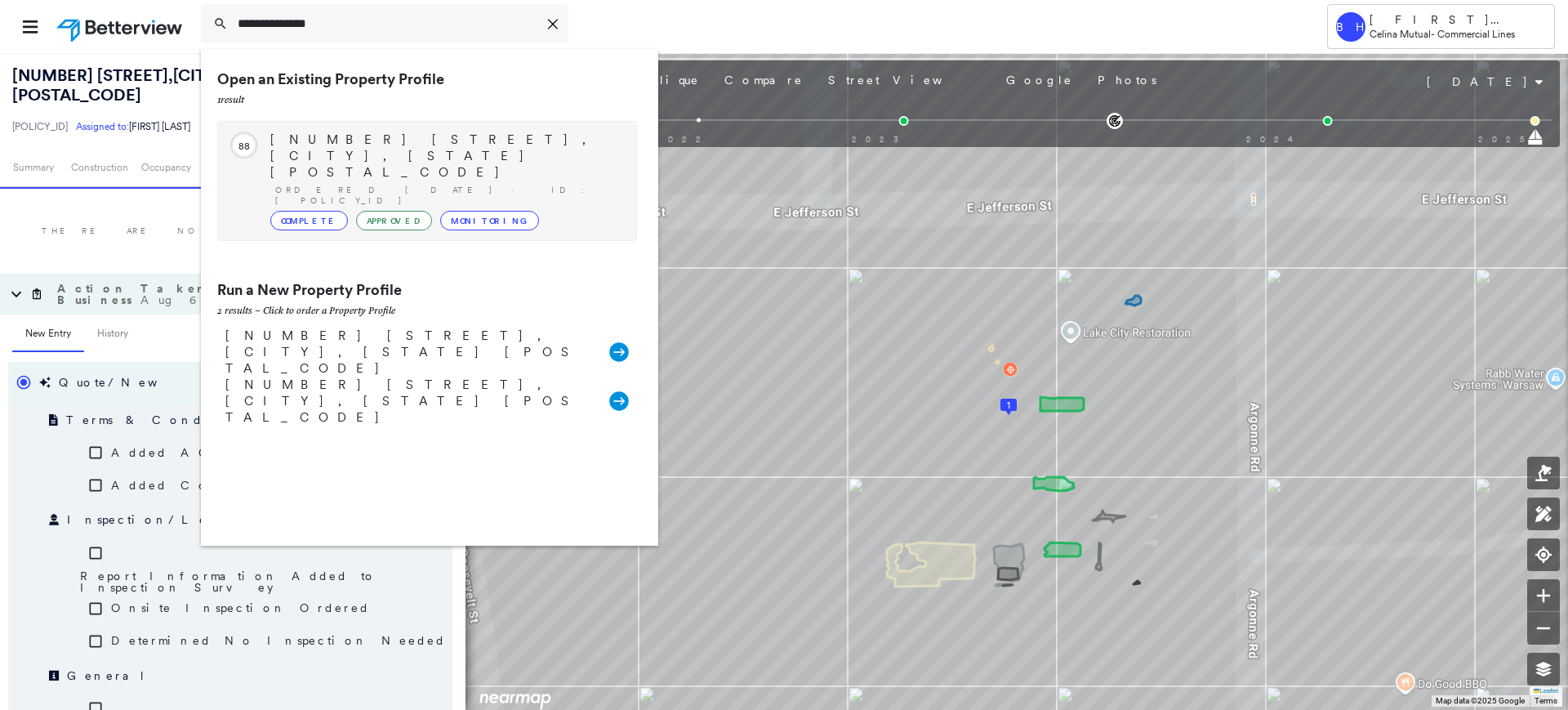 type on "**********" 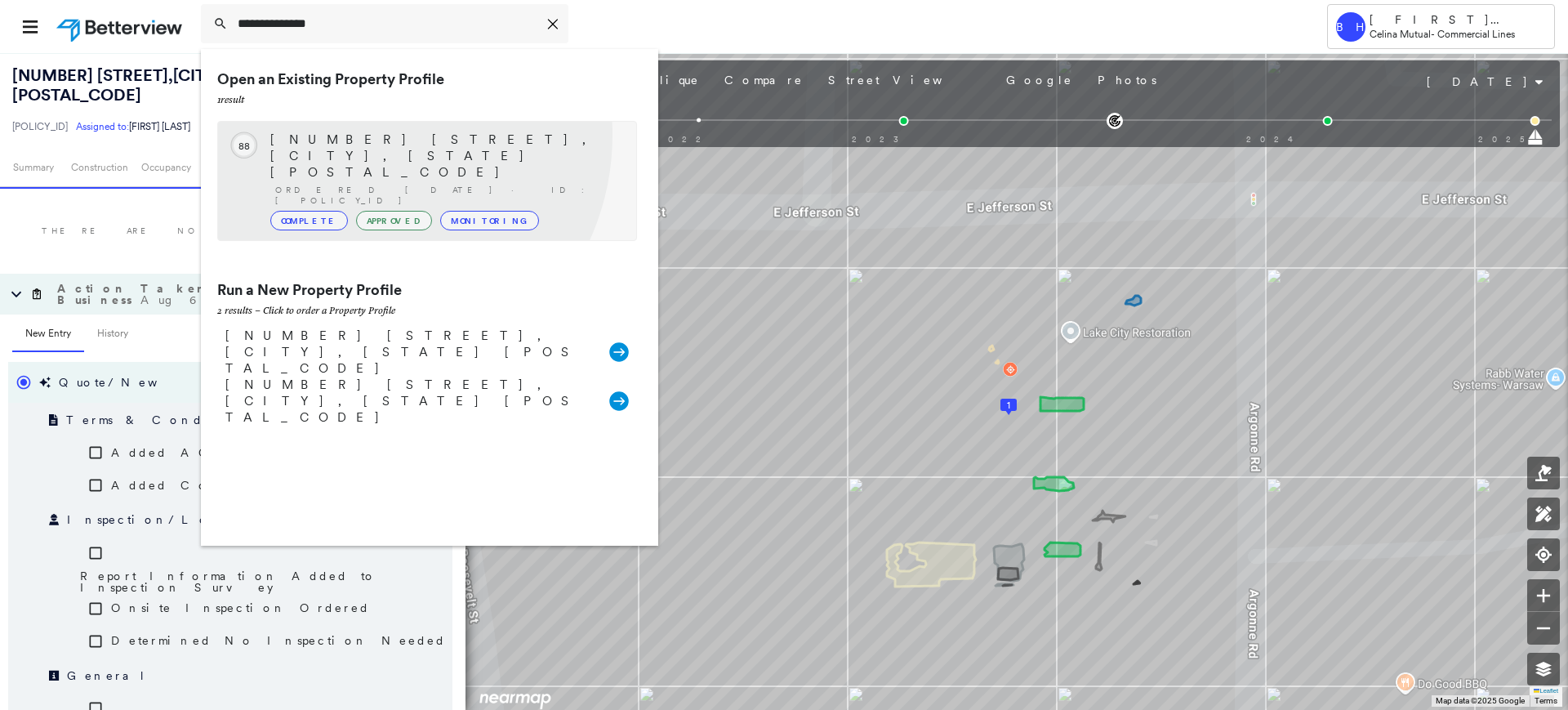 click on "[NUMBER] [STREET], [CITY], [STATE] [POSTAL_CODE]" at bounding box center [445, 156] 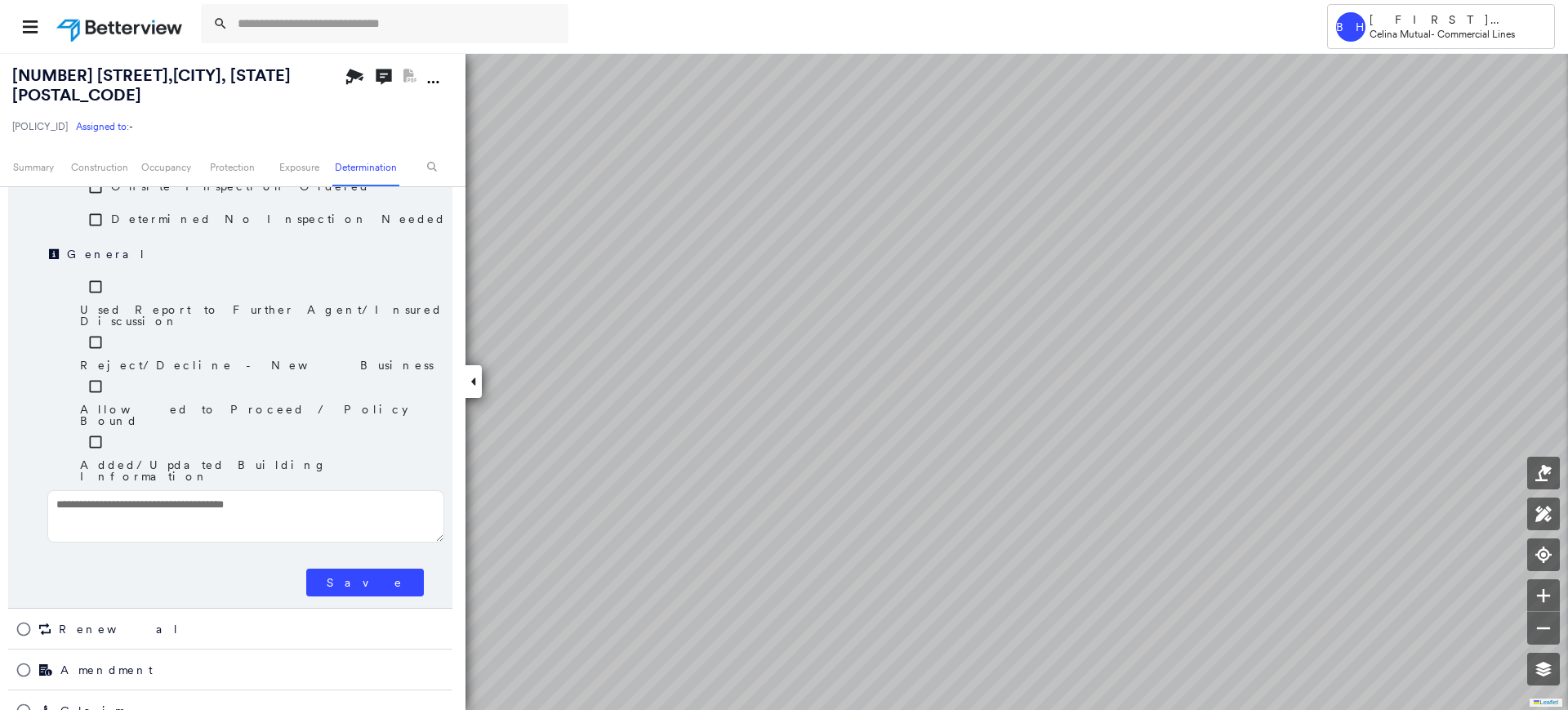 scroll, scrollTop: 1034, scrollLeft: 0, axis: vertical 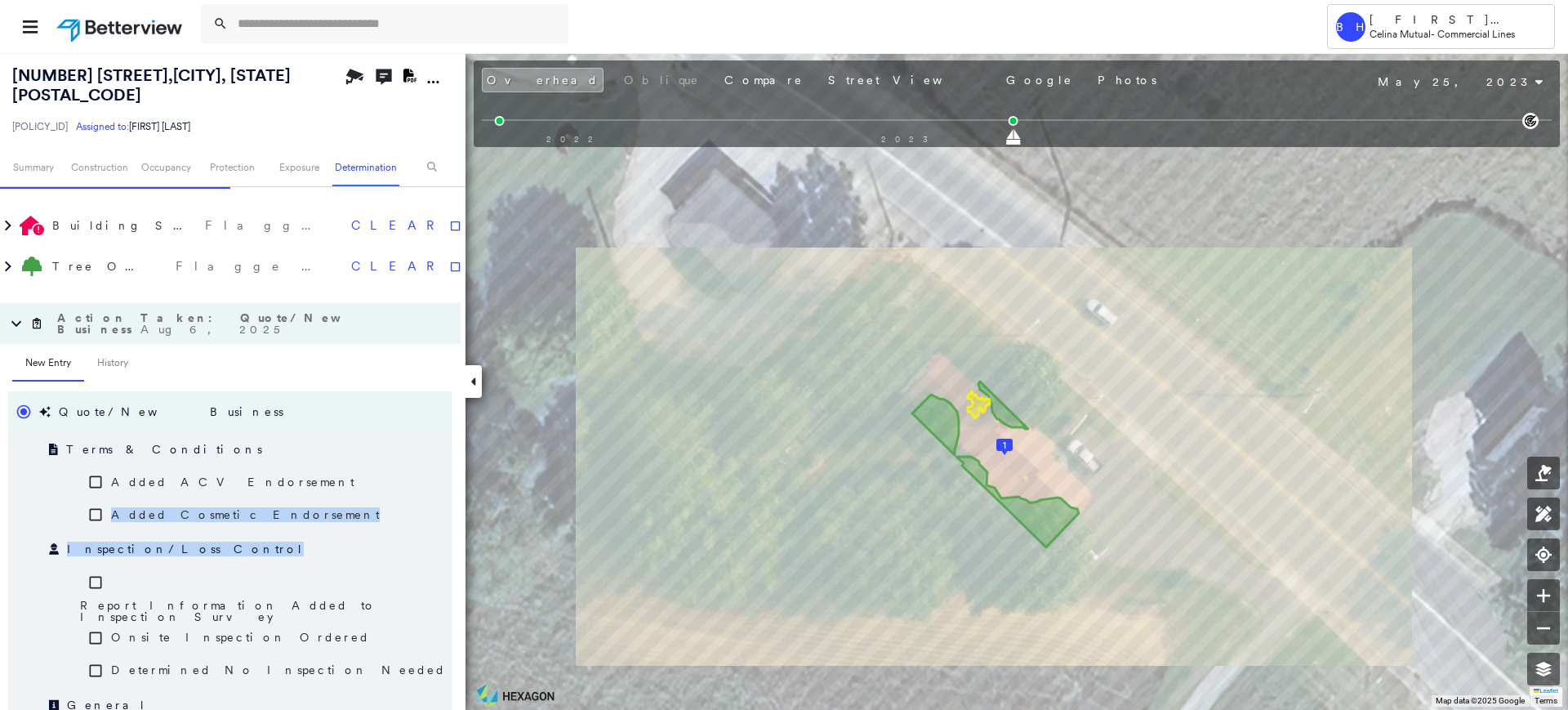 drag, startPoint x: 458, startPoint y: 523, endPoint x: 465, endPoint y: 453, distance: 70.34913 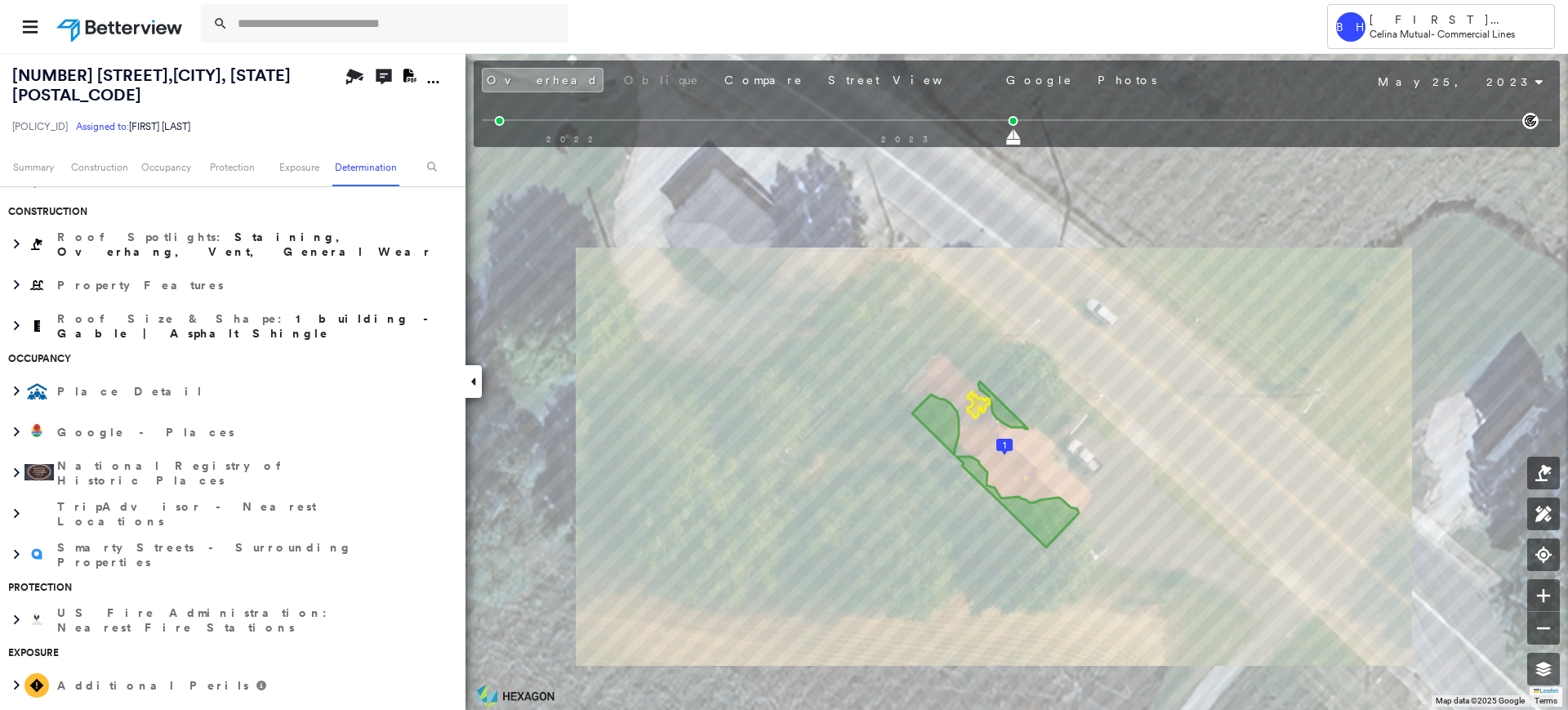 scroll, scrollTop: 88, scrollLeft: 0, axis: vertical 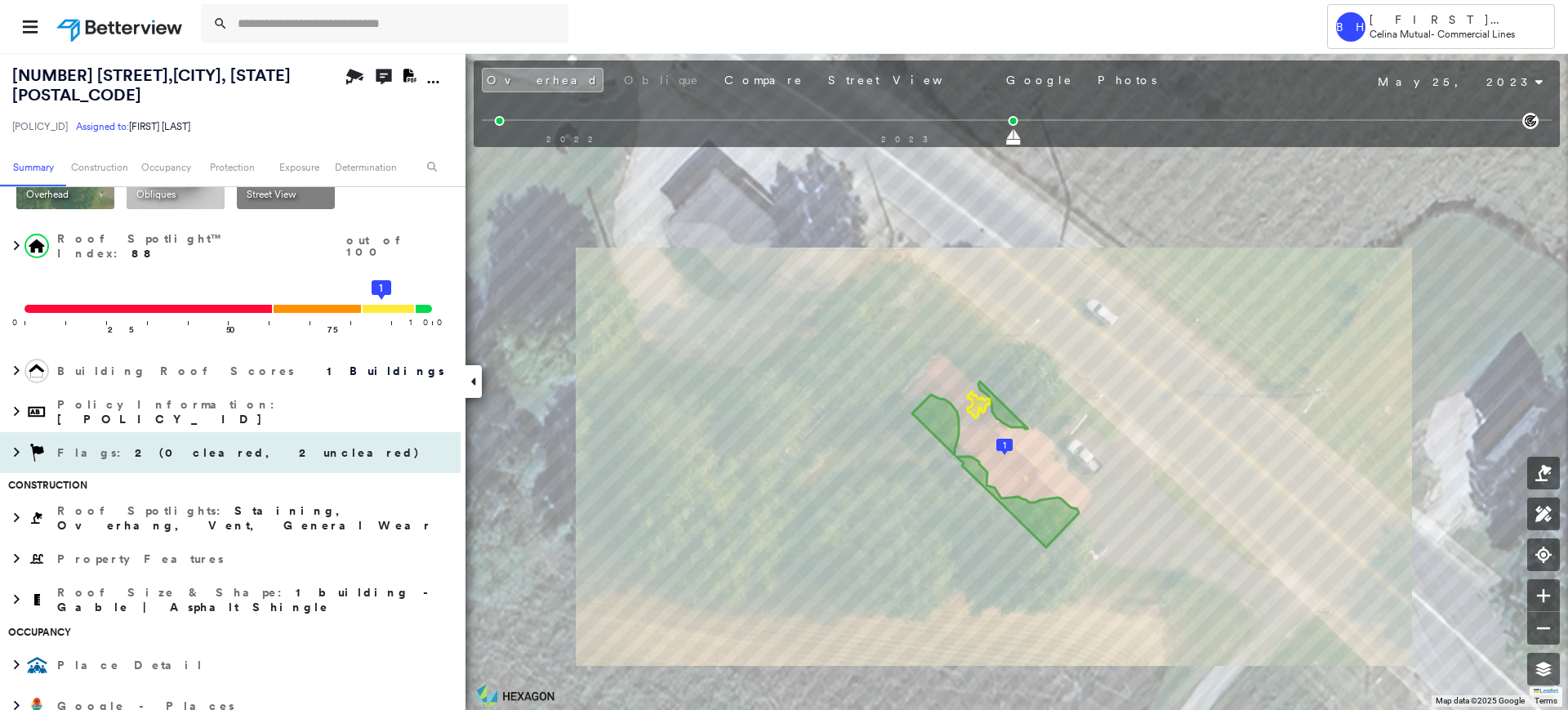 click on "Flags :  2 (0 cleared, 2 uncleared)" at bounding box center [230, 453] 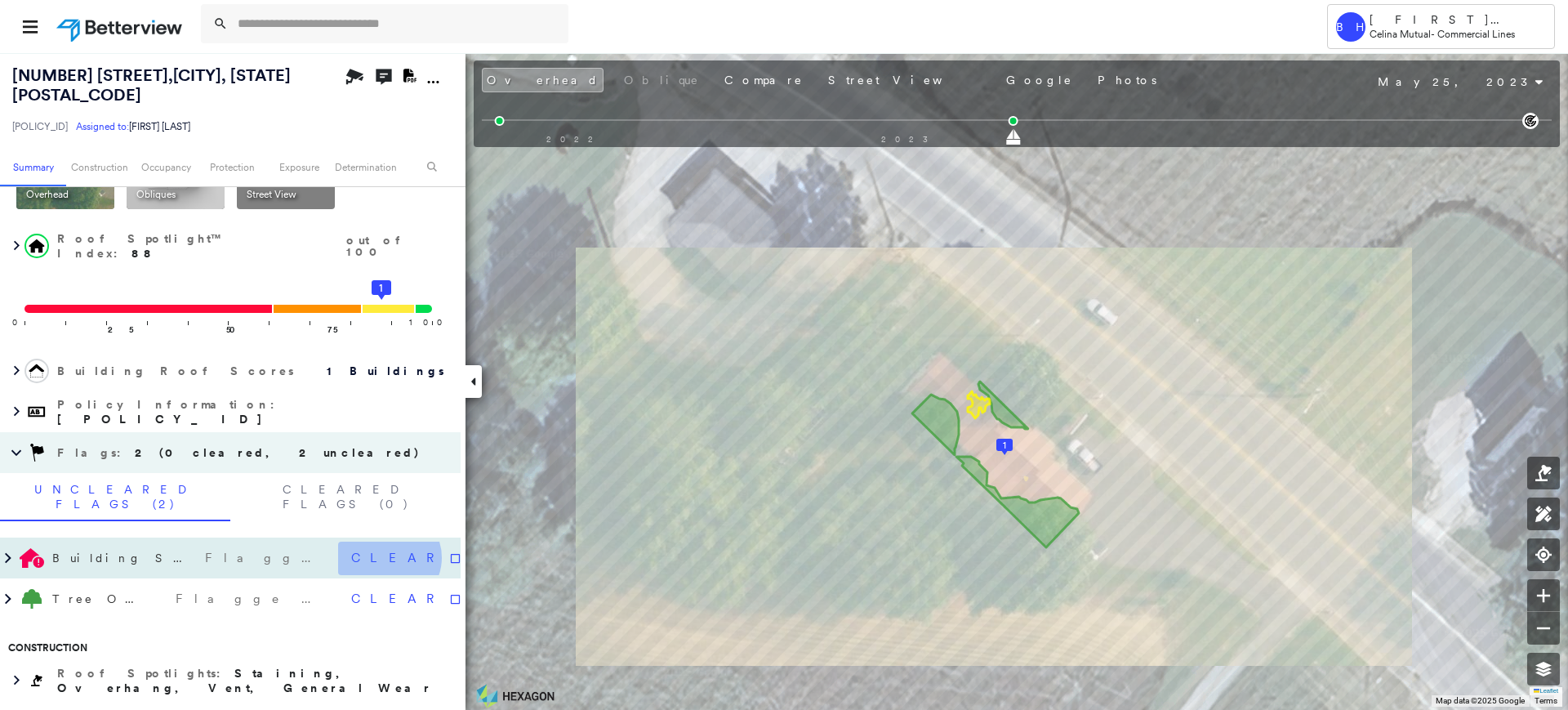 click on "Clear" at bounding box center [398, 558] 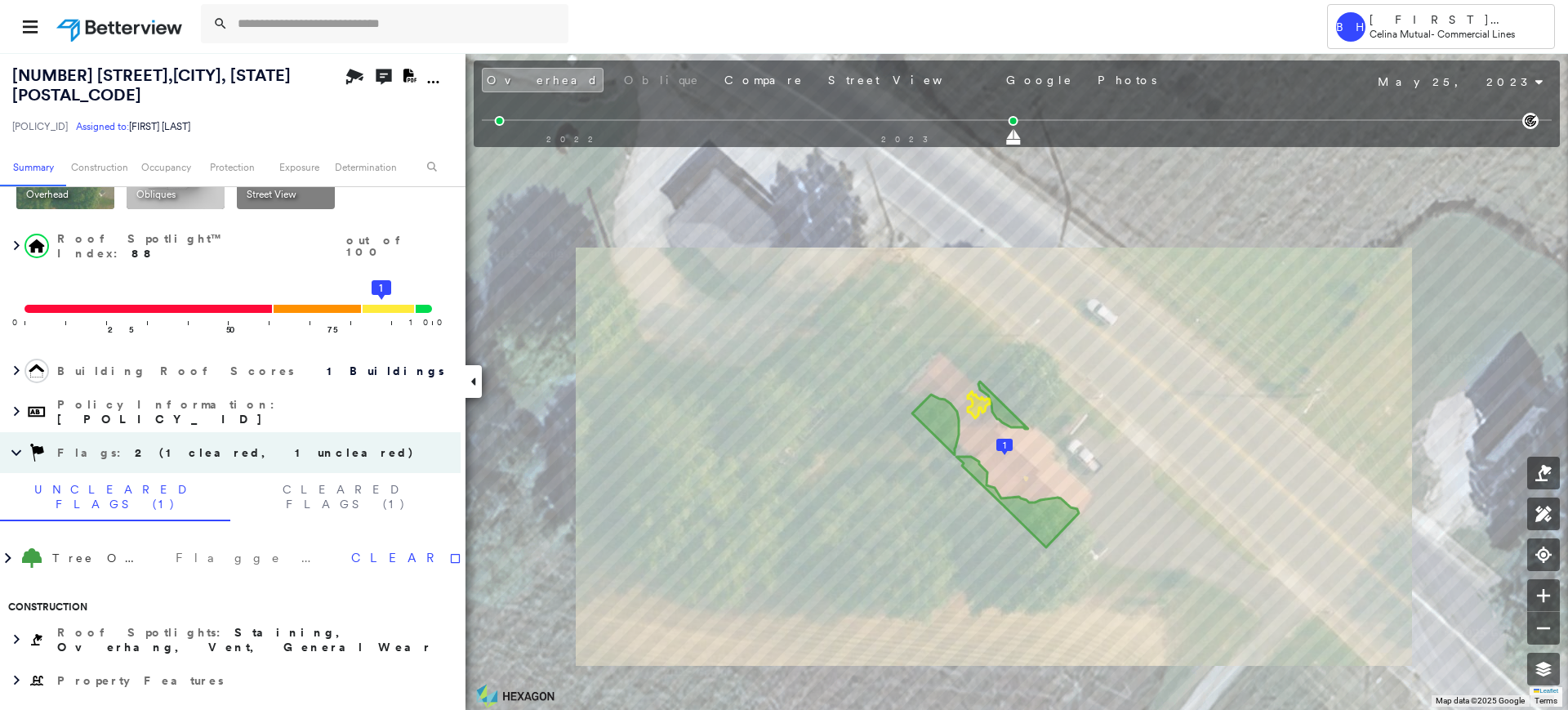 click on "Clear" at bounding box center (398, 558) 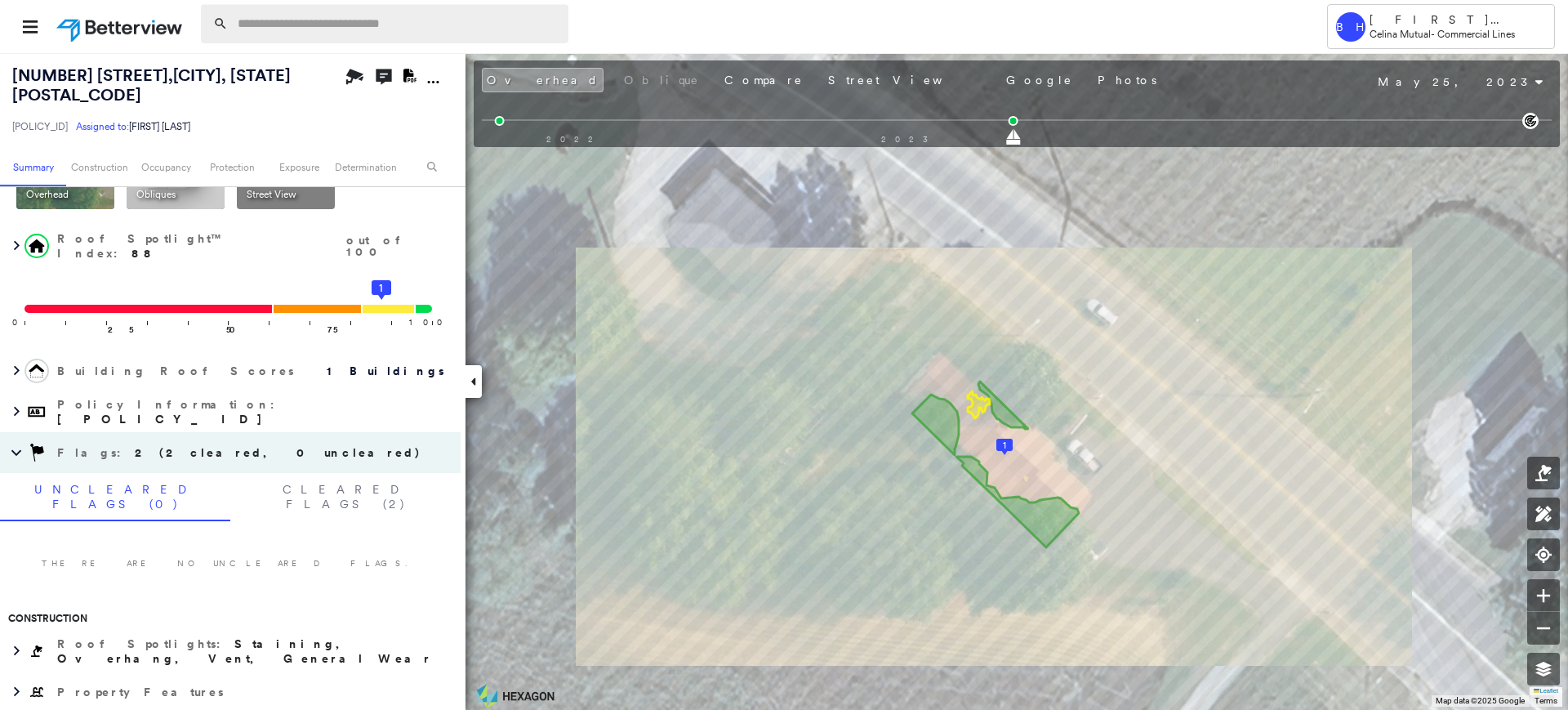 click at bounding box center [398, 24] 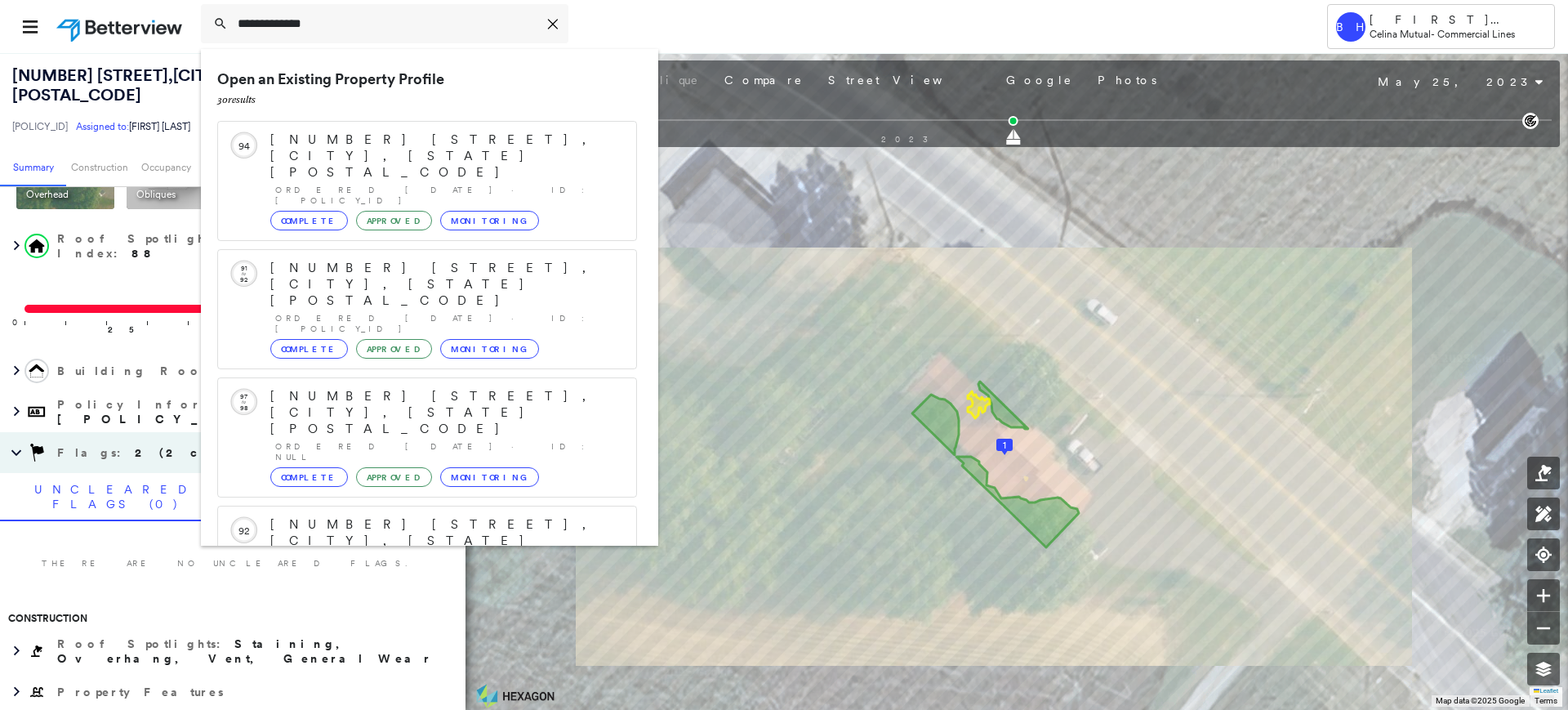 type on "**********" 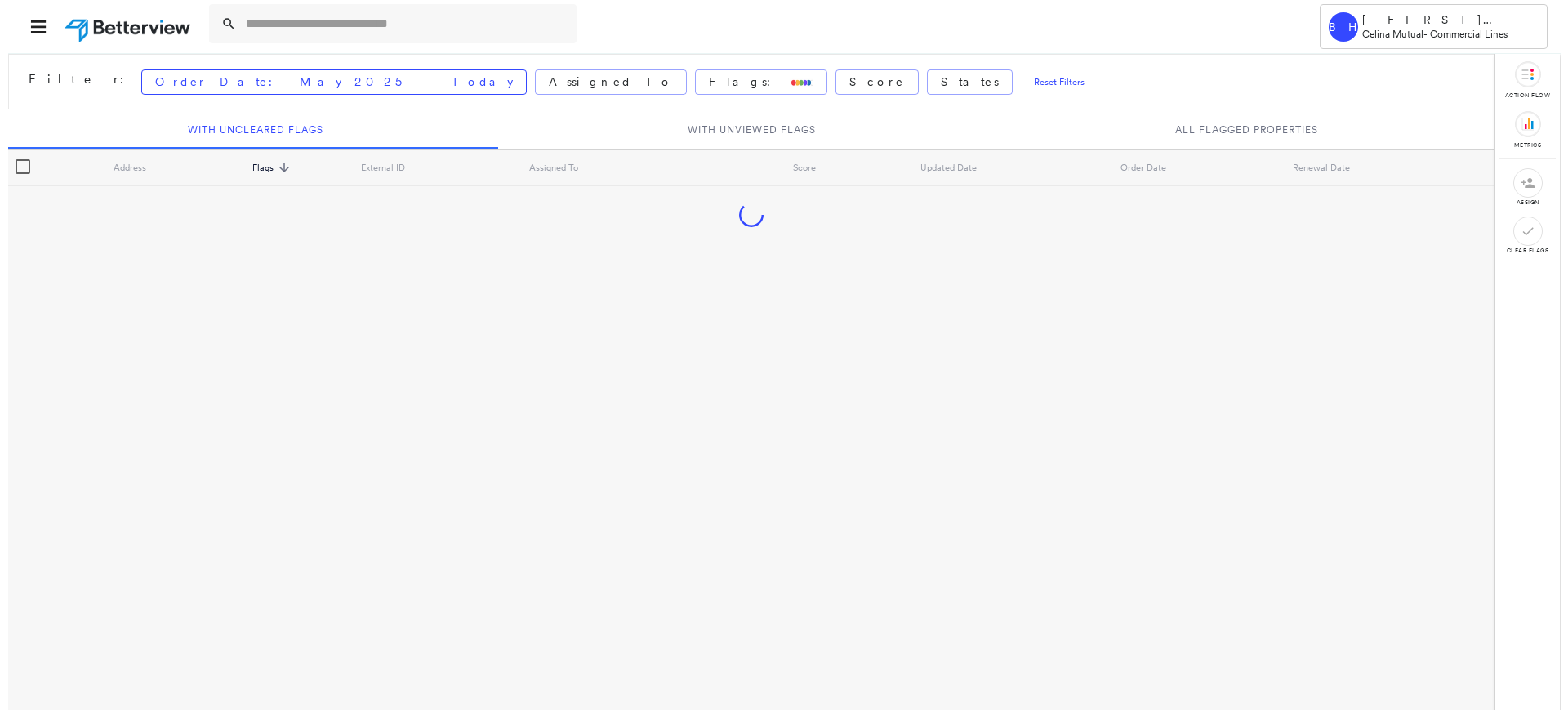 scroll, scrollTop: 0, scrollLeft: 0, axis: both 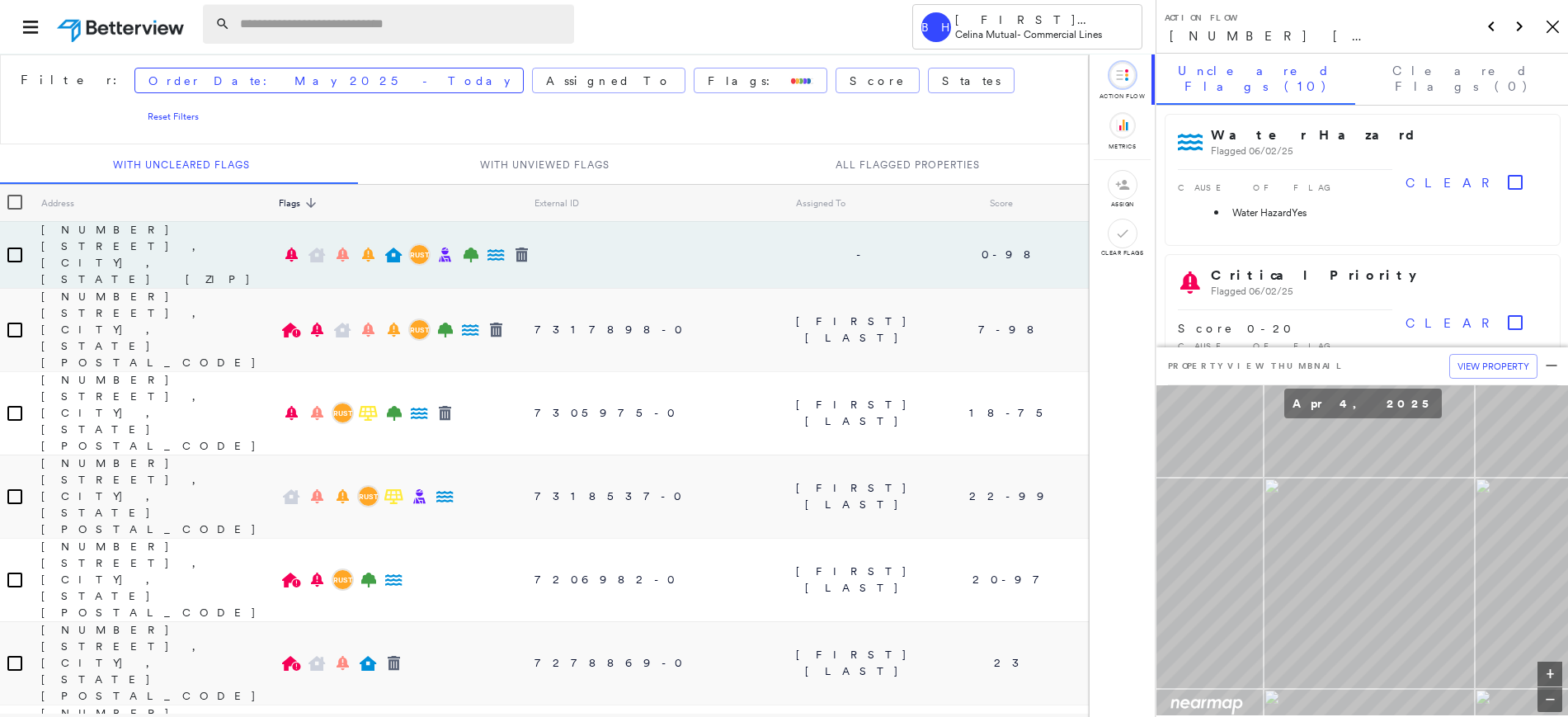 click at bounding box center [402, 24] 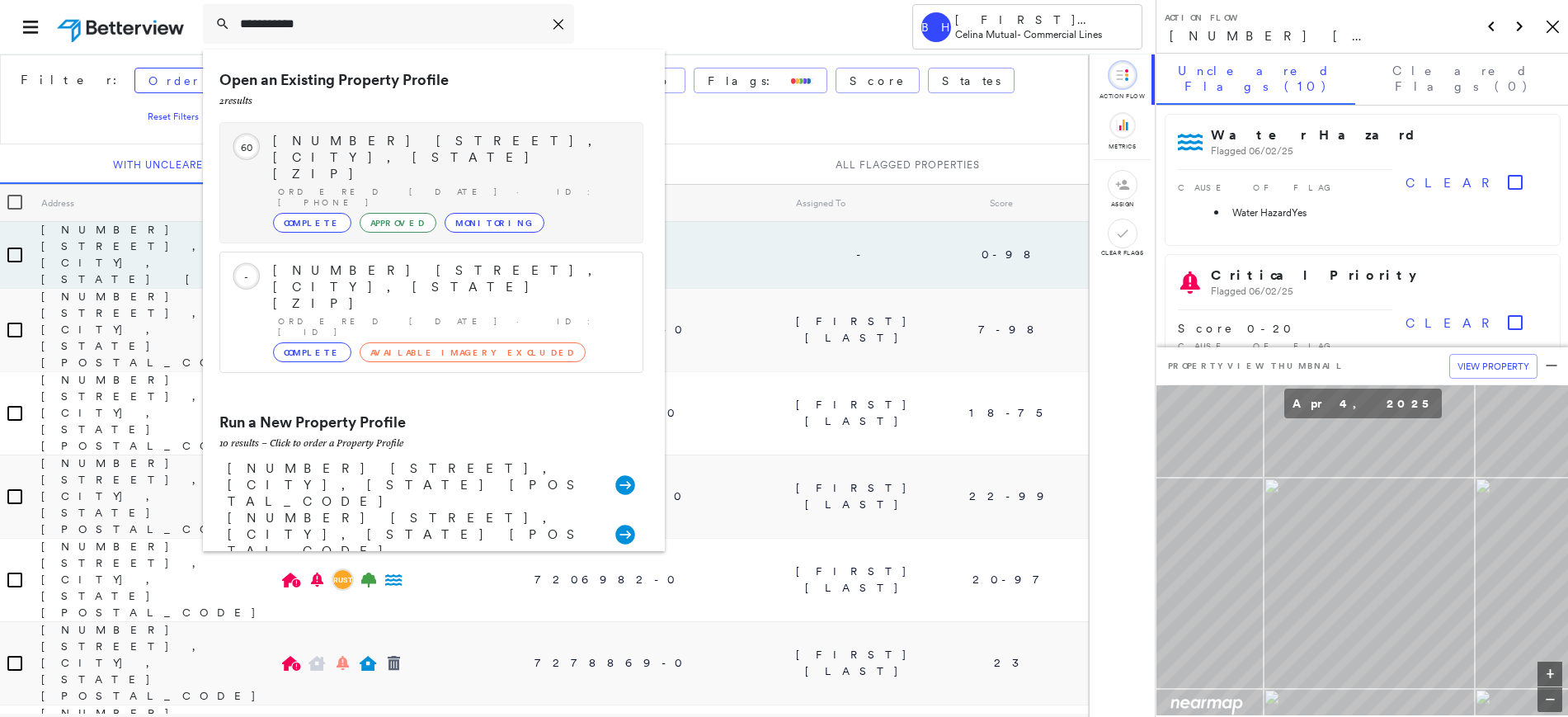 type on "**********" 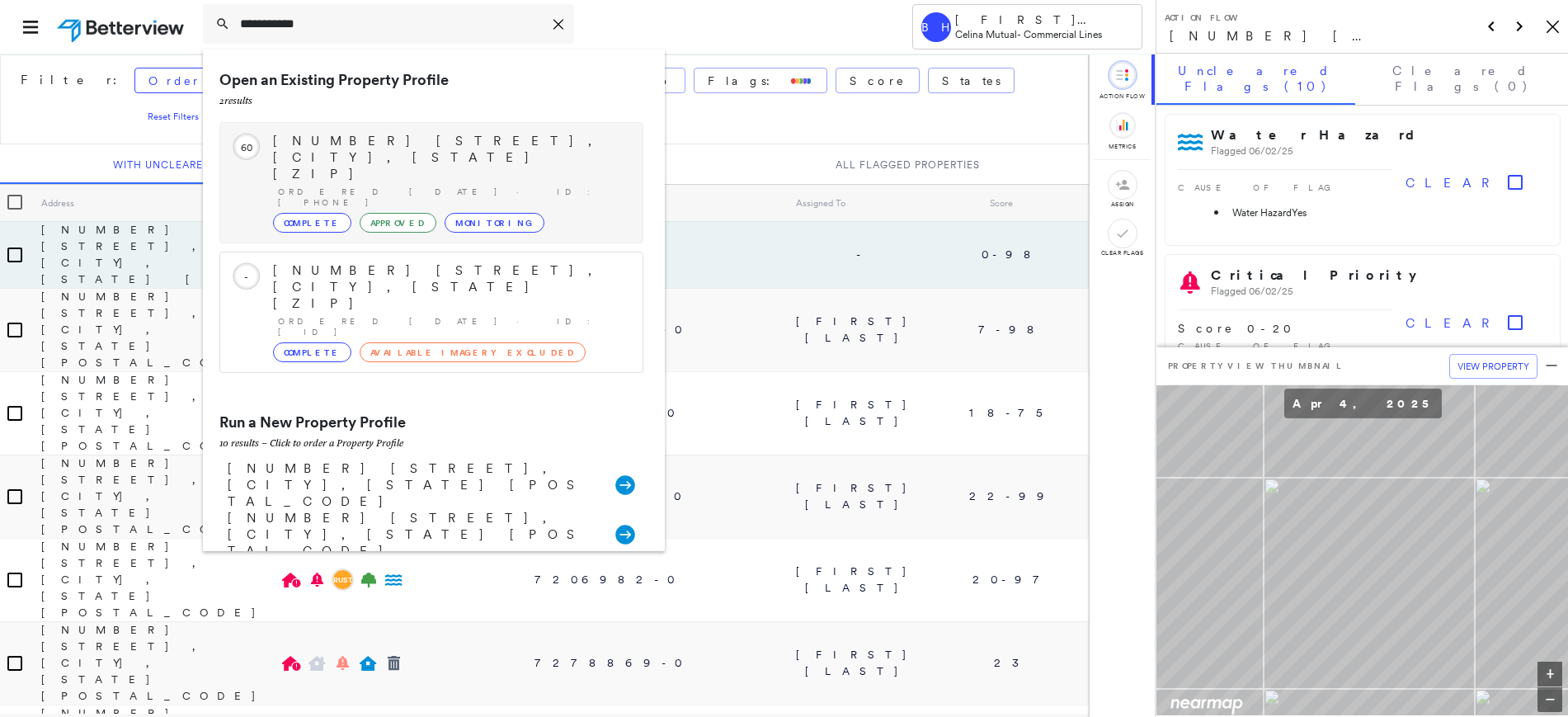 click on "[NUMBER] [STREET], [CITY], [STATE] [ZIP]" at bounding box center (450, 158) 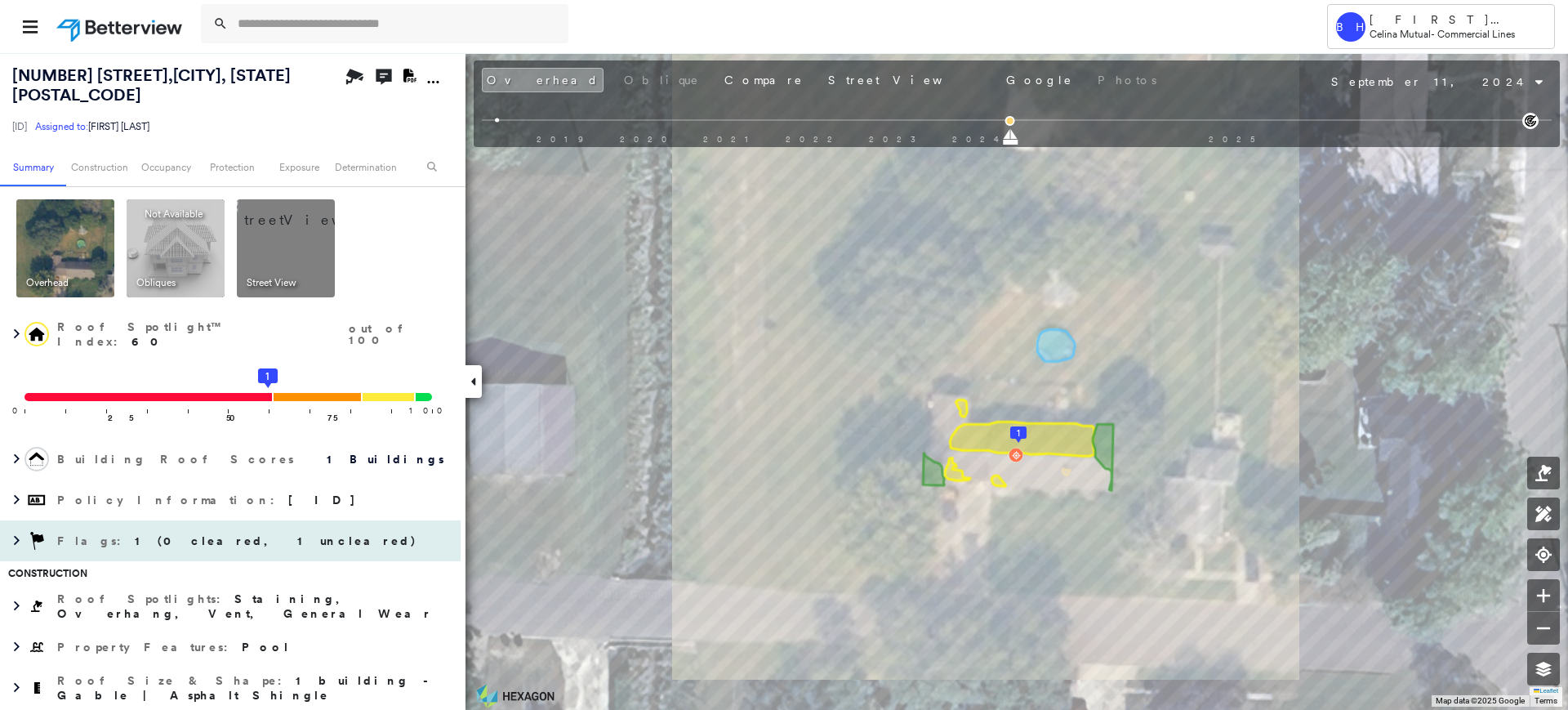 click on "1 (0 cleared, 1 uncleared)" at bounding box center [276, 541] 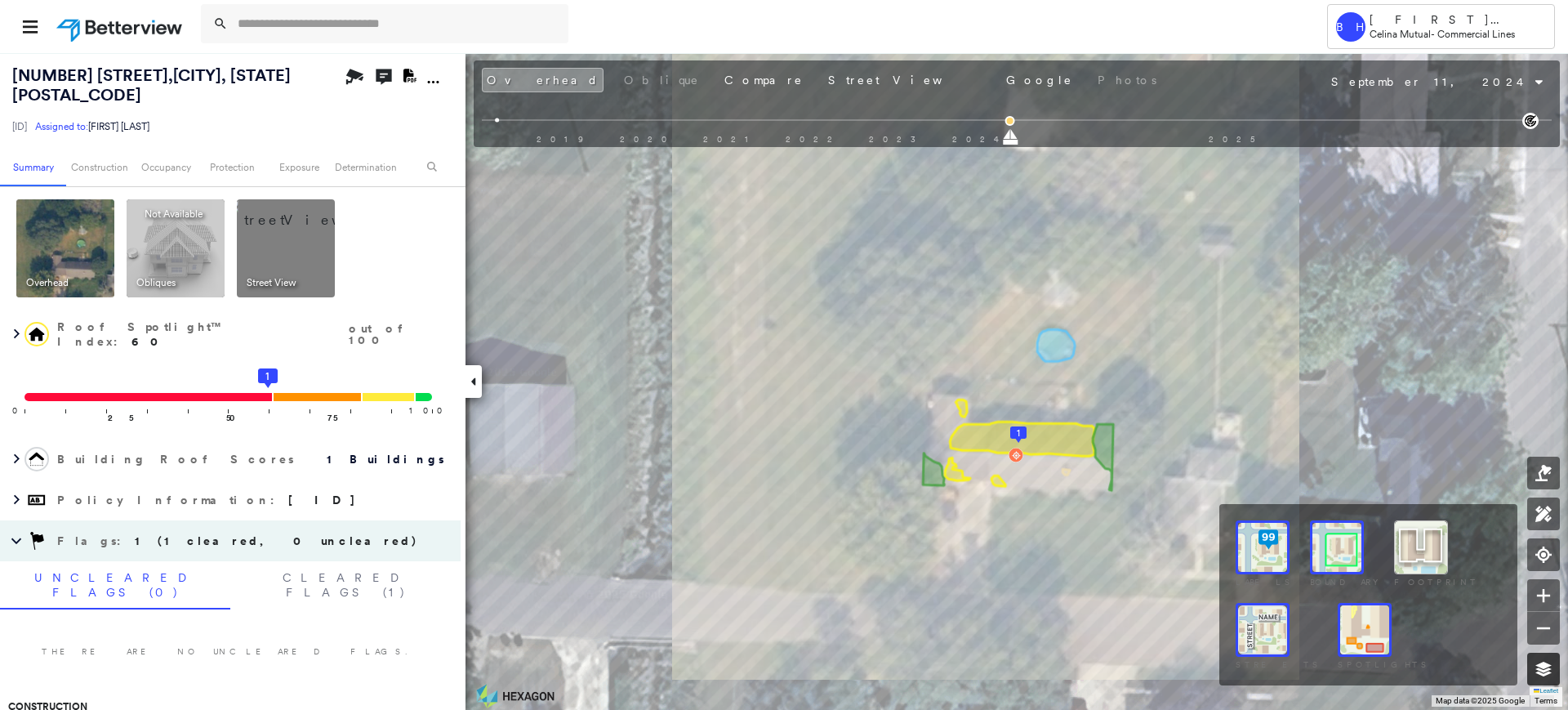 click 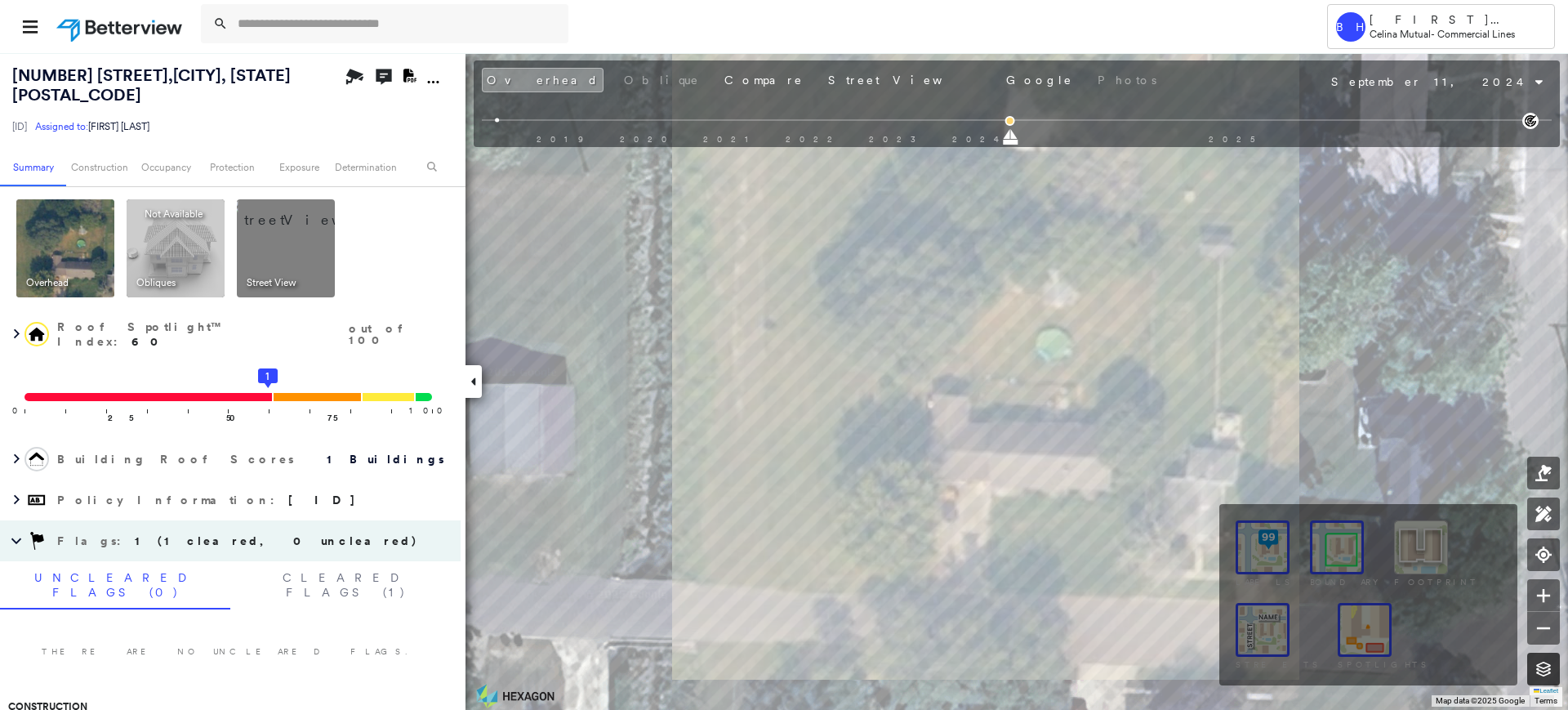 click 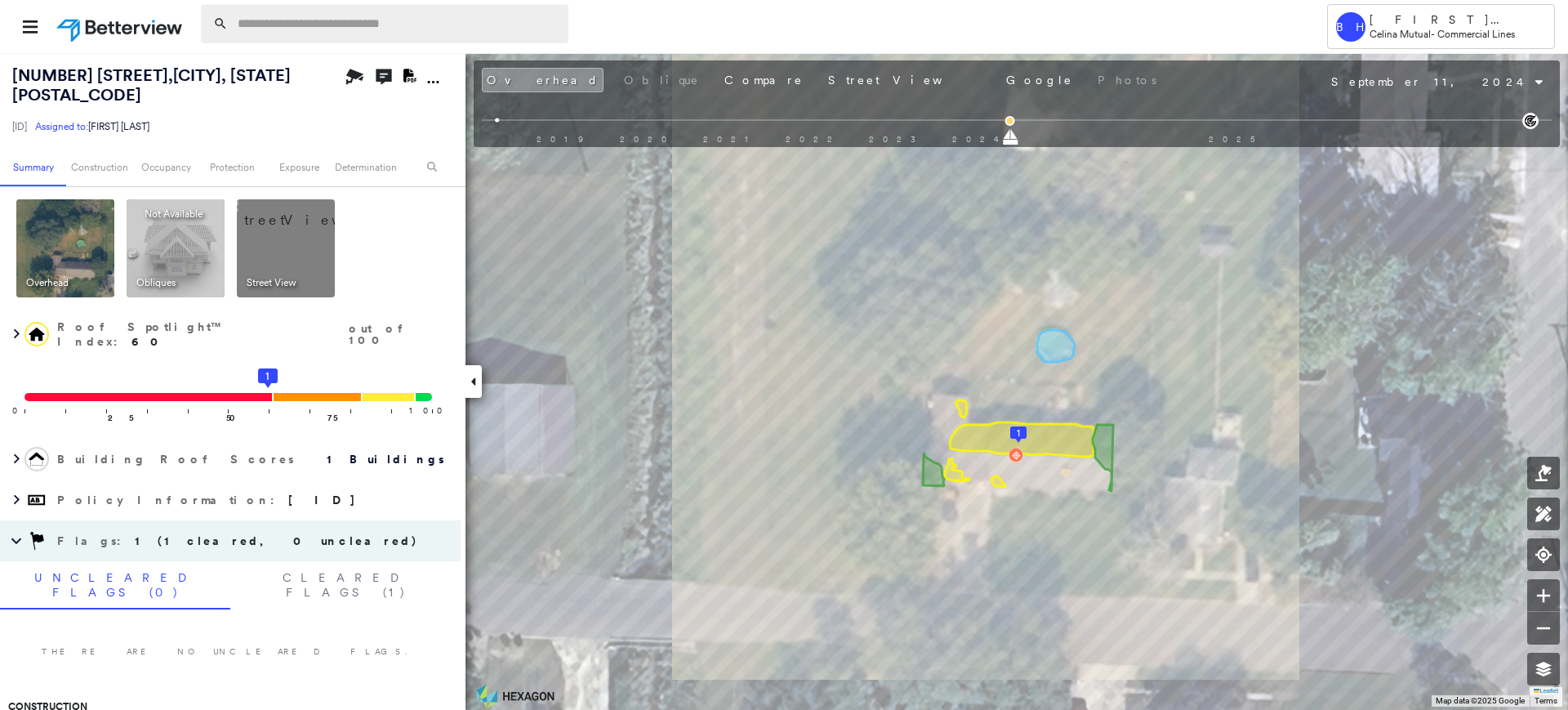 click at bounding box center (398, 24) 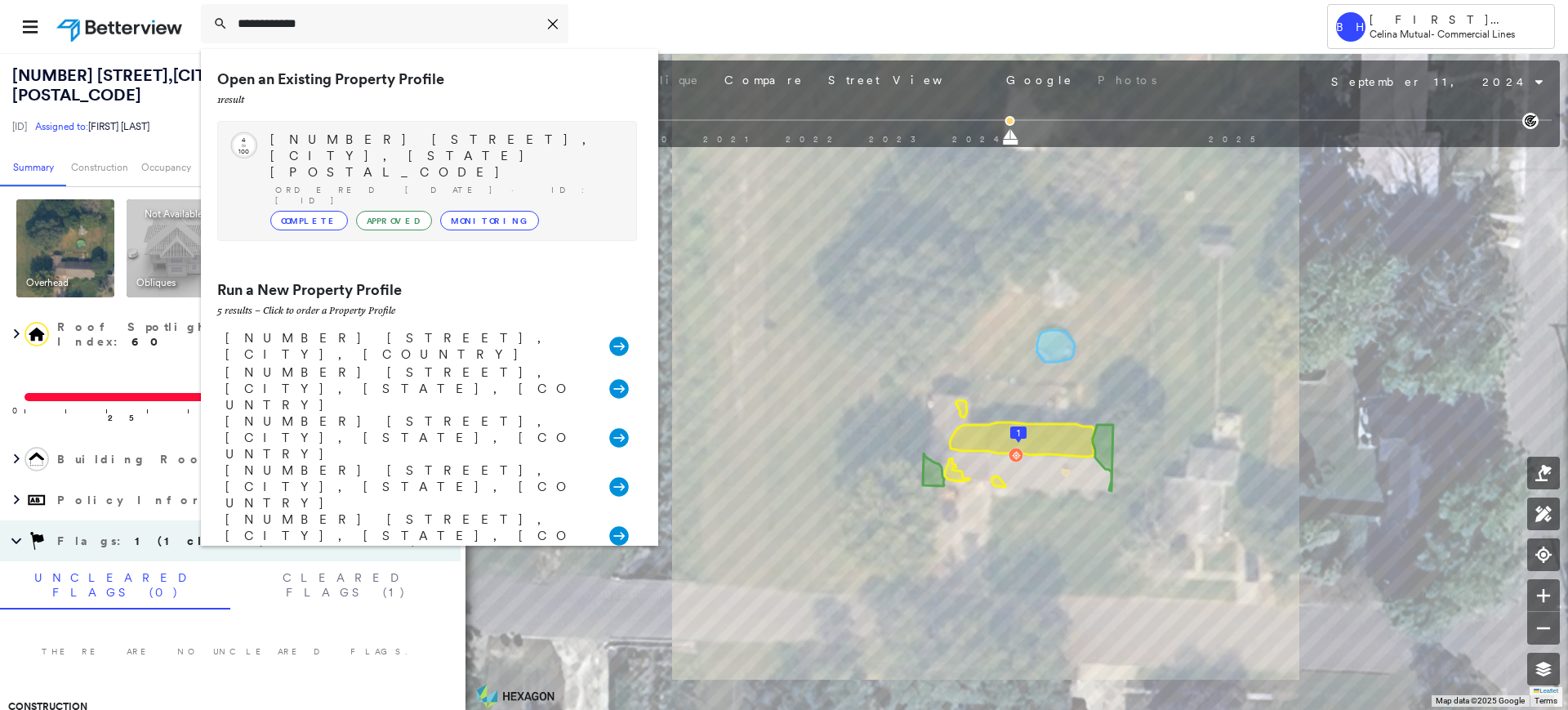 type on "**********" 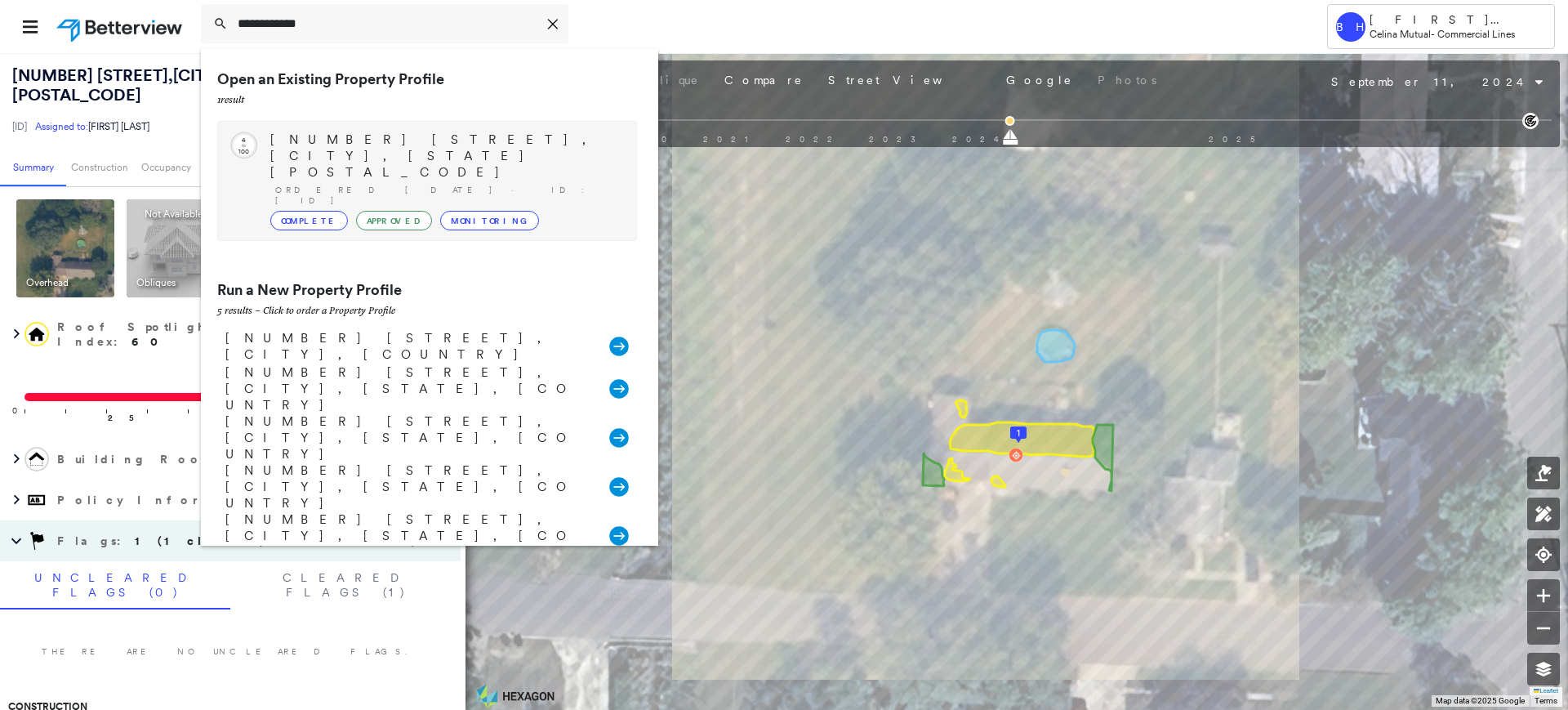 click on "[NUMBER] [STREET], [CITY], [STATE] [POSTAL_CODE]" at bounding box center [445, 156] 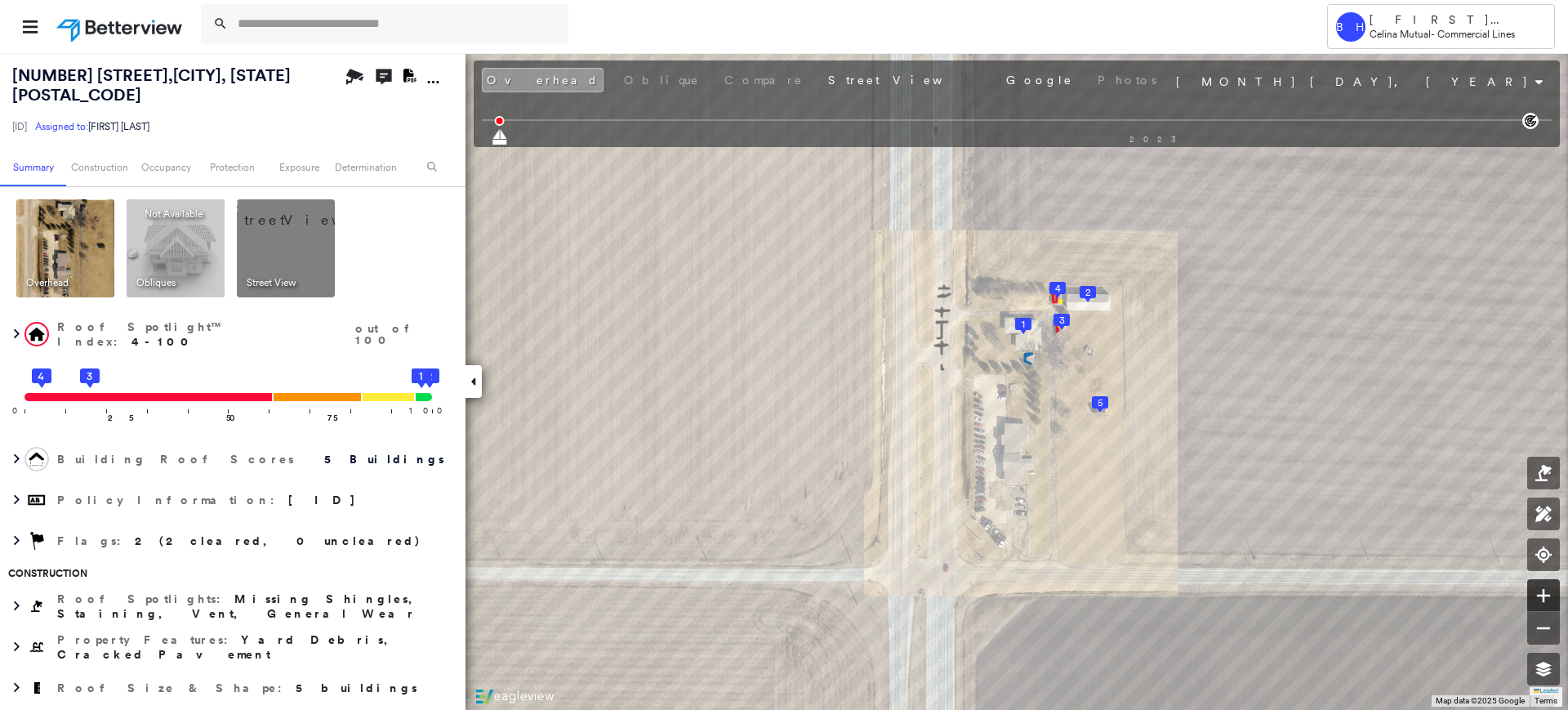 click 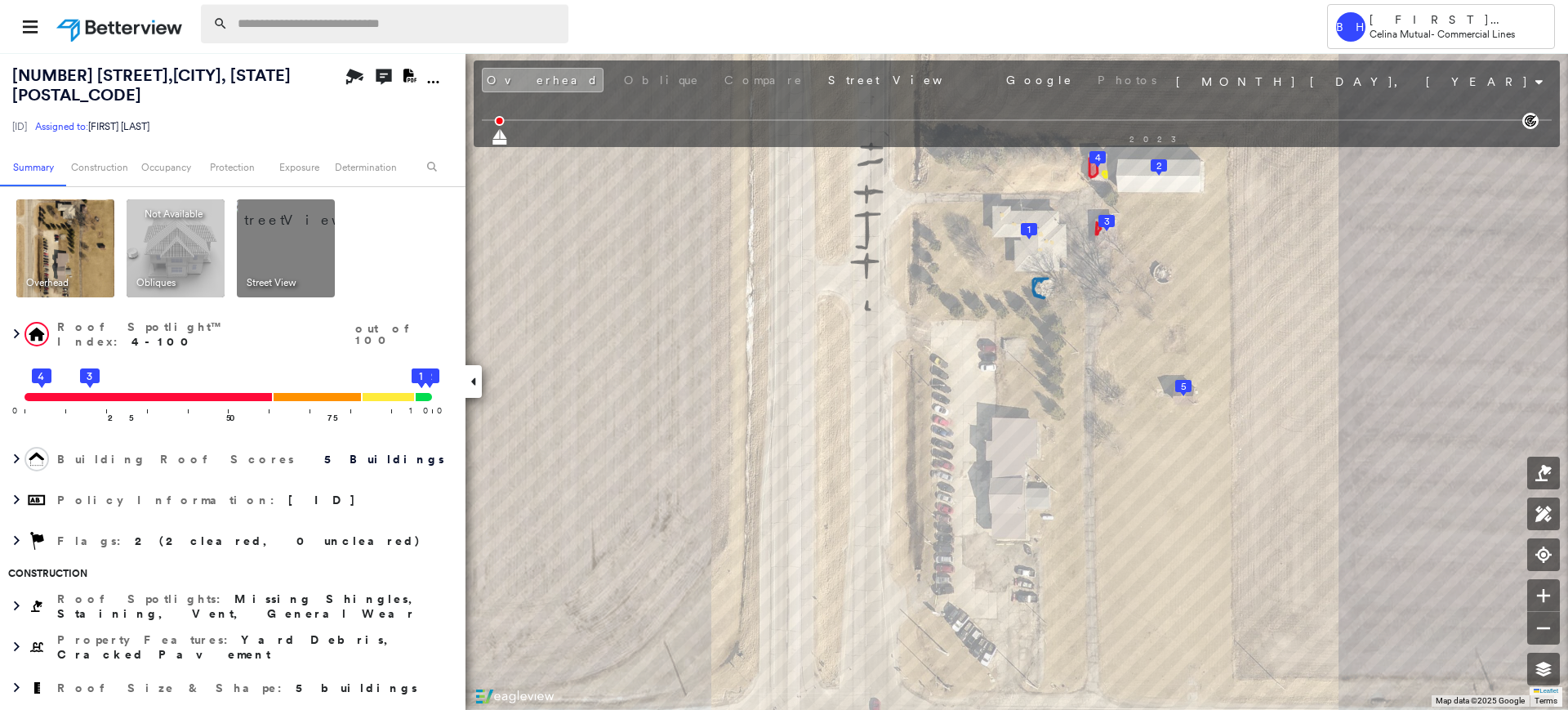 click at bounding box center (398, 24) 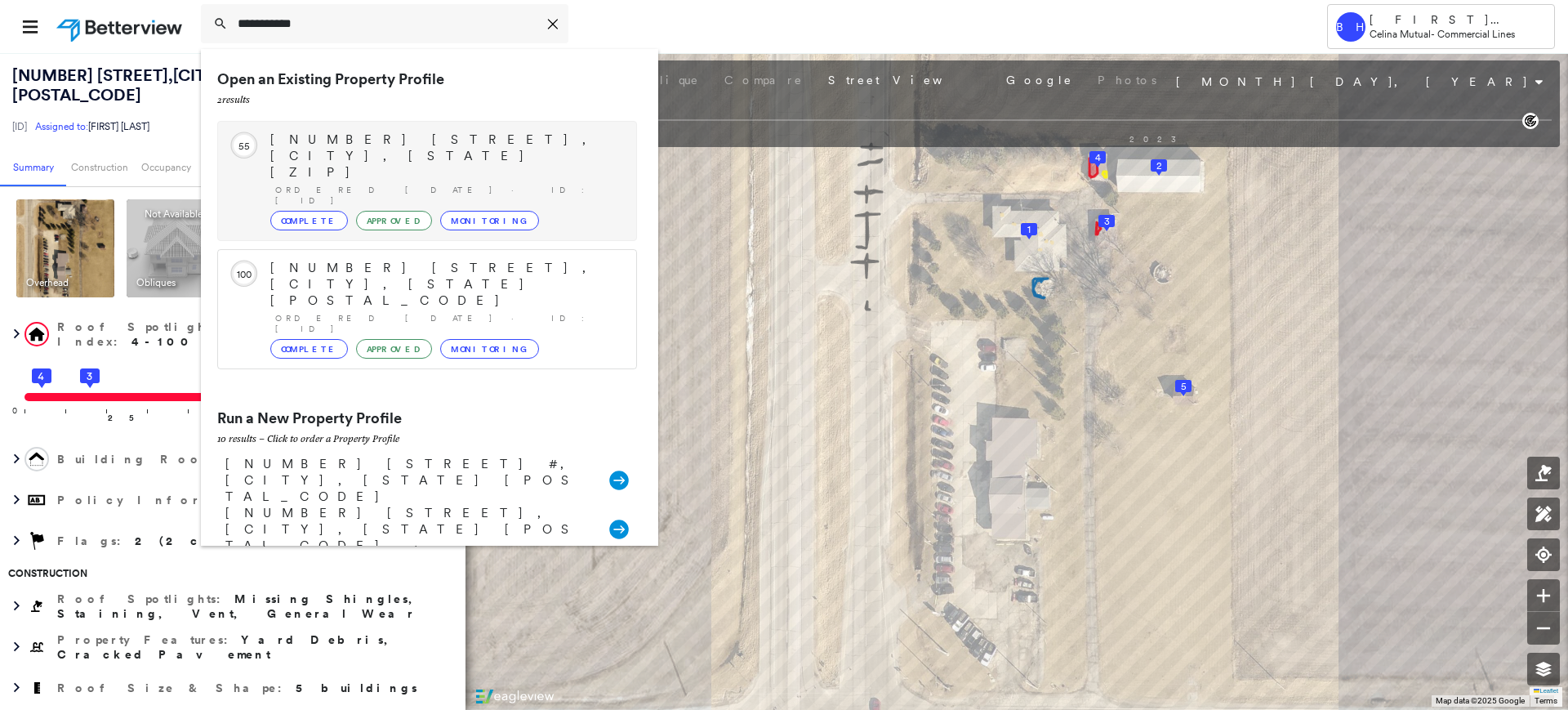 type on "**********" 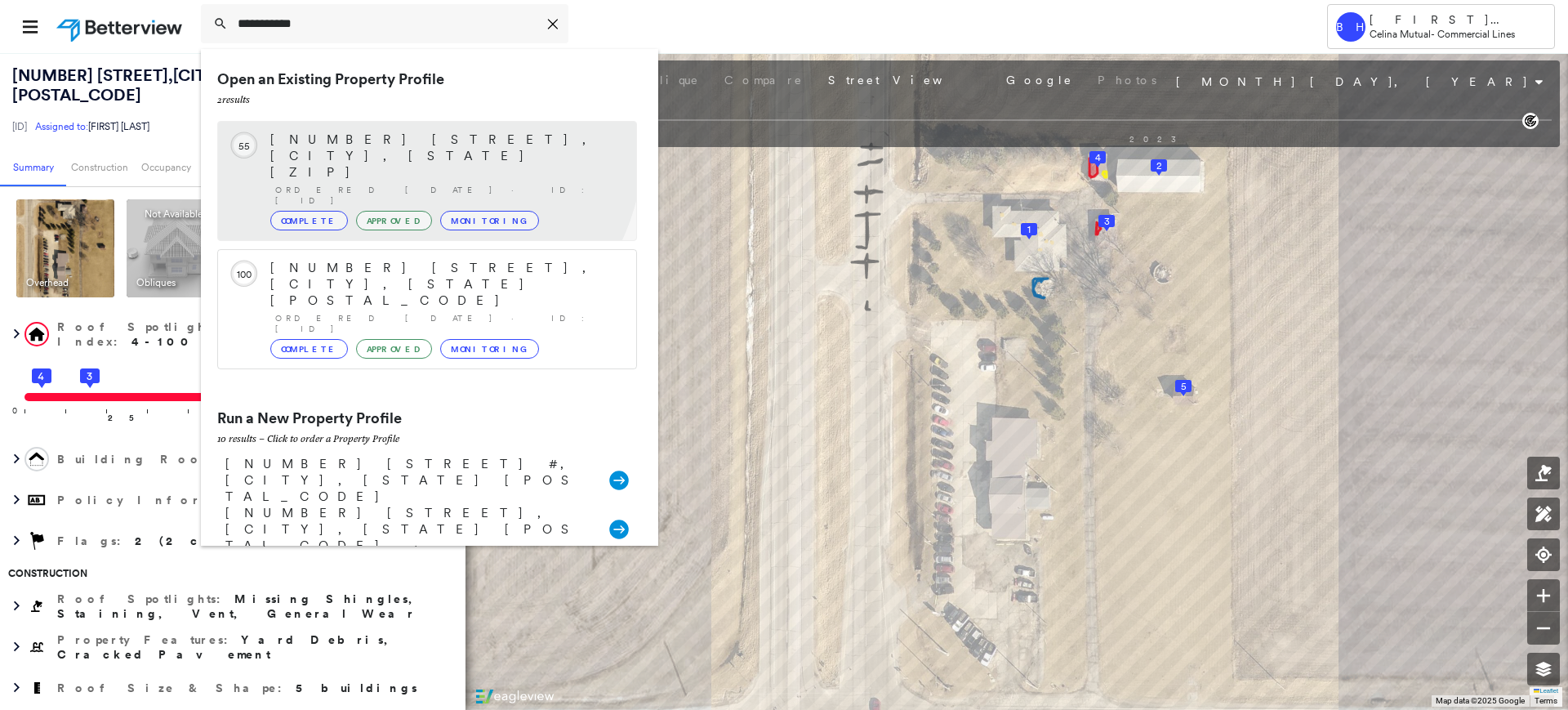 click on "[NUMBER] [STREET], [CITY], [STATE] [ZIP]" at bounding box center (445, 156) 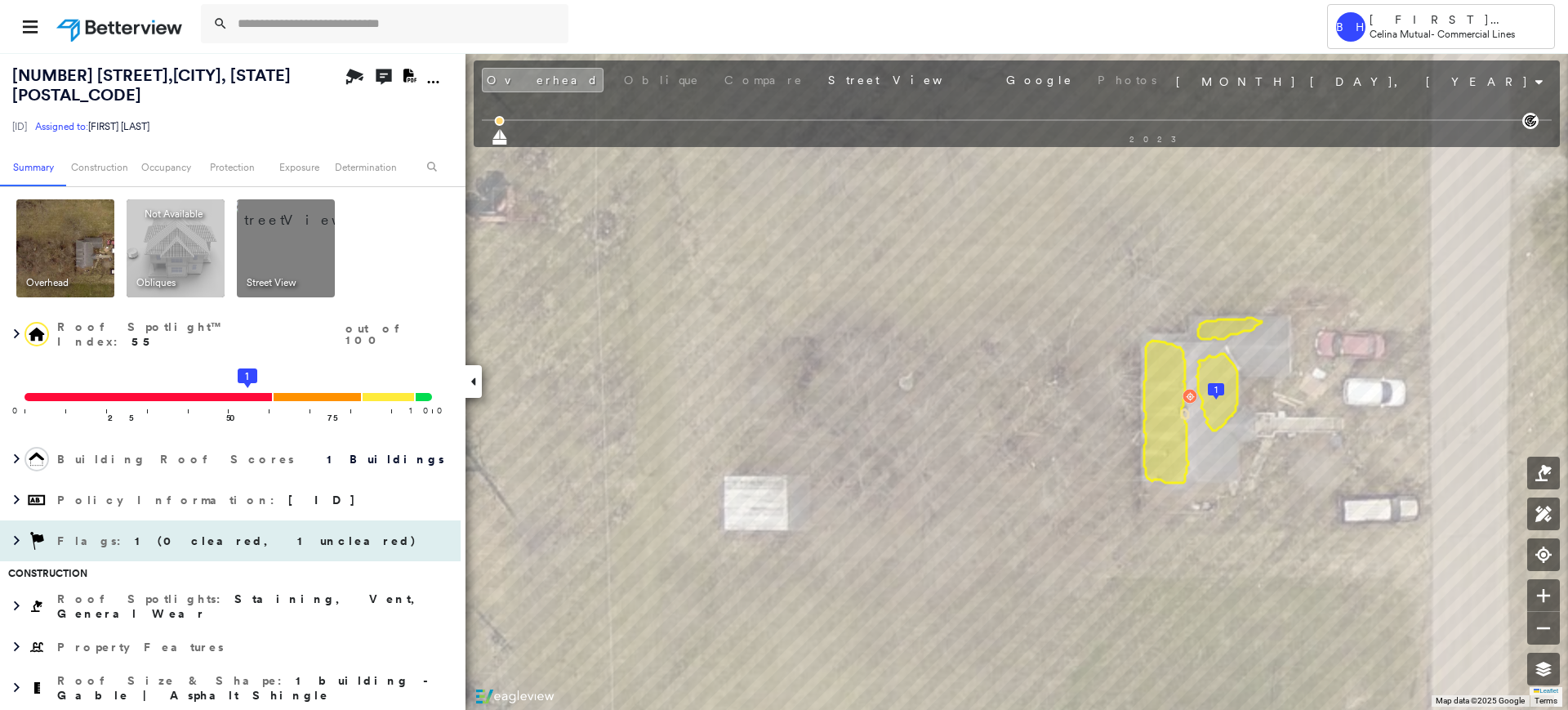 click on "Flags :  1 (0 cleared, 1 uncleared)" at bounding box center (230, 541) 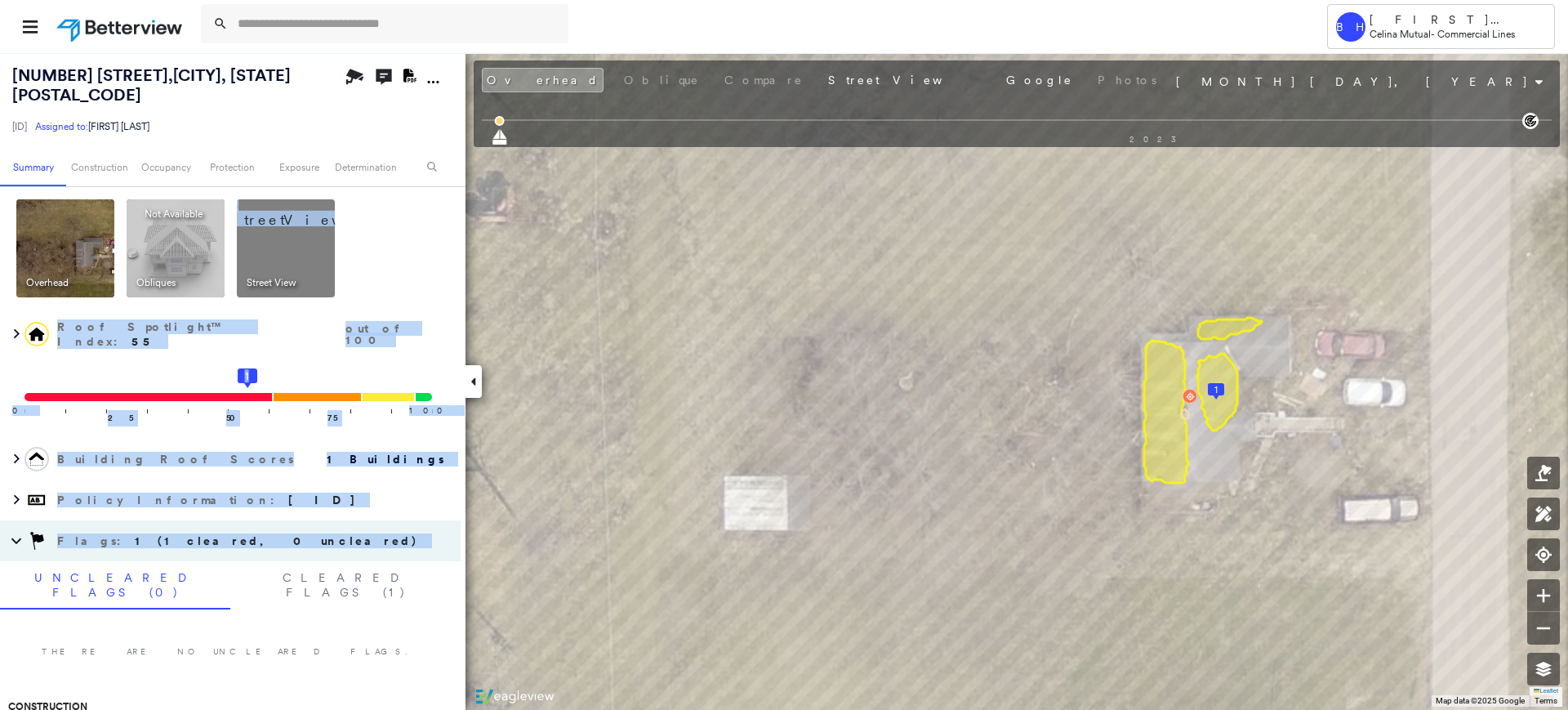 drag, startPoint x: 460, startPoint y: 276, endPoint x: 434, endPoint y: 524, distance: 249.3592 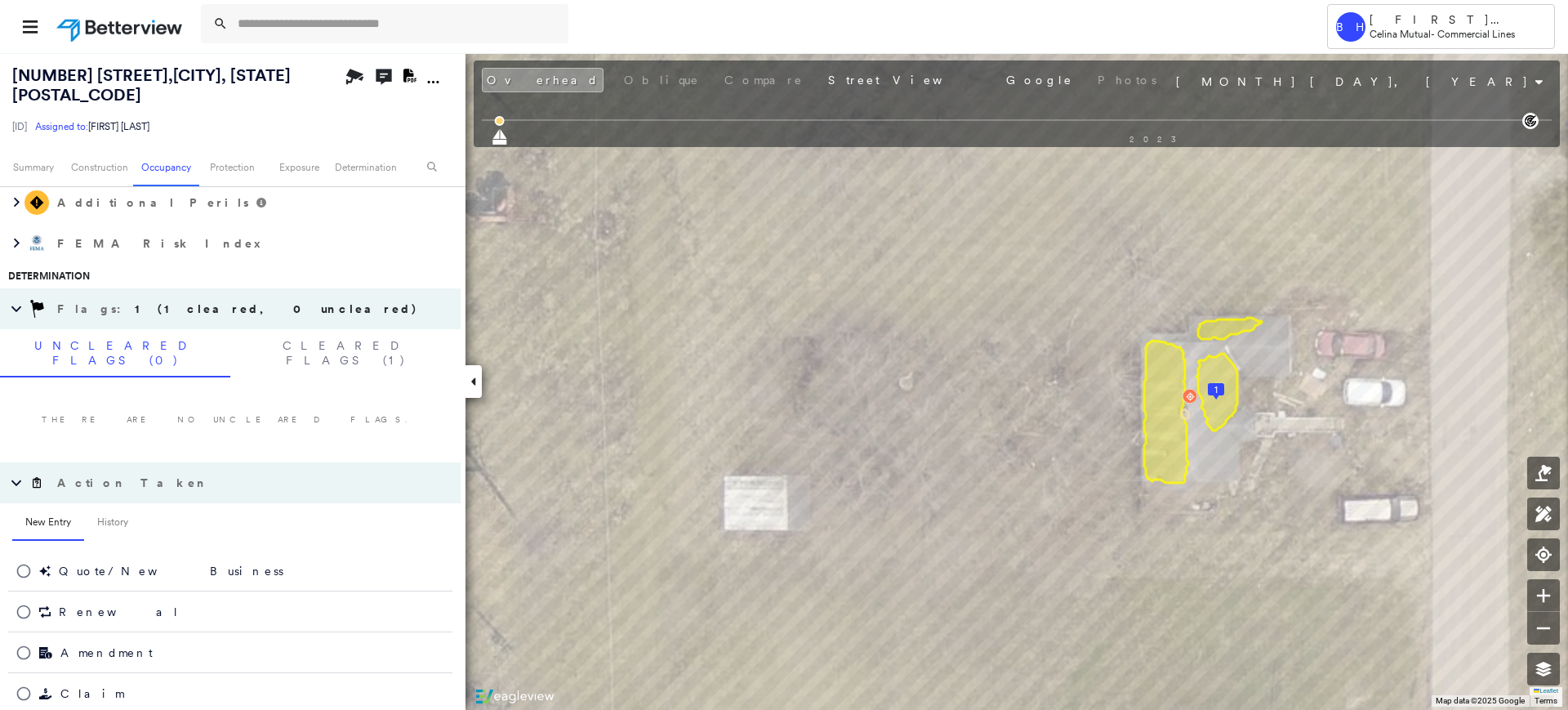 scroll, scrollTop: 1039, scrollLeft: 0, axis: vertical 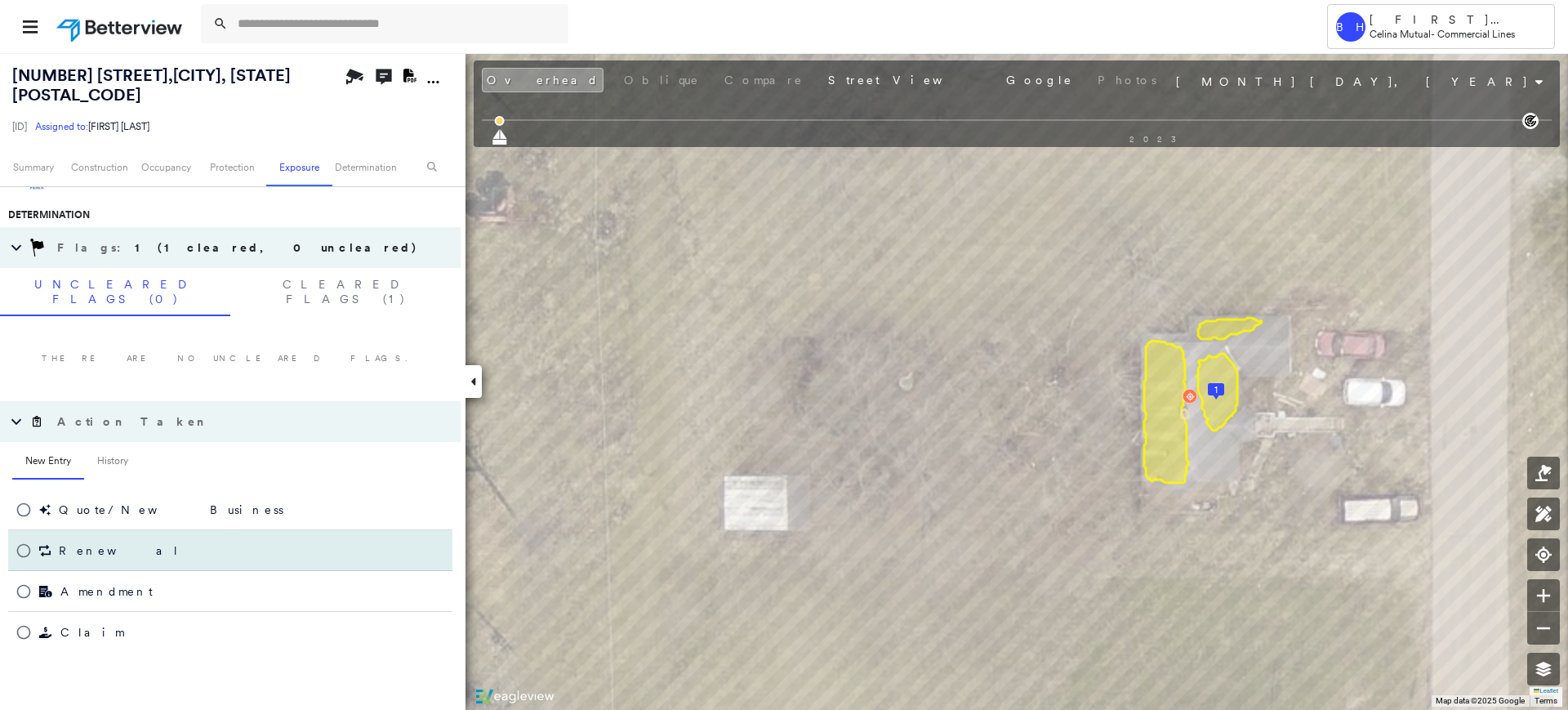 click on "Renewal" at bounding box center (94, 551) 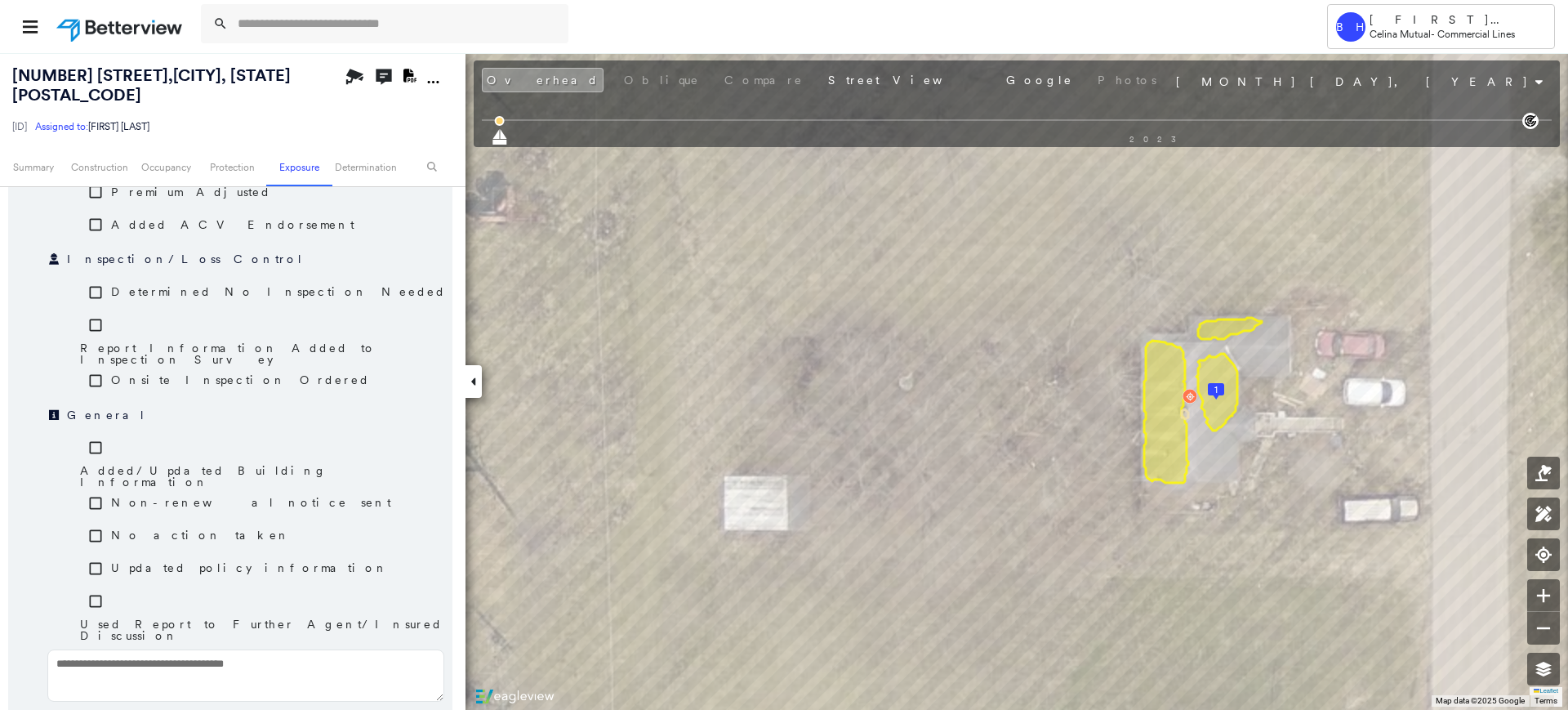 scroll, scrollTop: 1568, scrollLeft: 0, axis: vertical 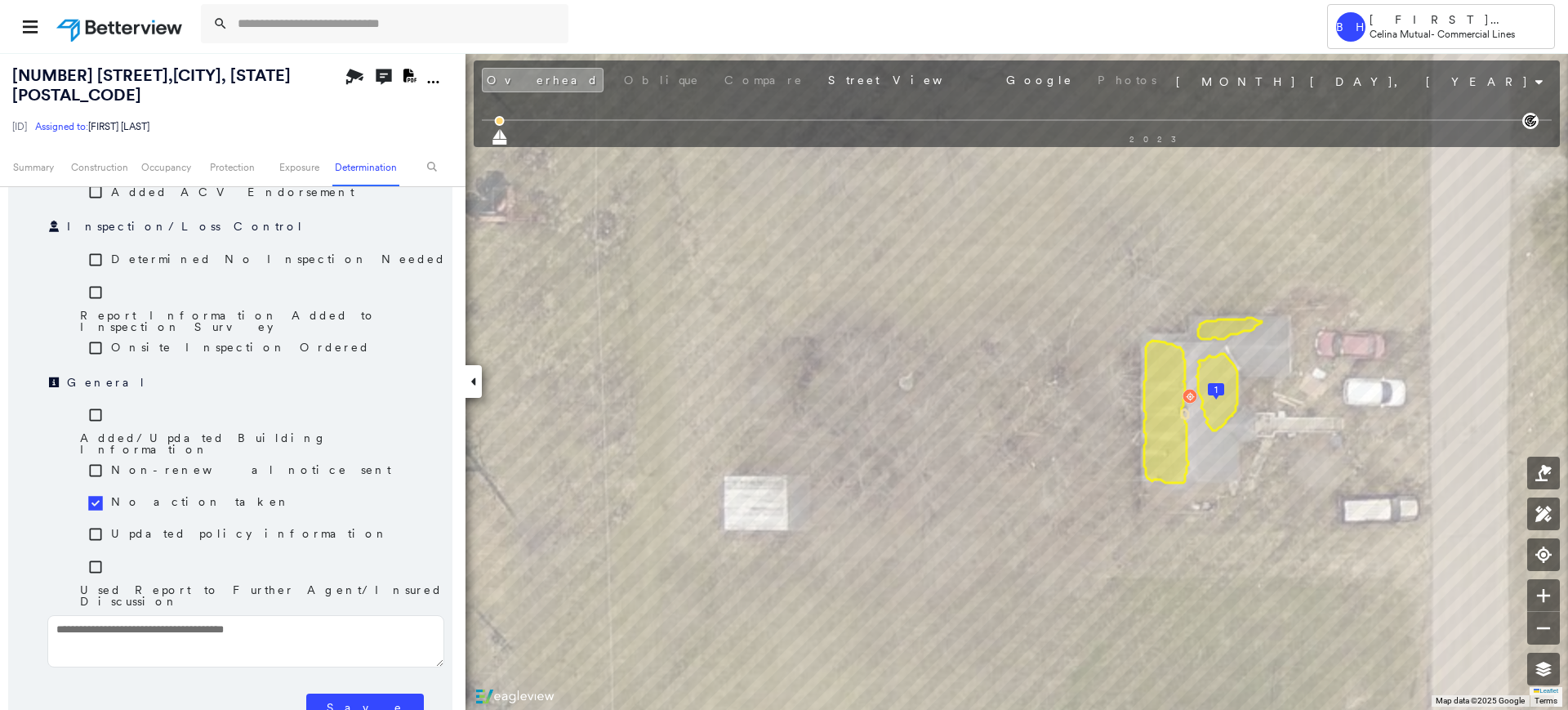 click at bounding box center (246, 641) 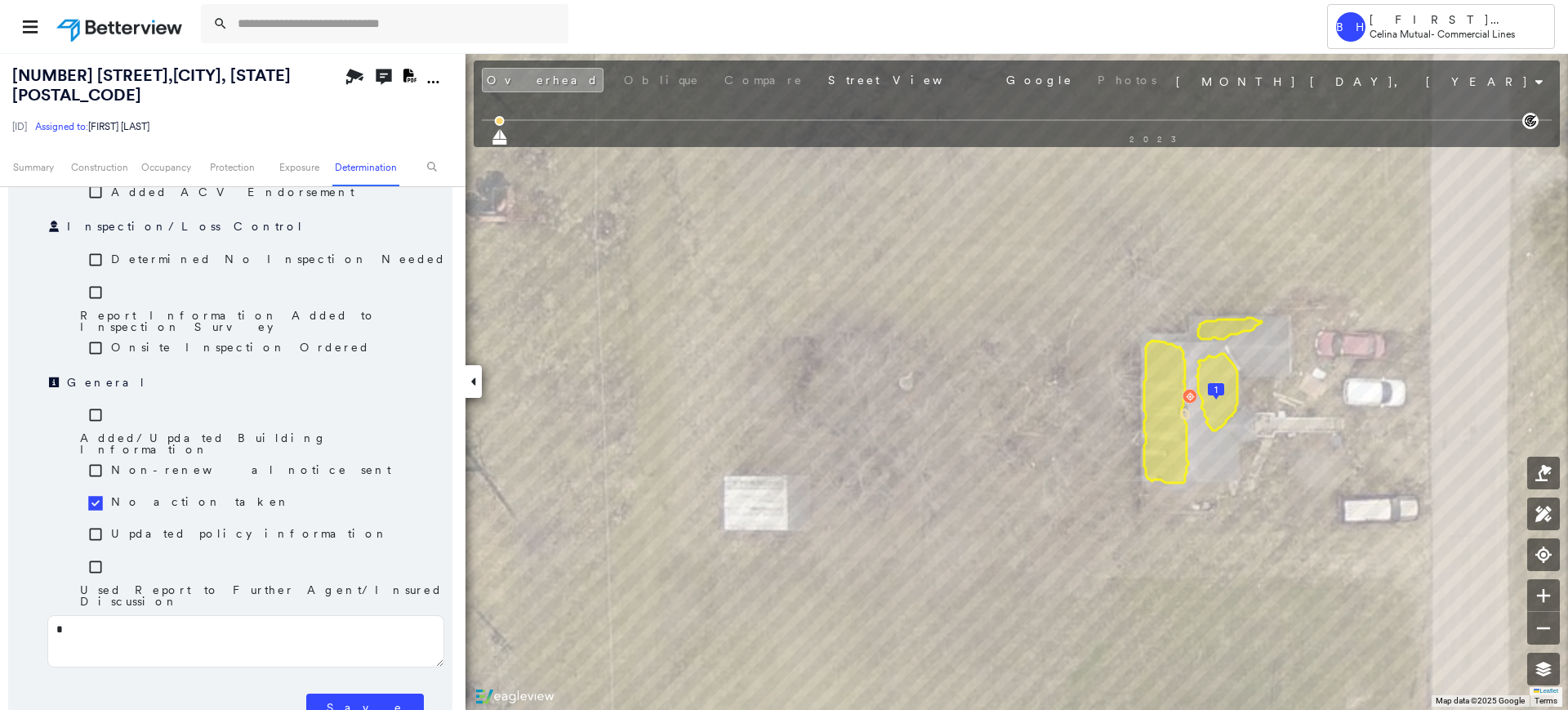 type on "**" 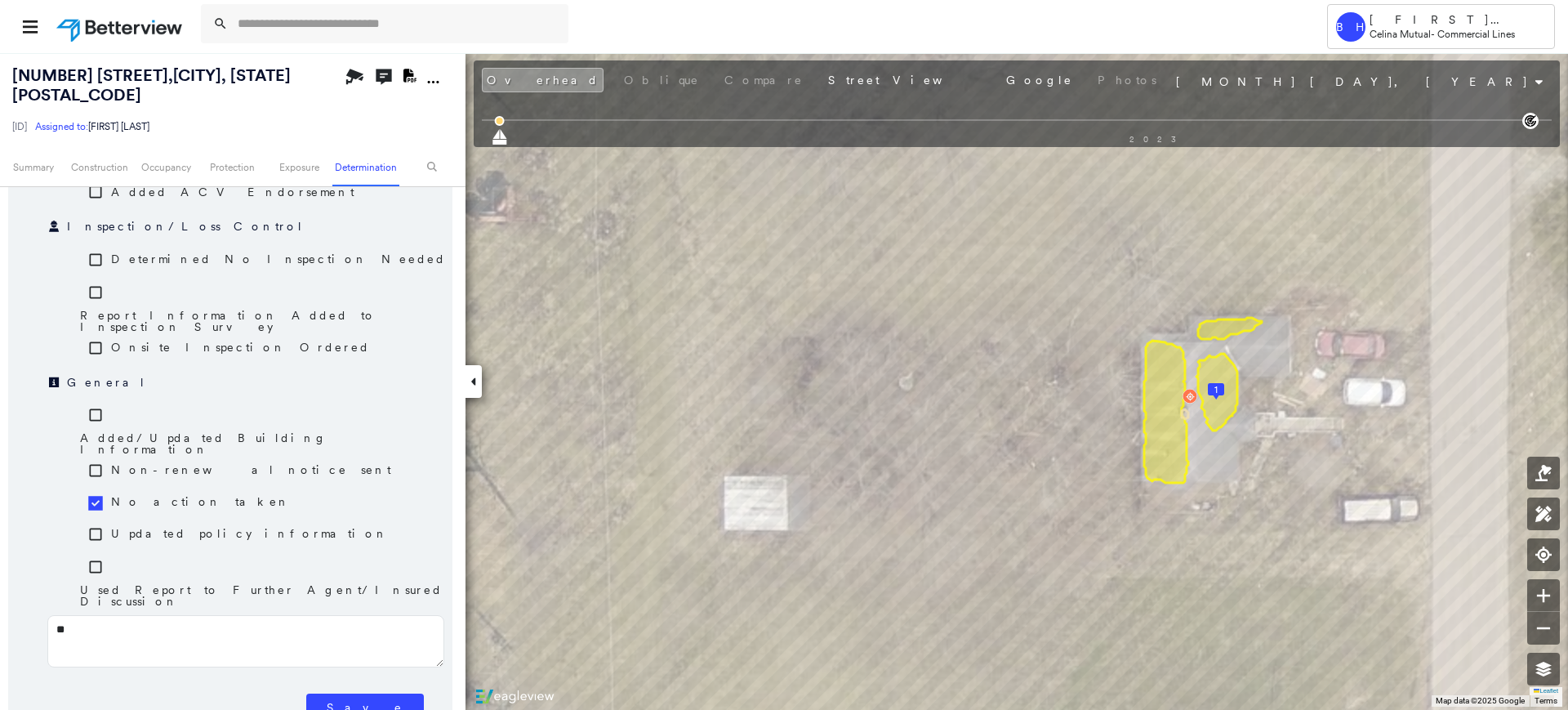 type on "***" 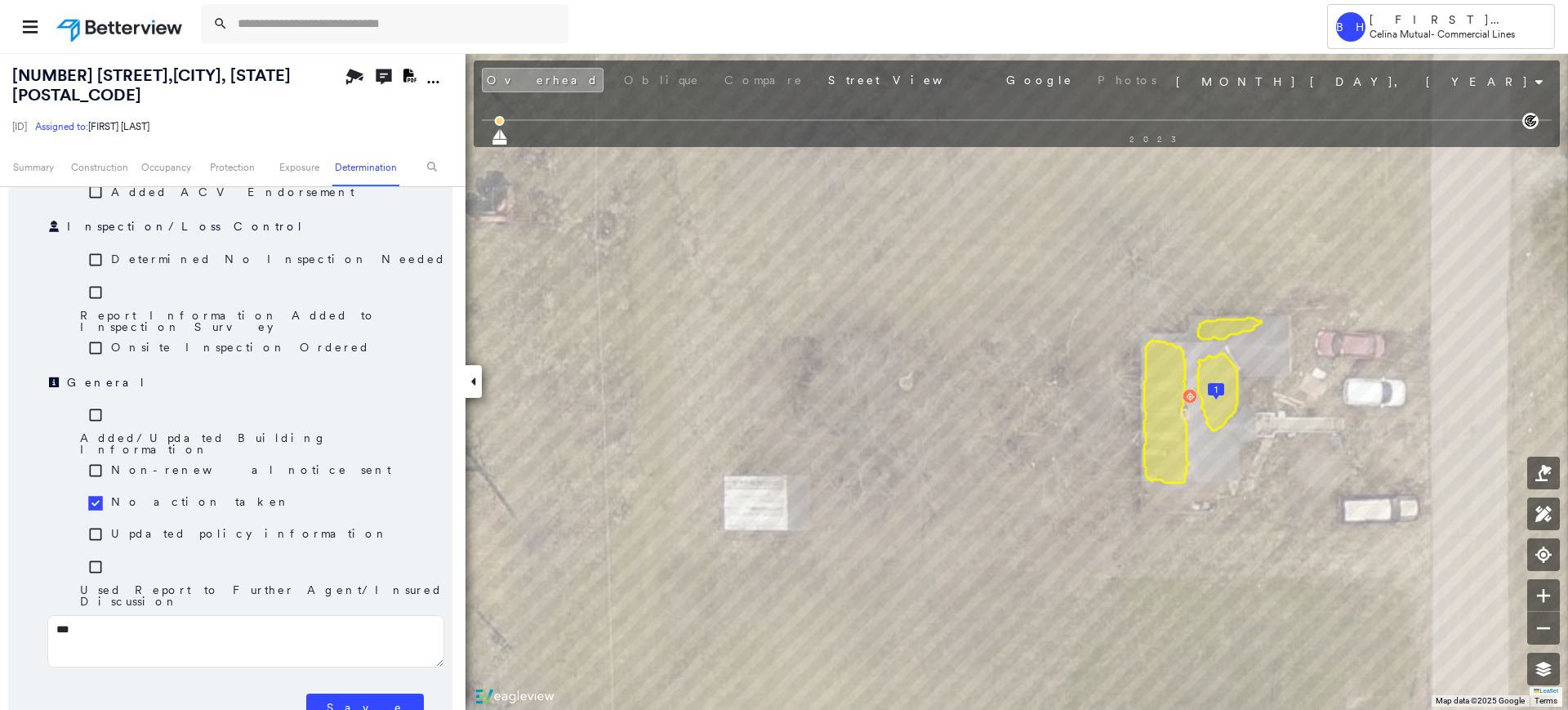 type on "****" 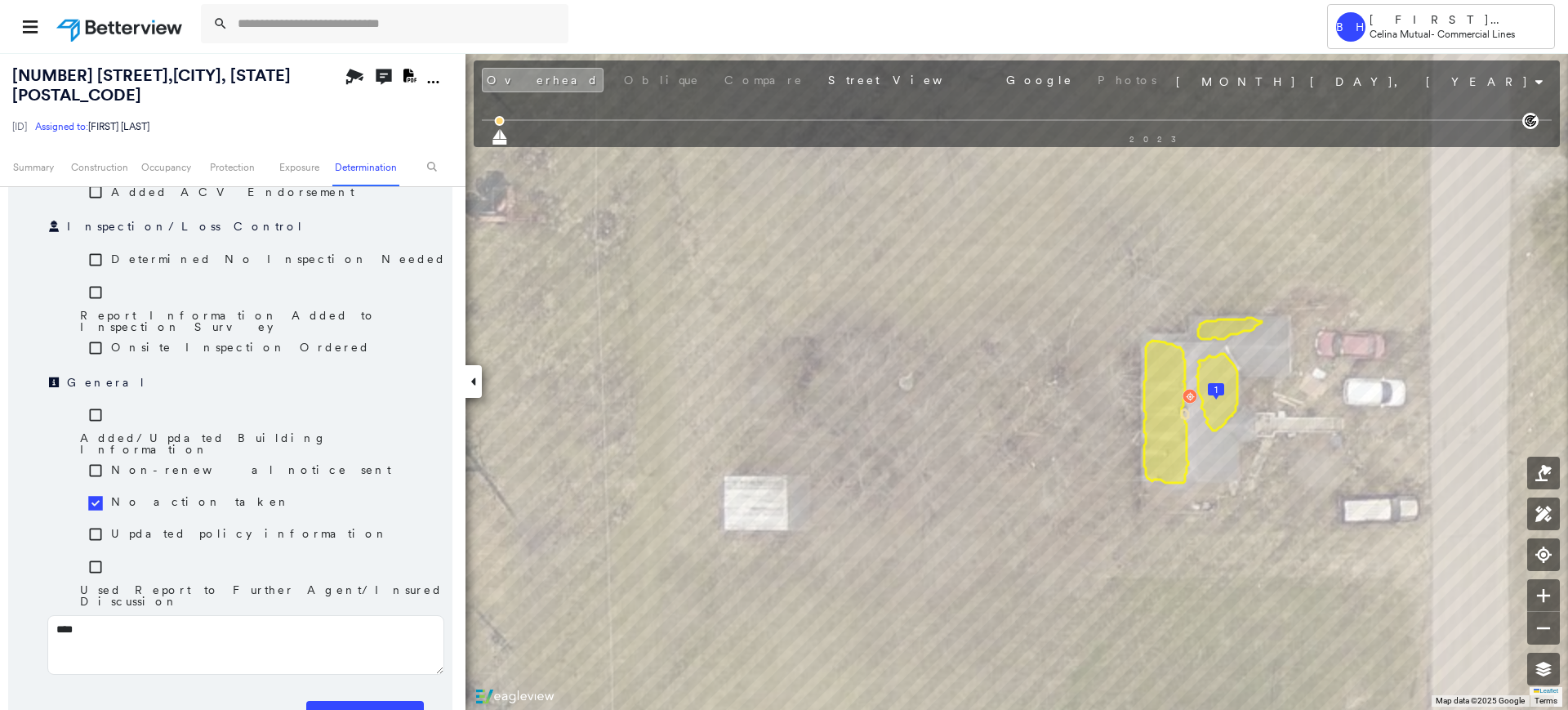 type on "*****" 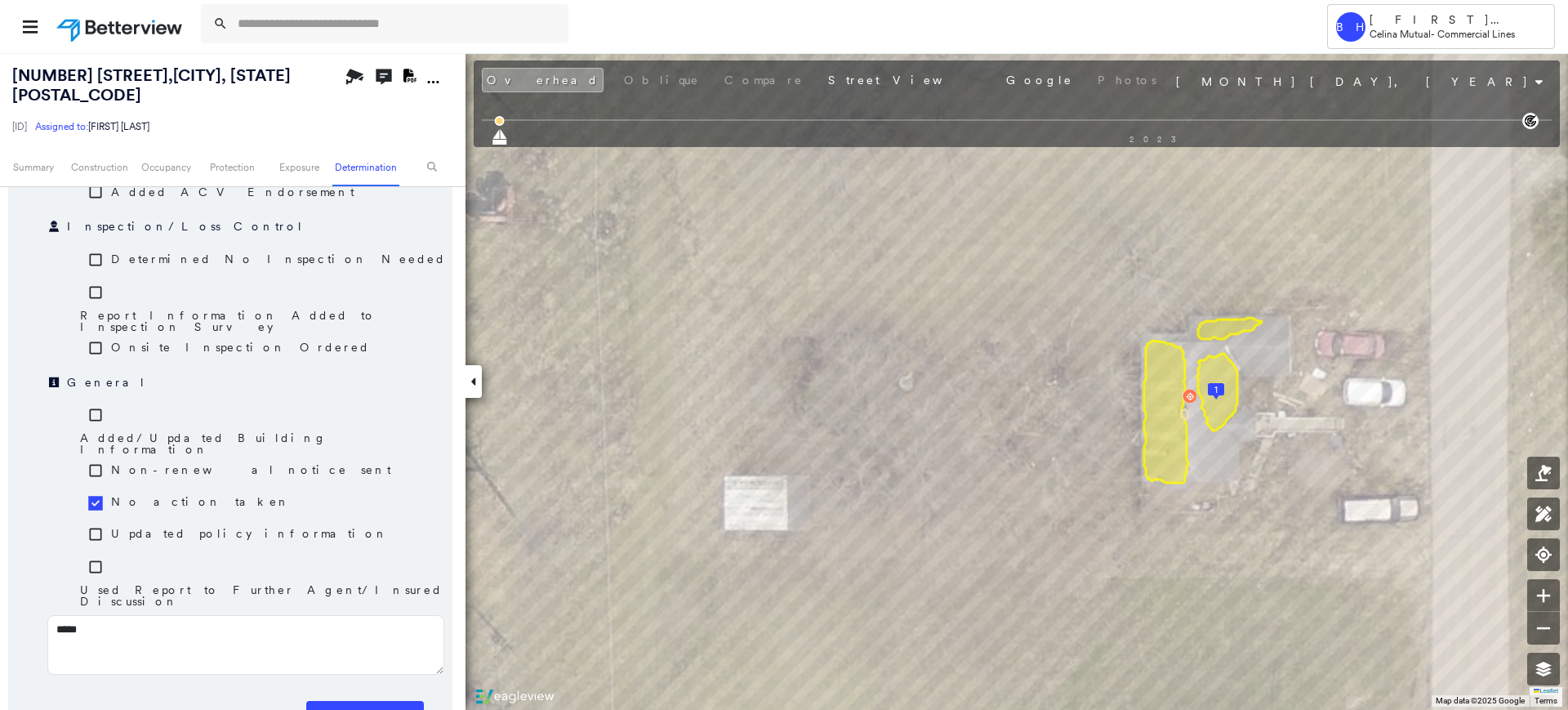 type on "******" 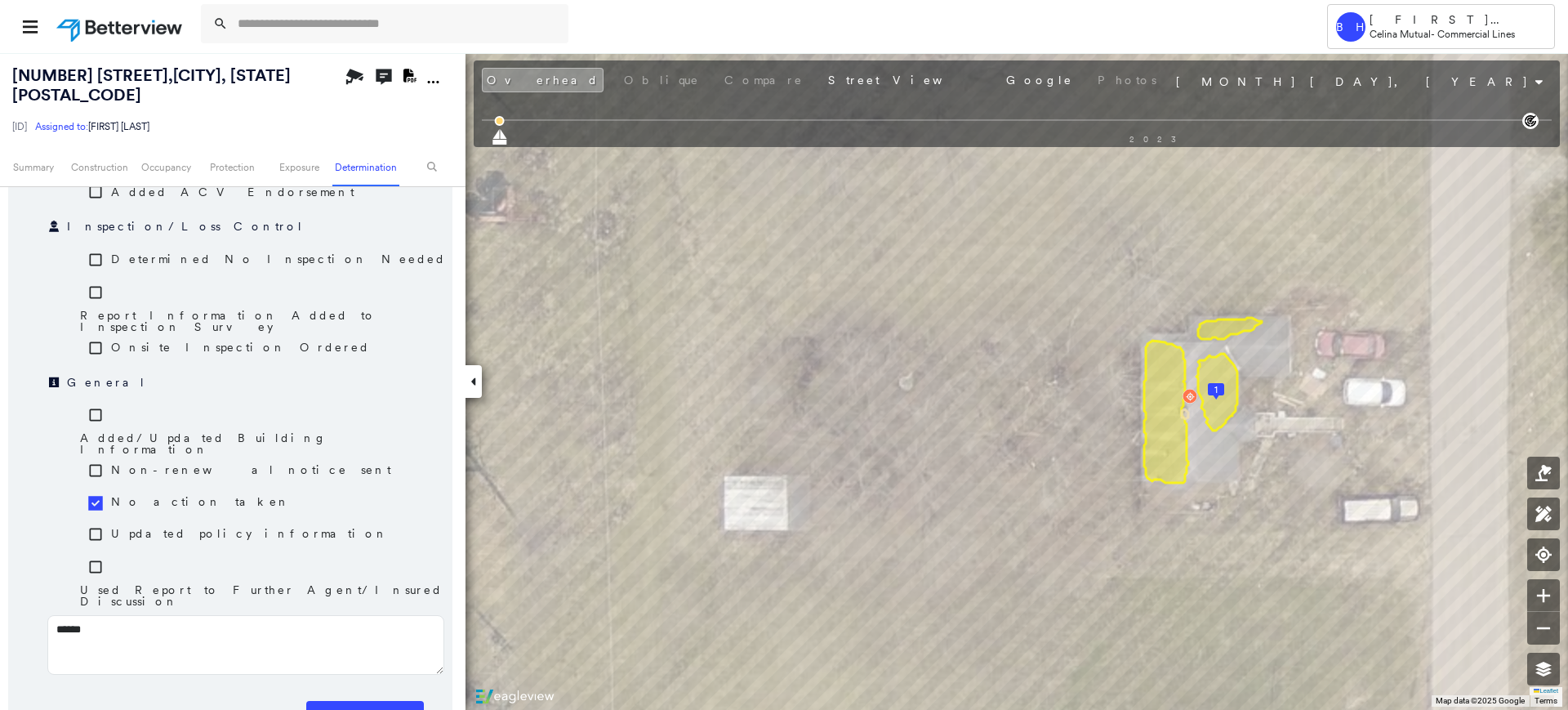 type on "******" 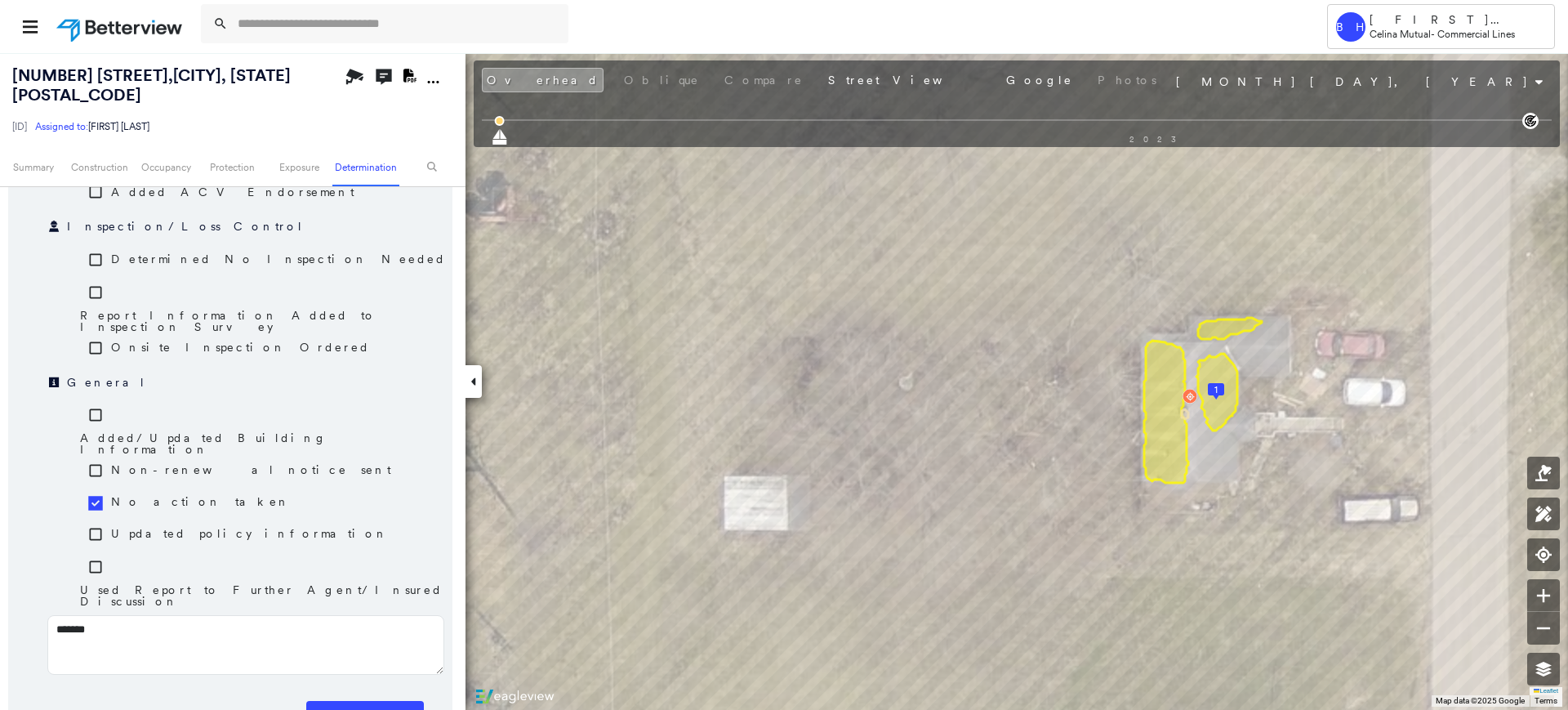 type on "******" 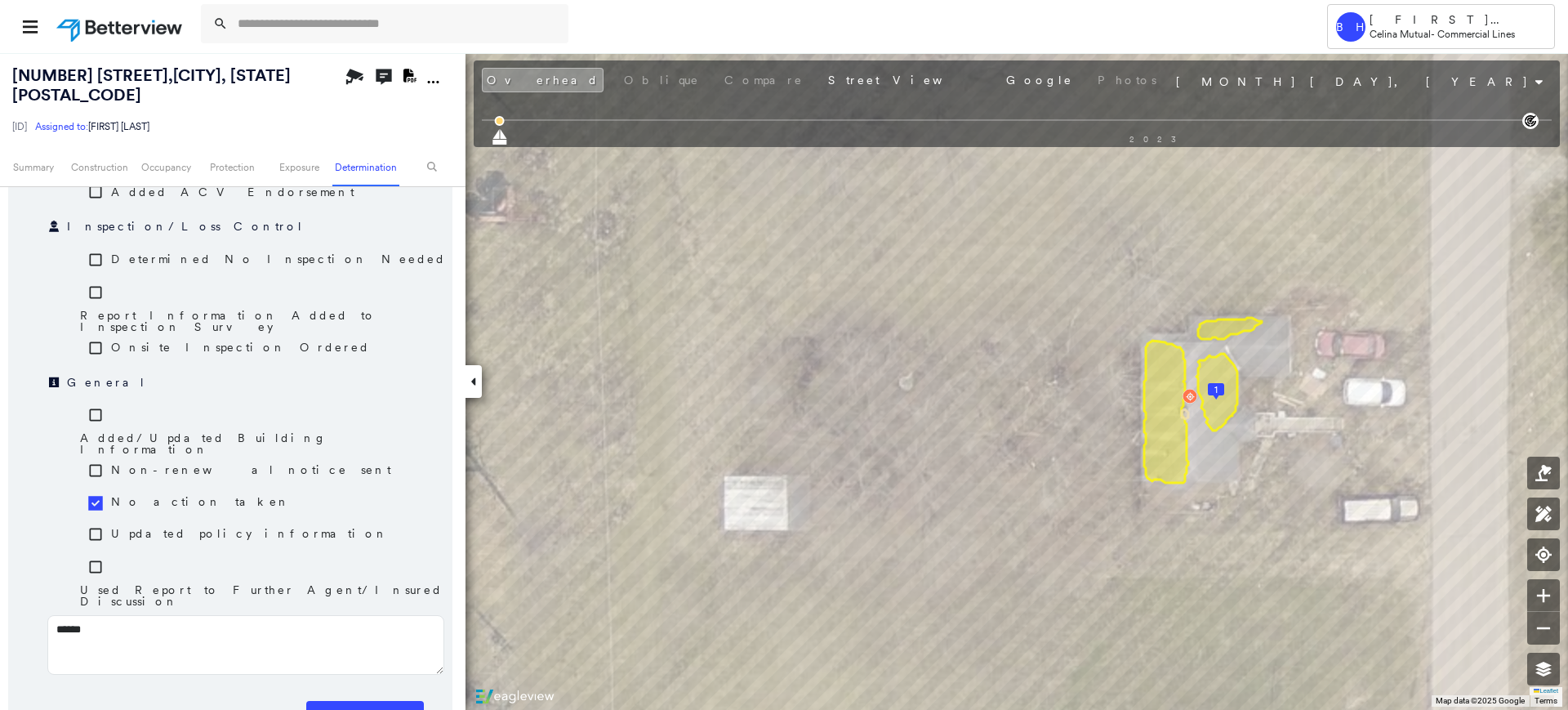 type on "*****" 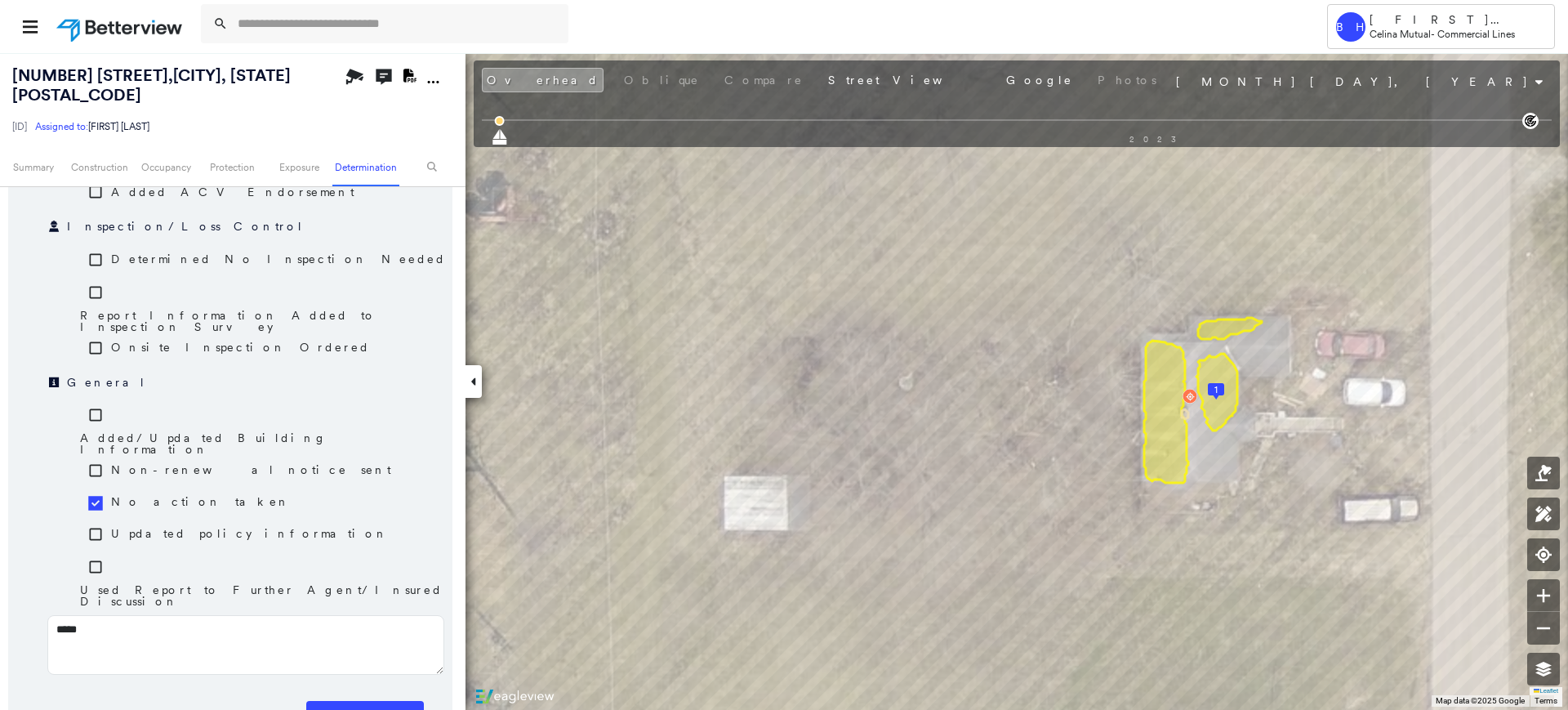 type on "****" 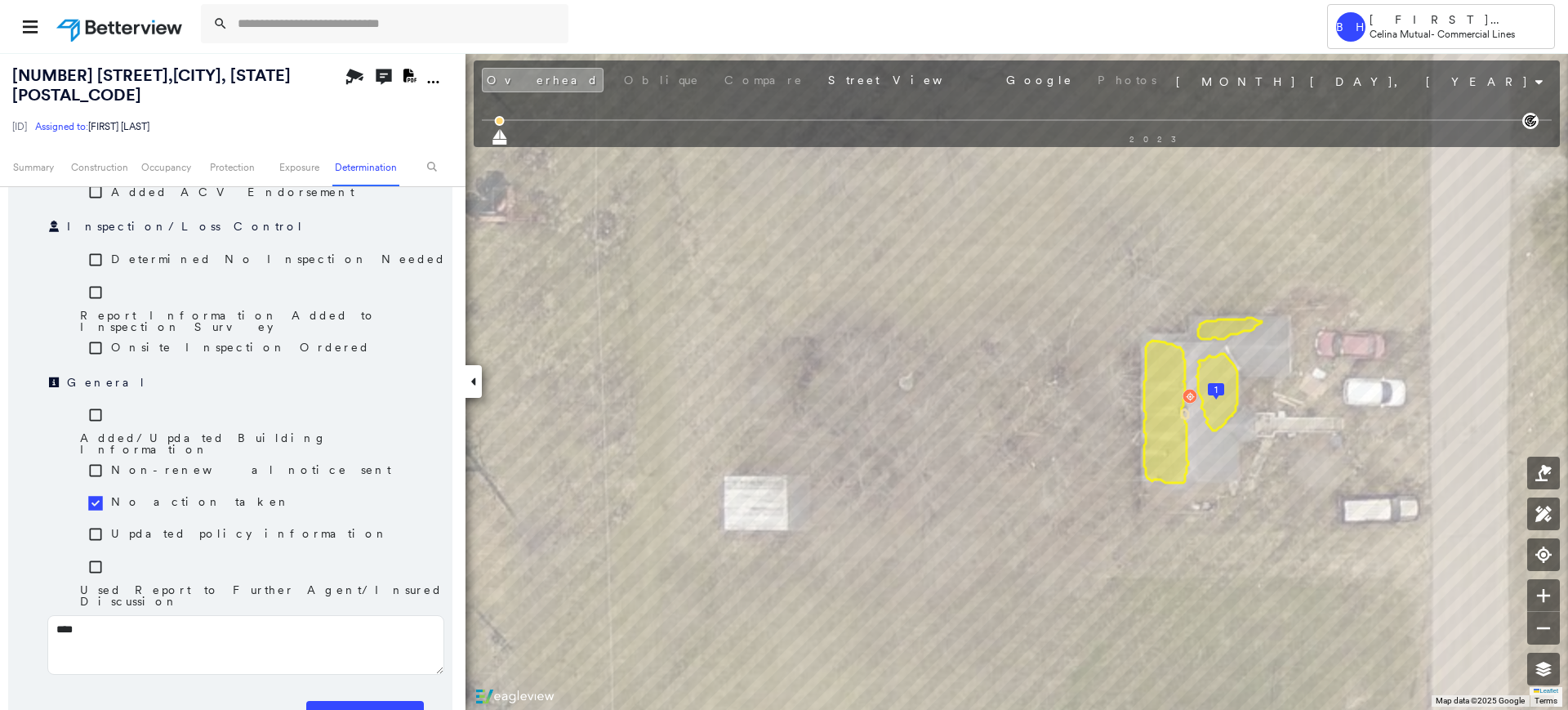 type on "****" 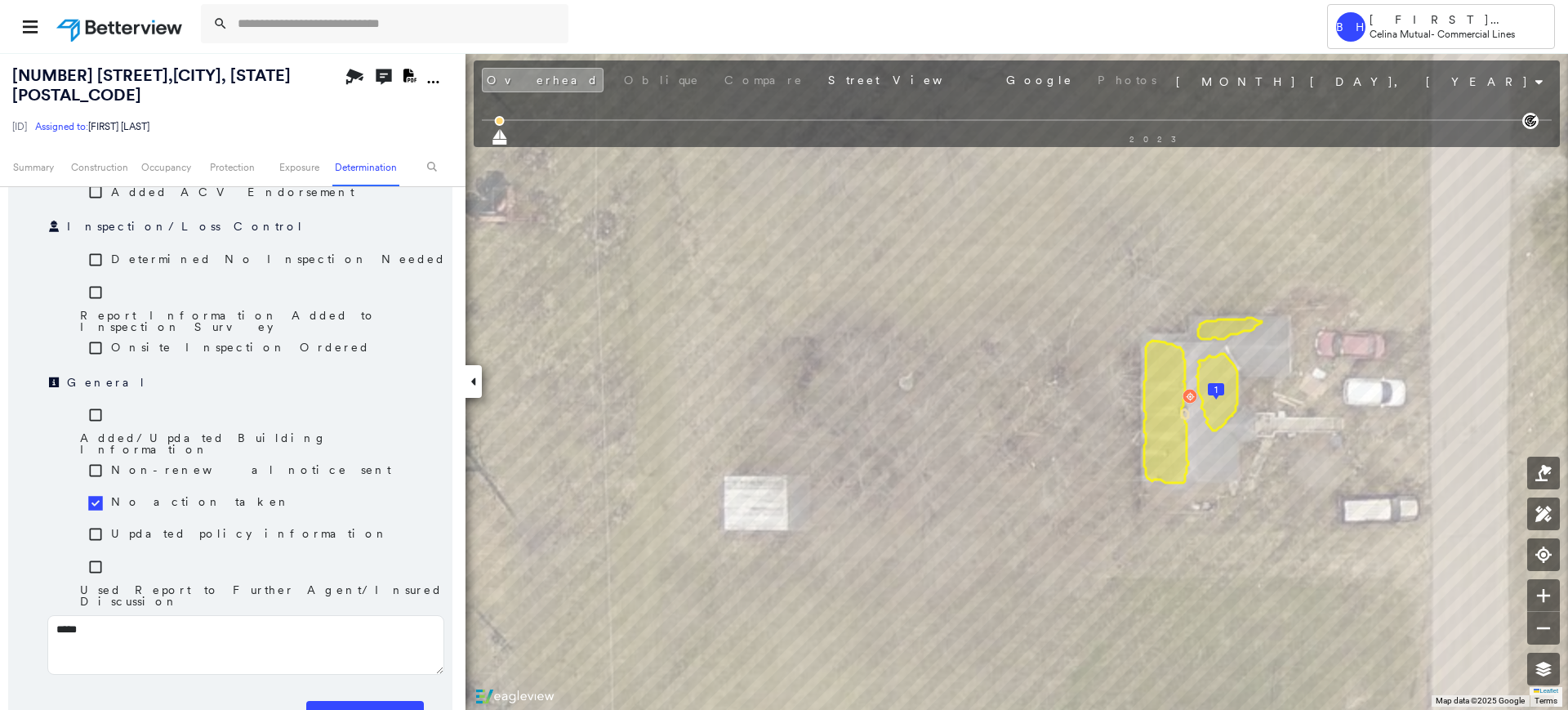 type on "******" 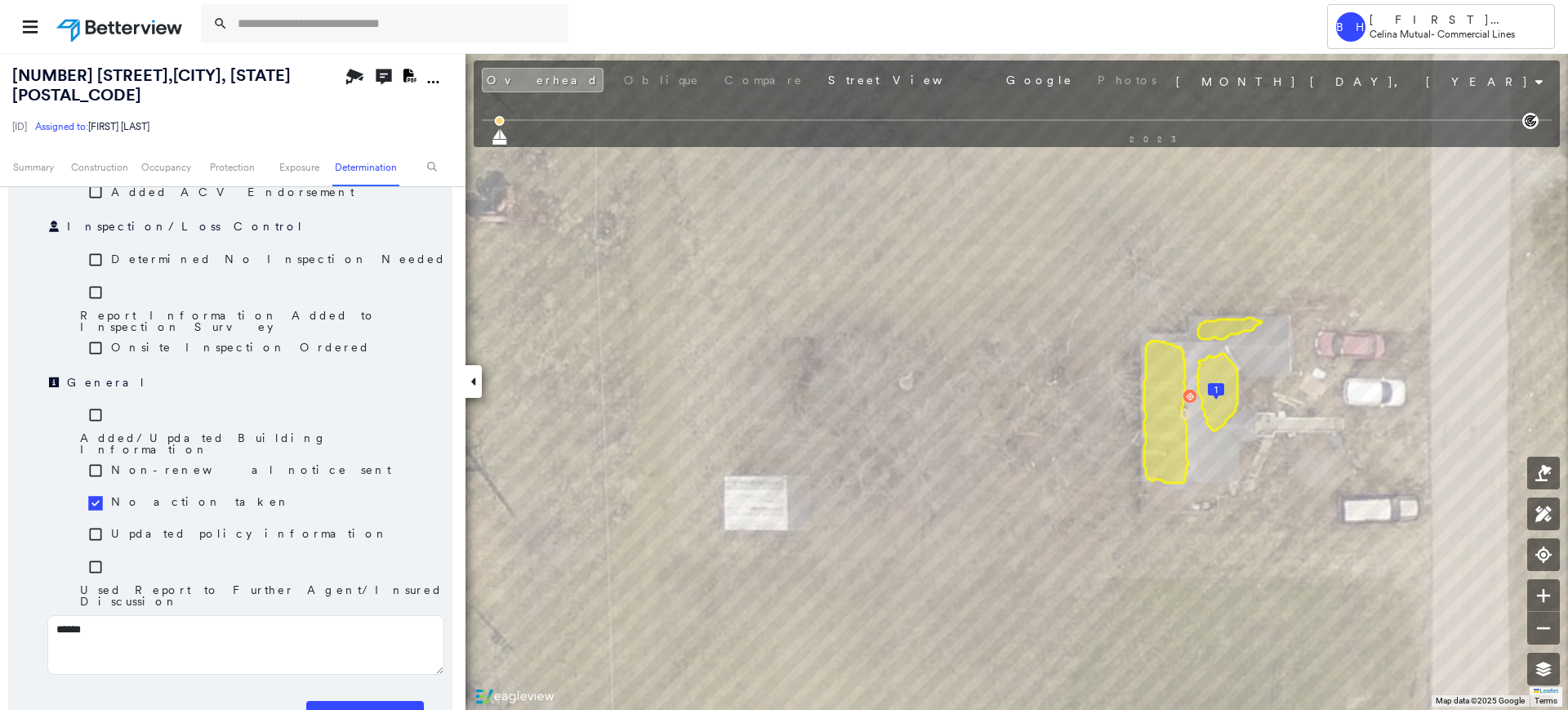 type on "*******" 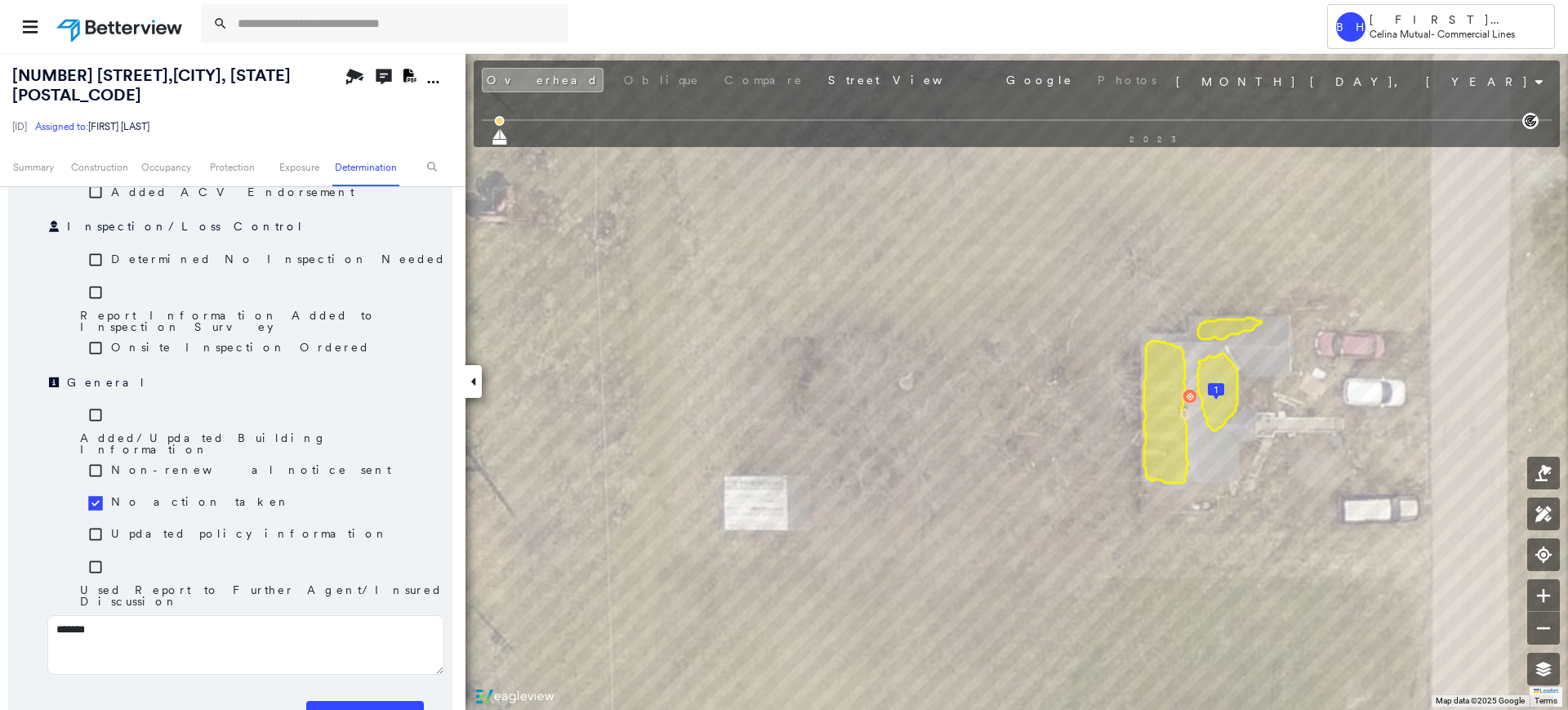 type on "*******" 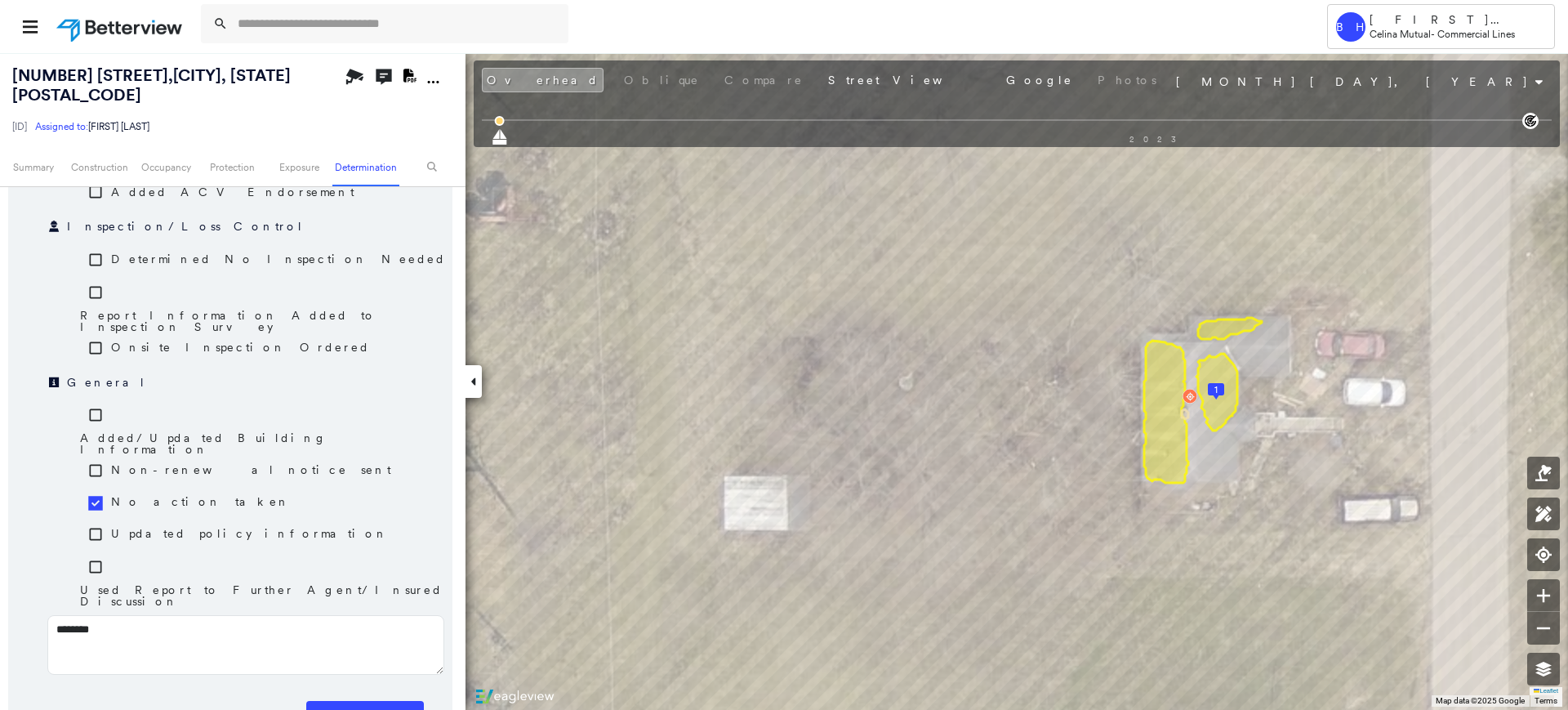 type on "*********" 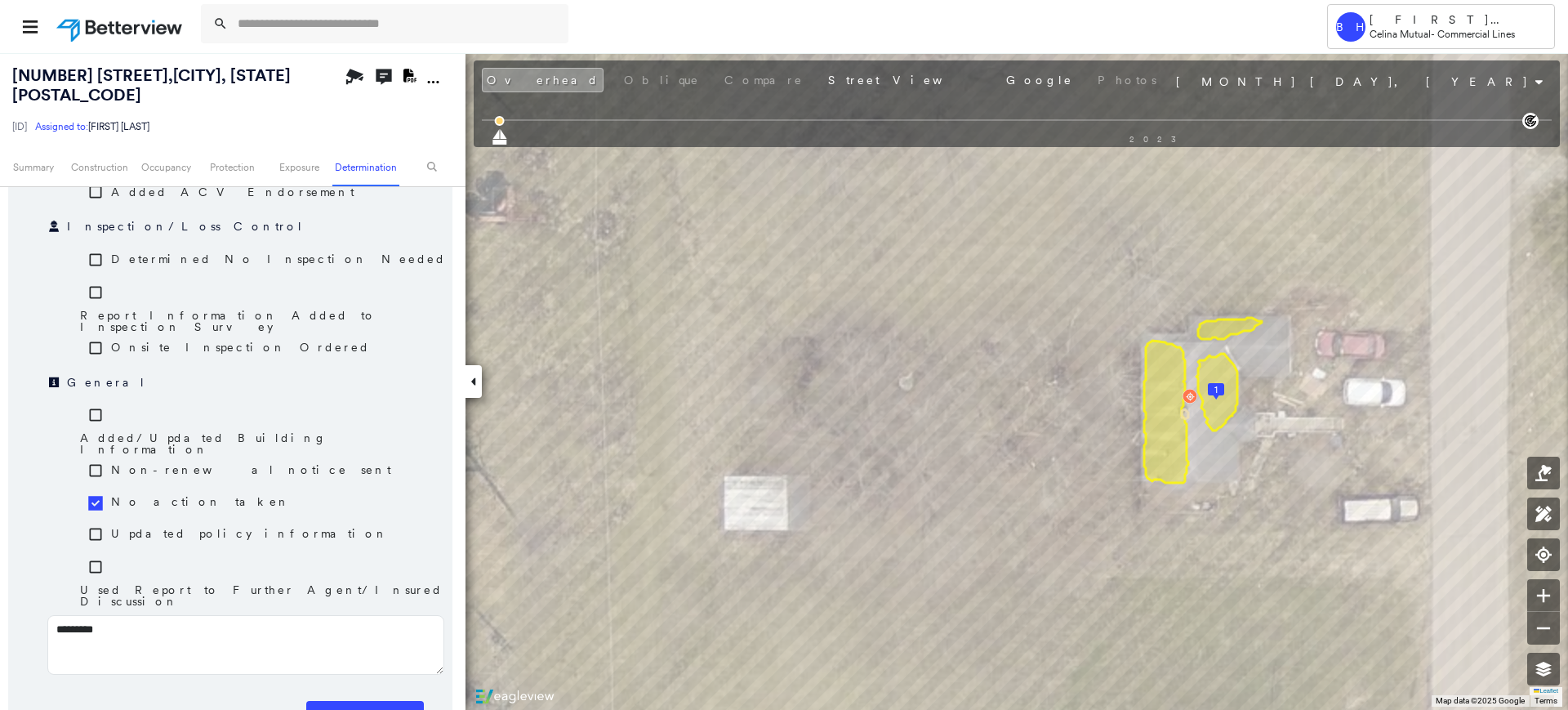 type on "*********" 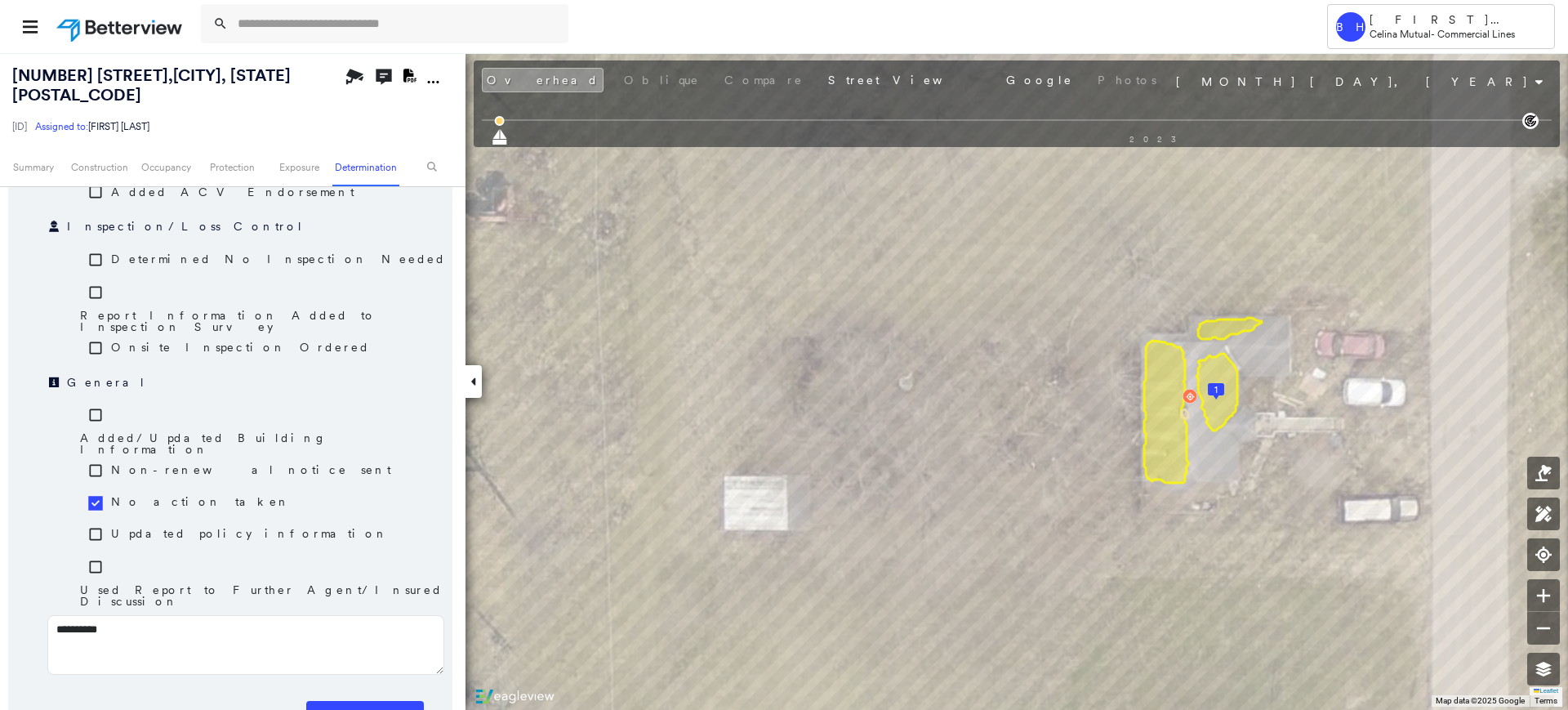 type on "**********" 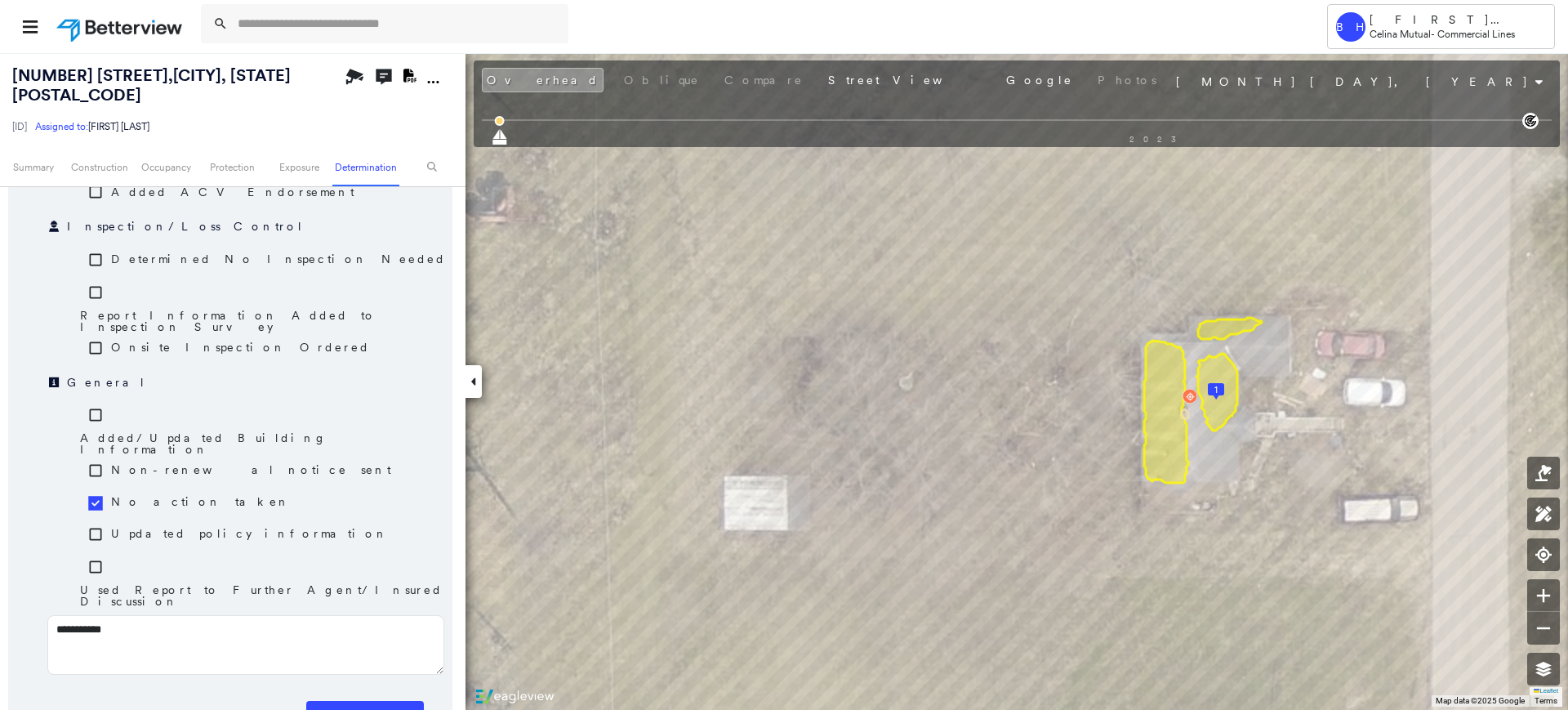 type on "**********" 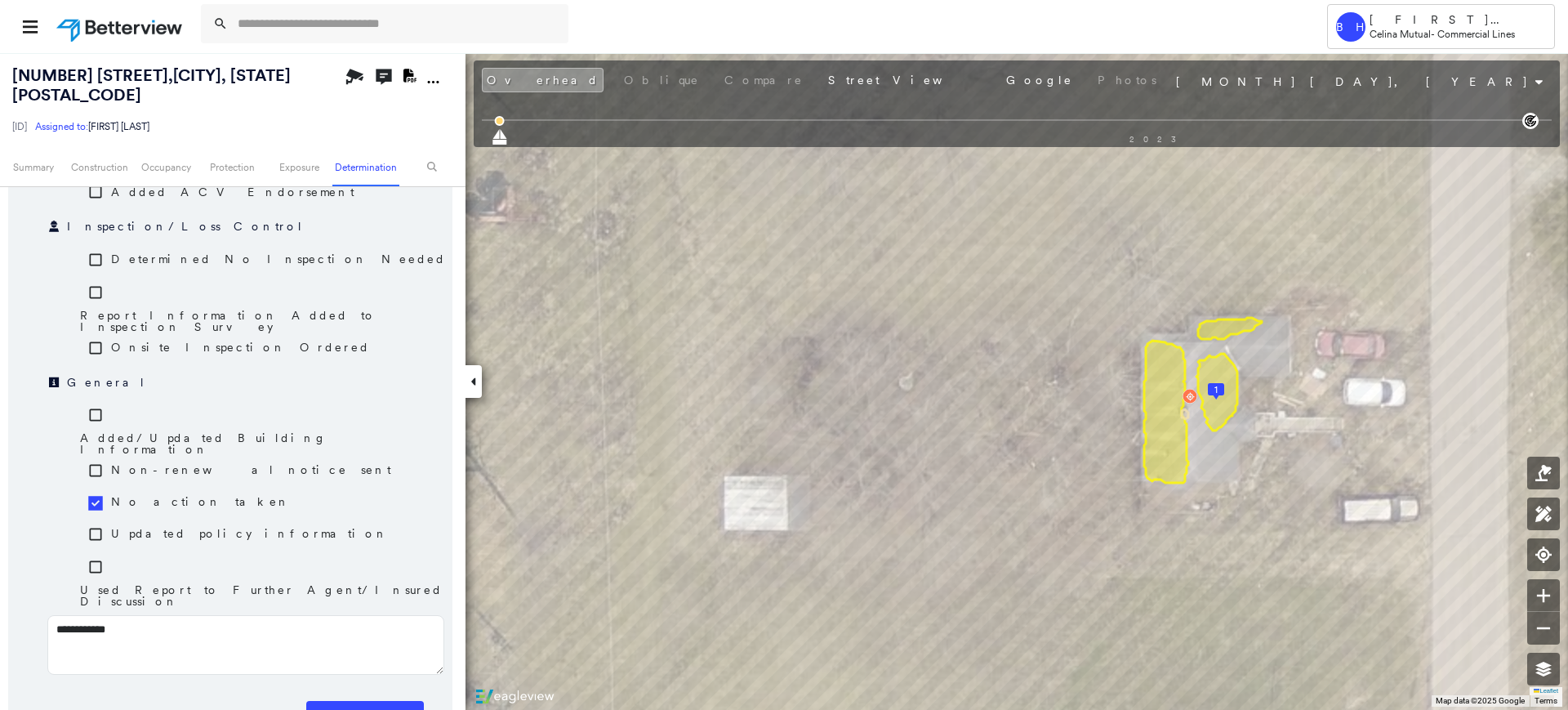 type on "**********" 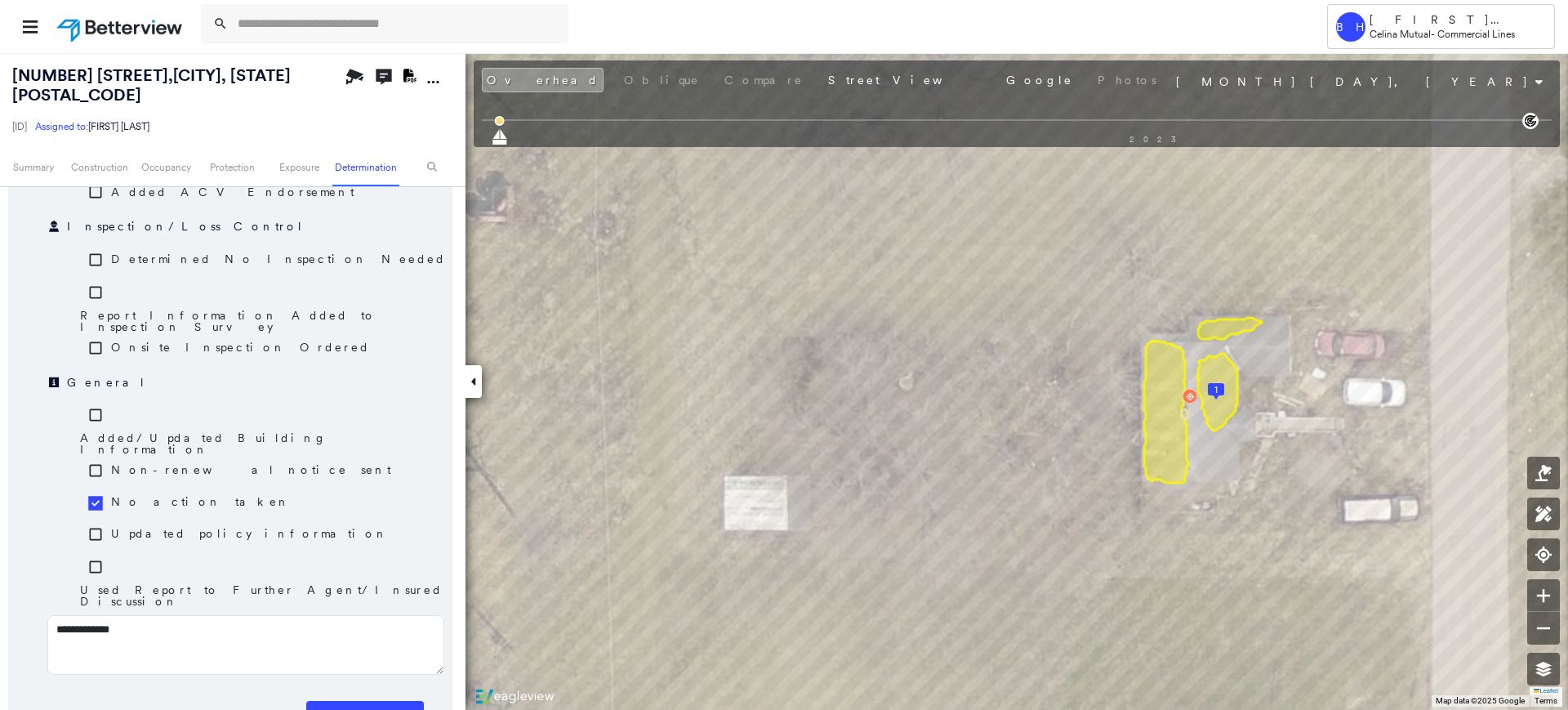 type on "**********" 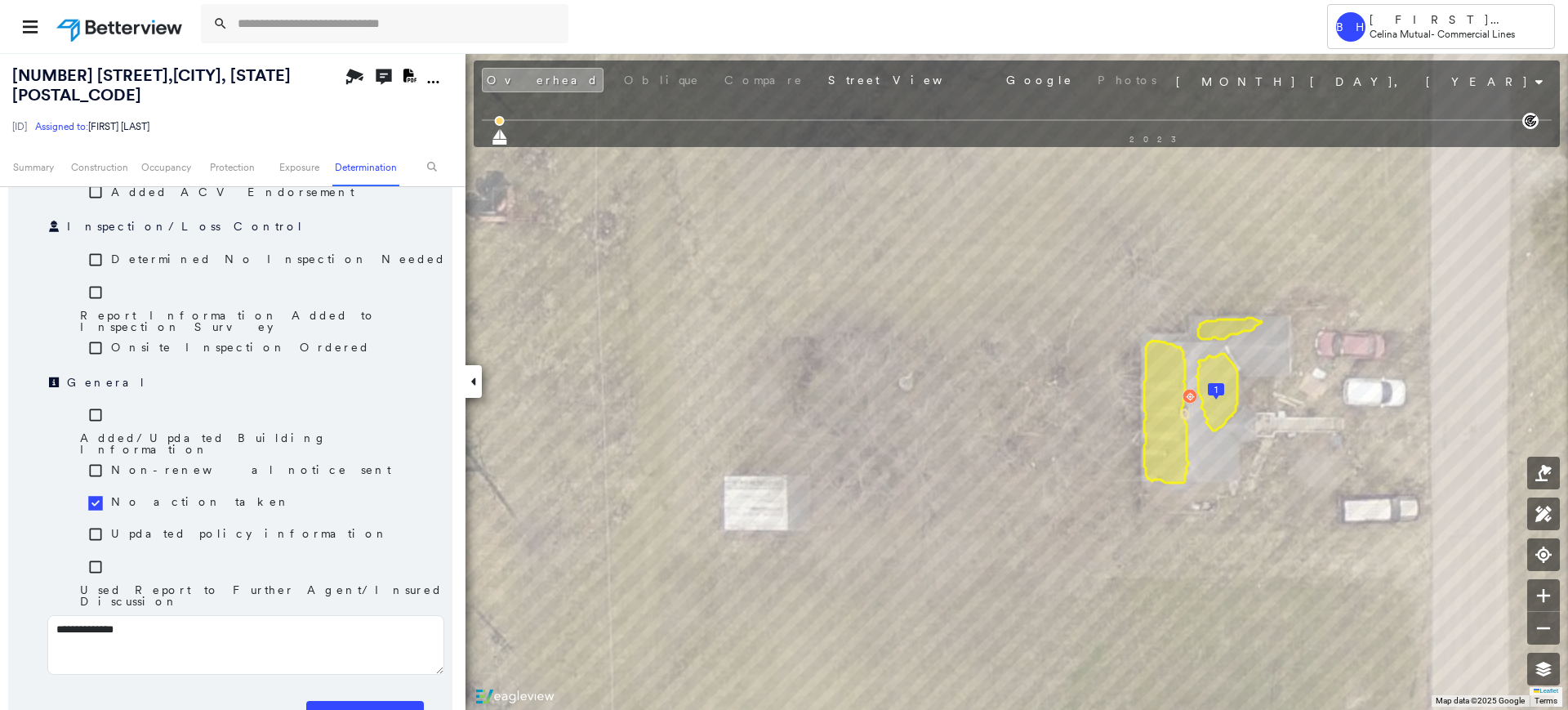 type on "**********" 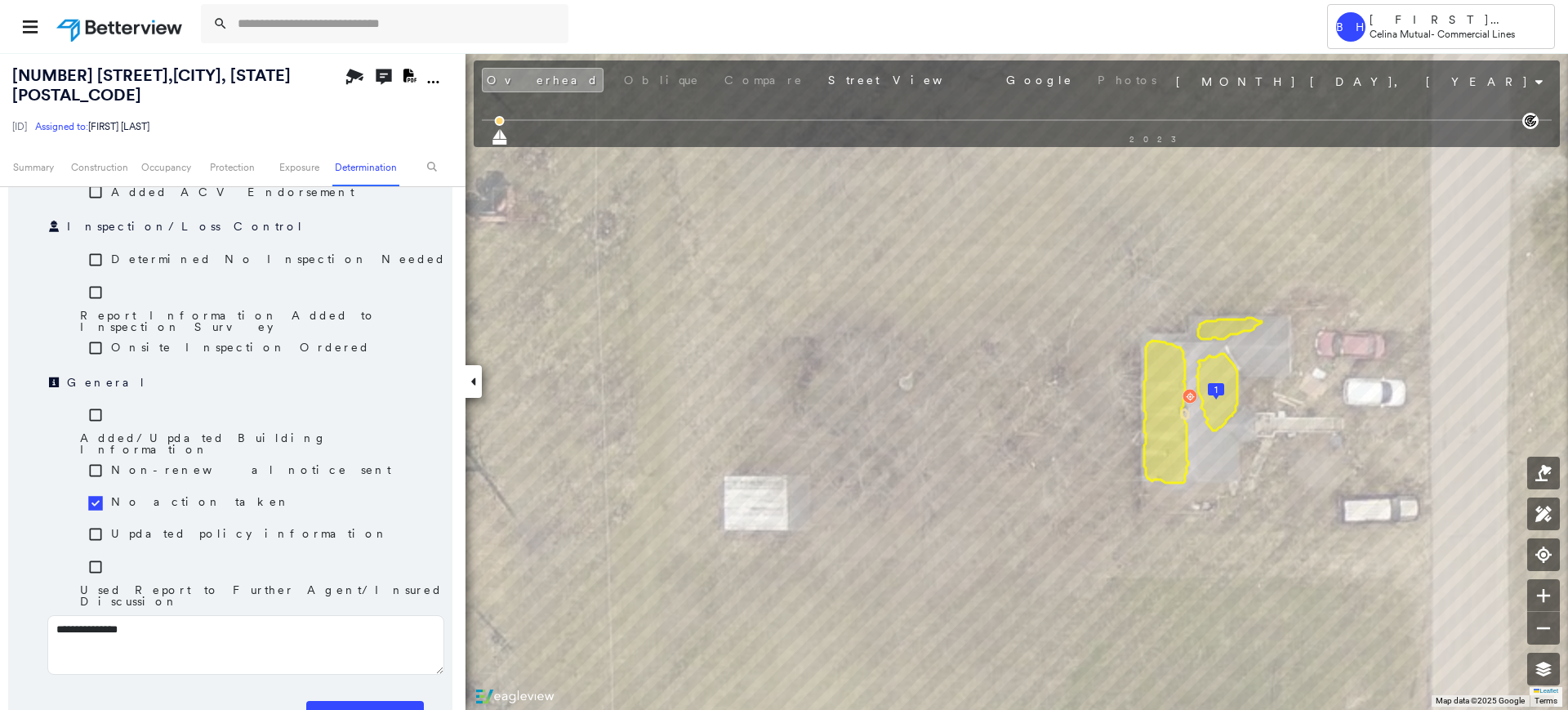 type on "**********" 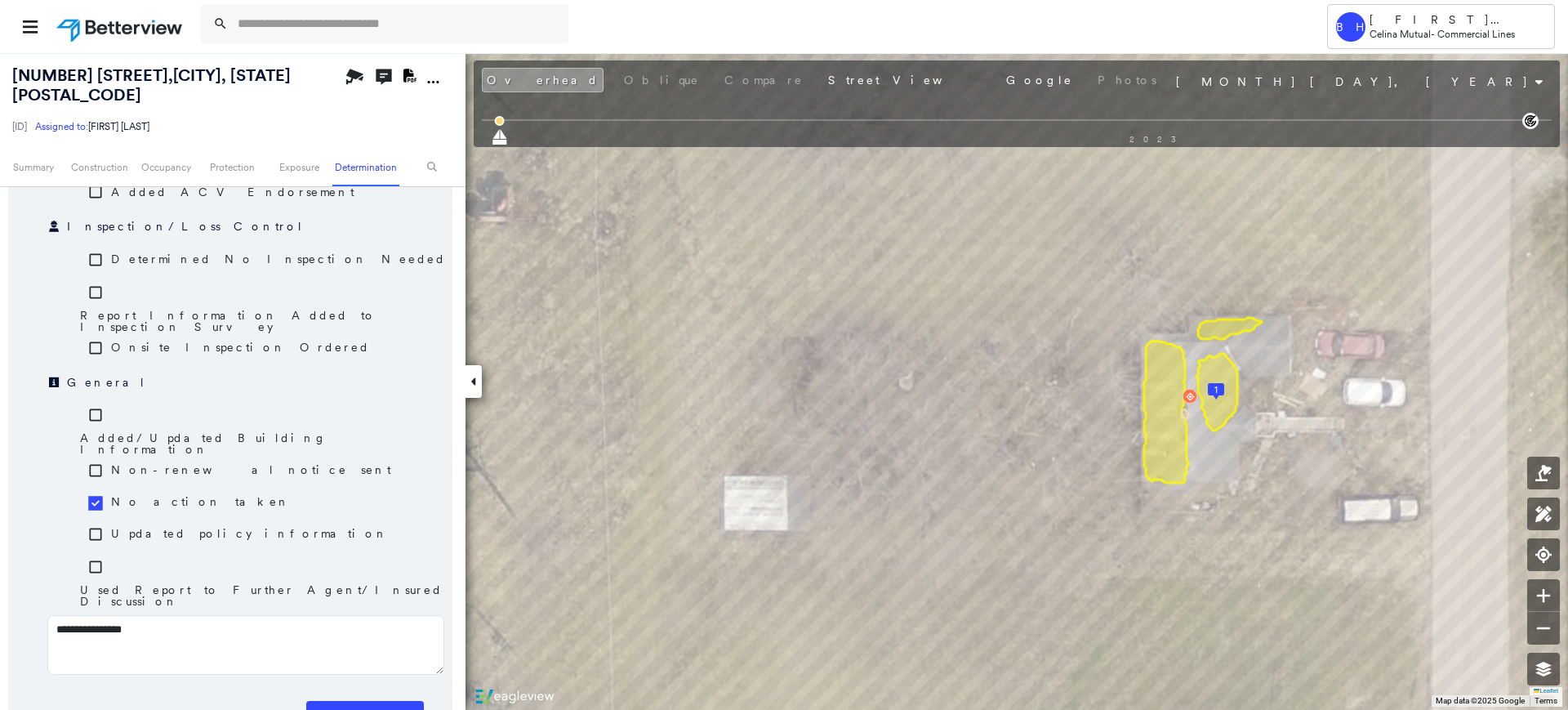 type on "**********" 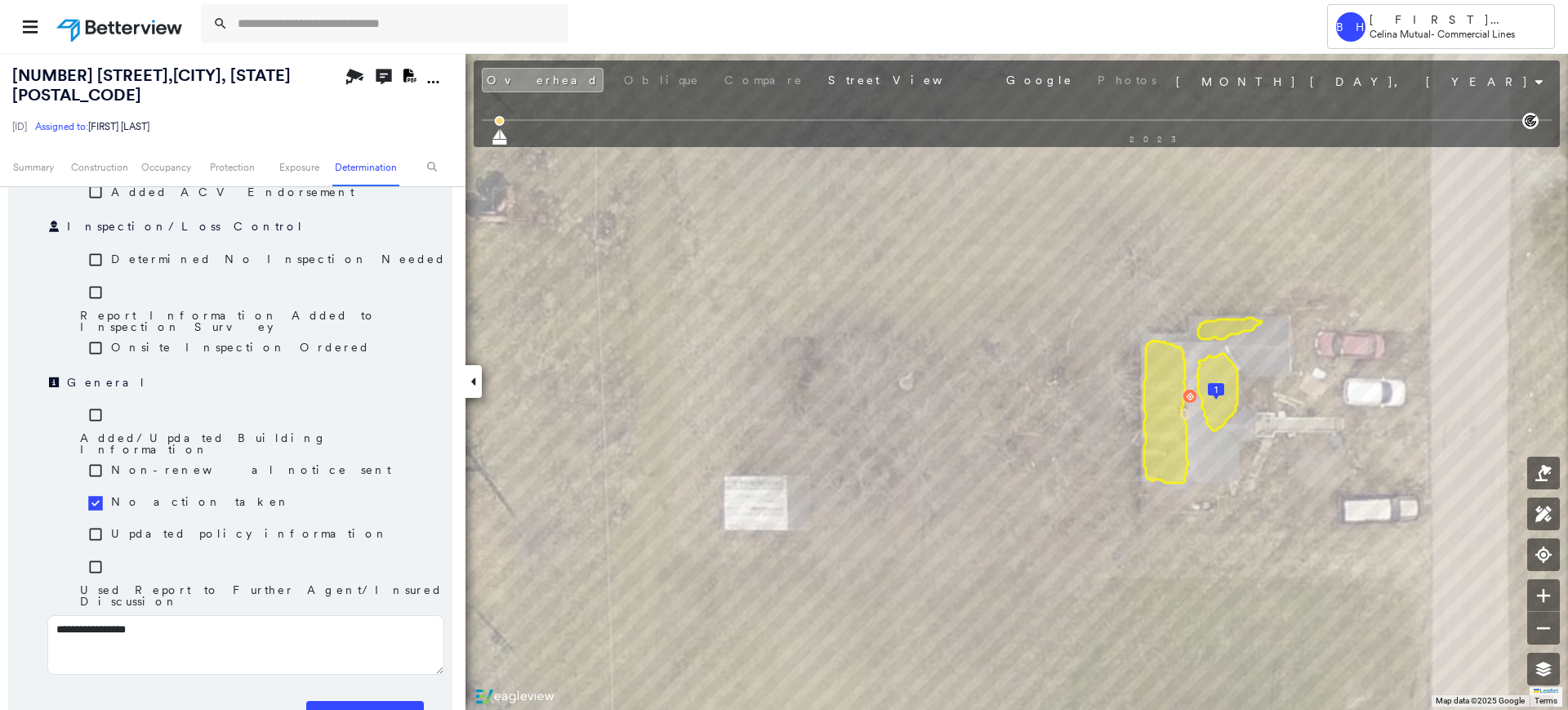 type on "**********" 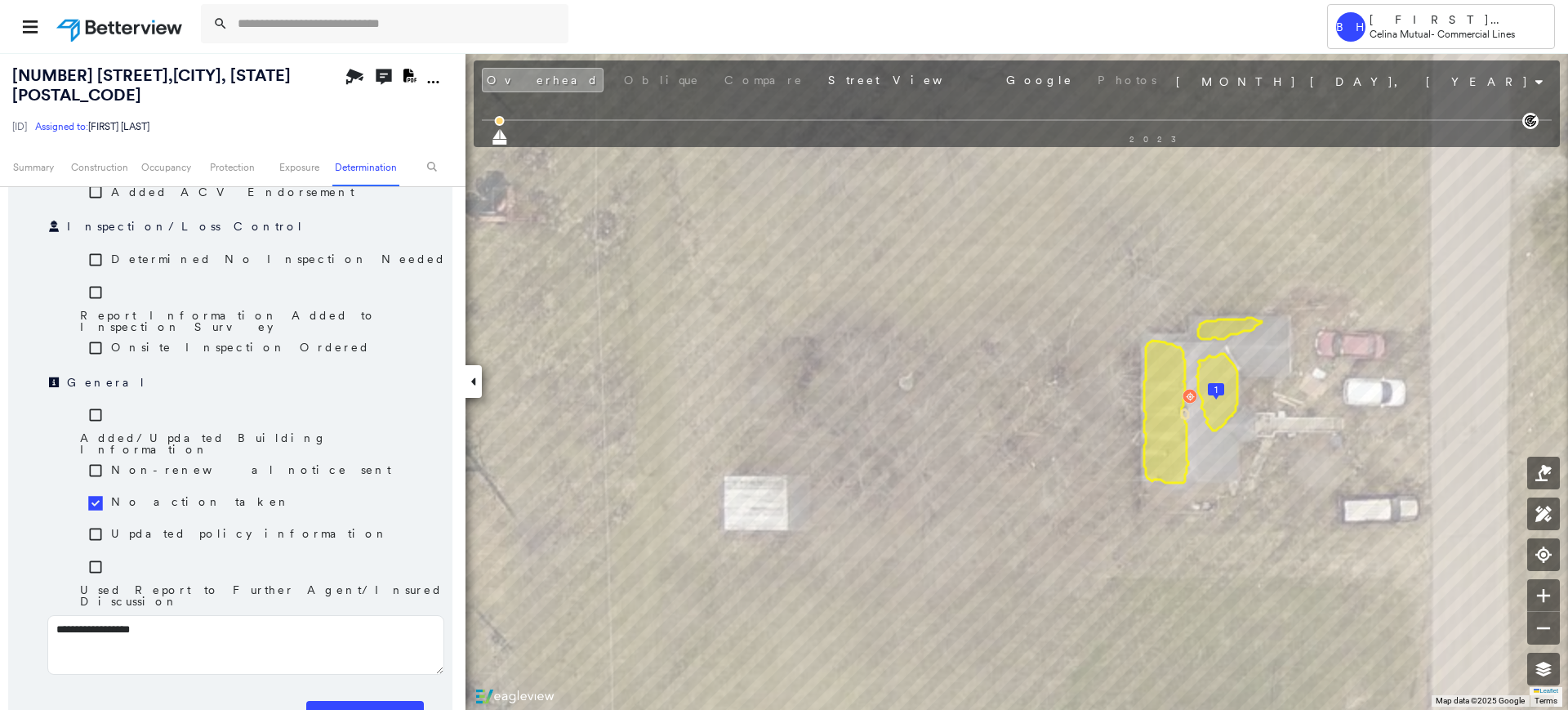 type on "**********" 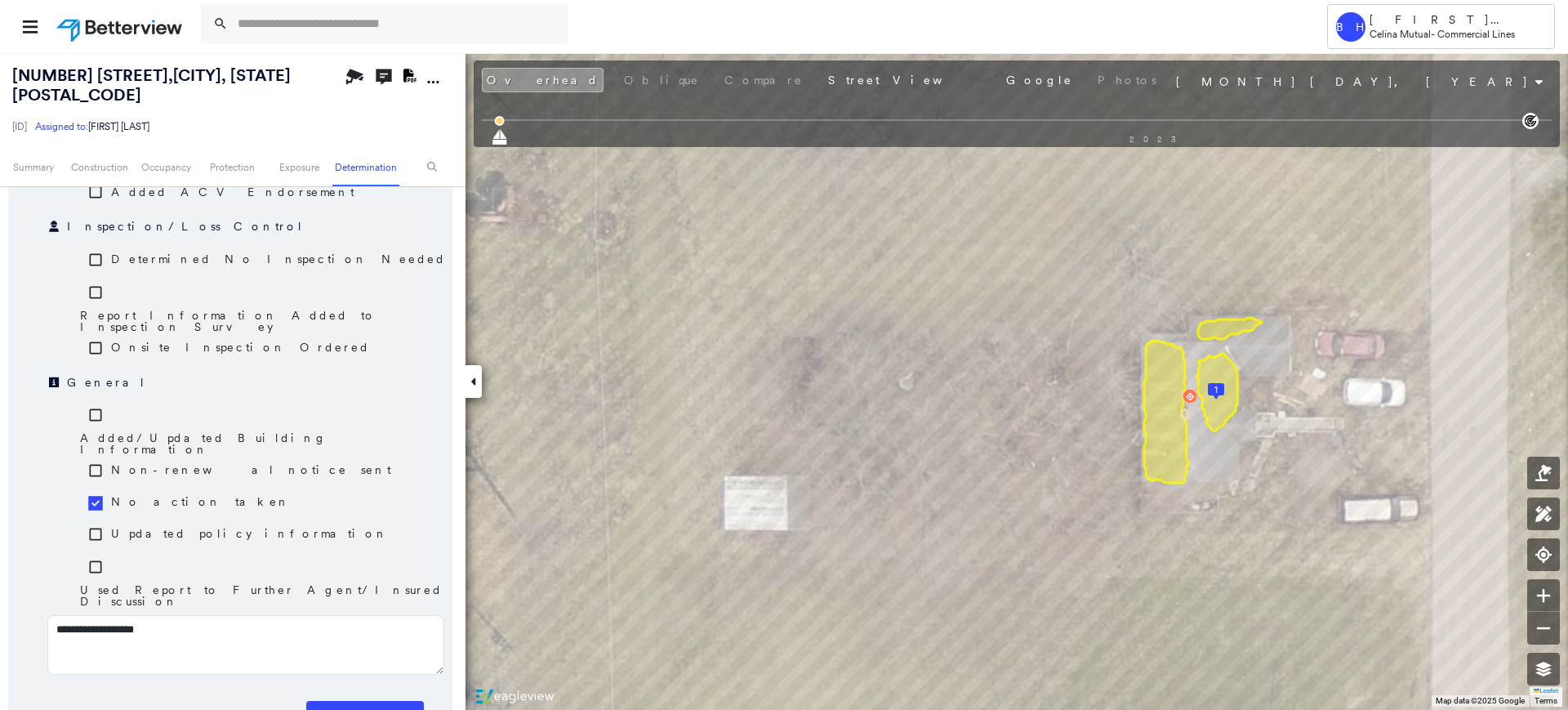 type on "**********" 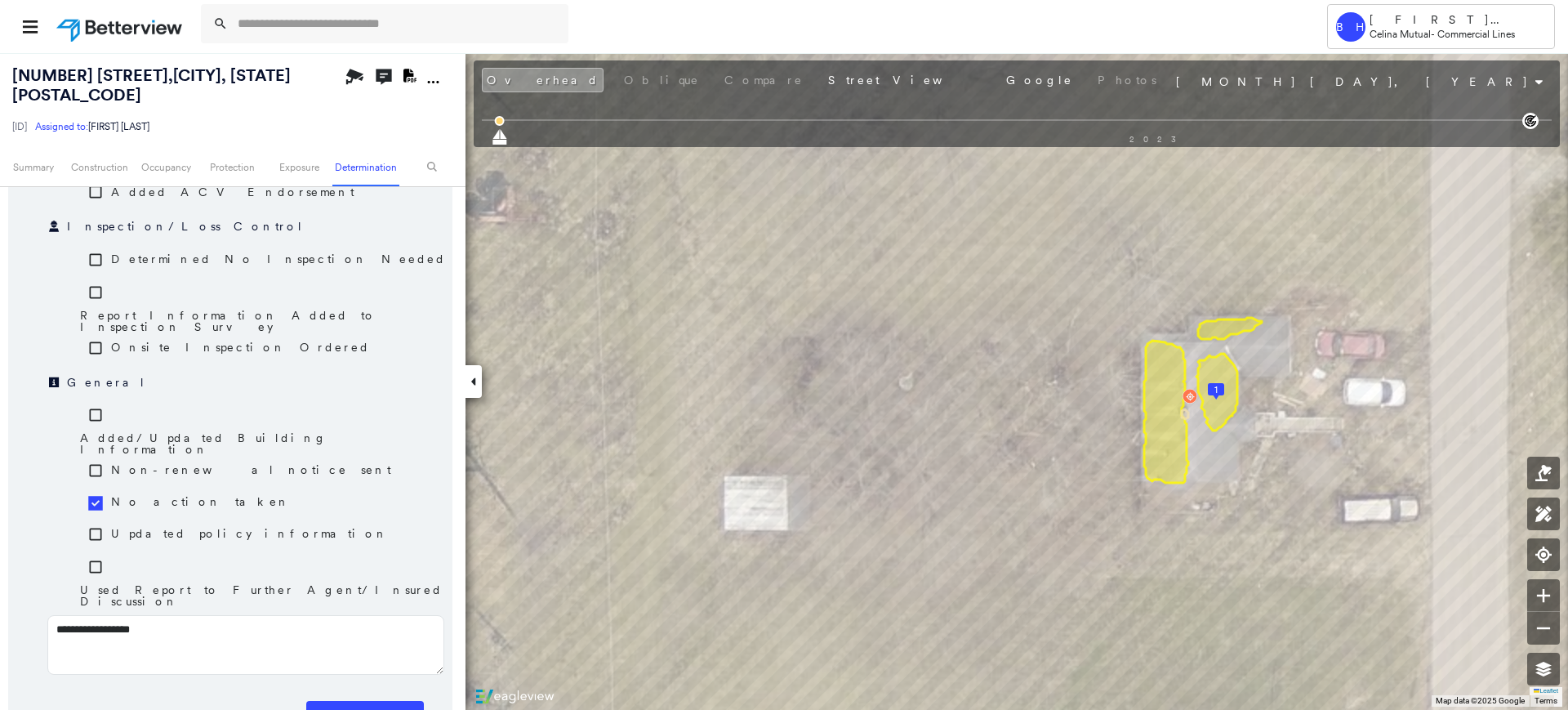 type on "**********" 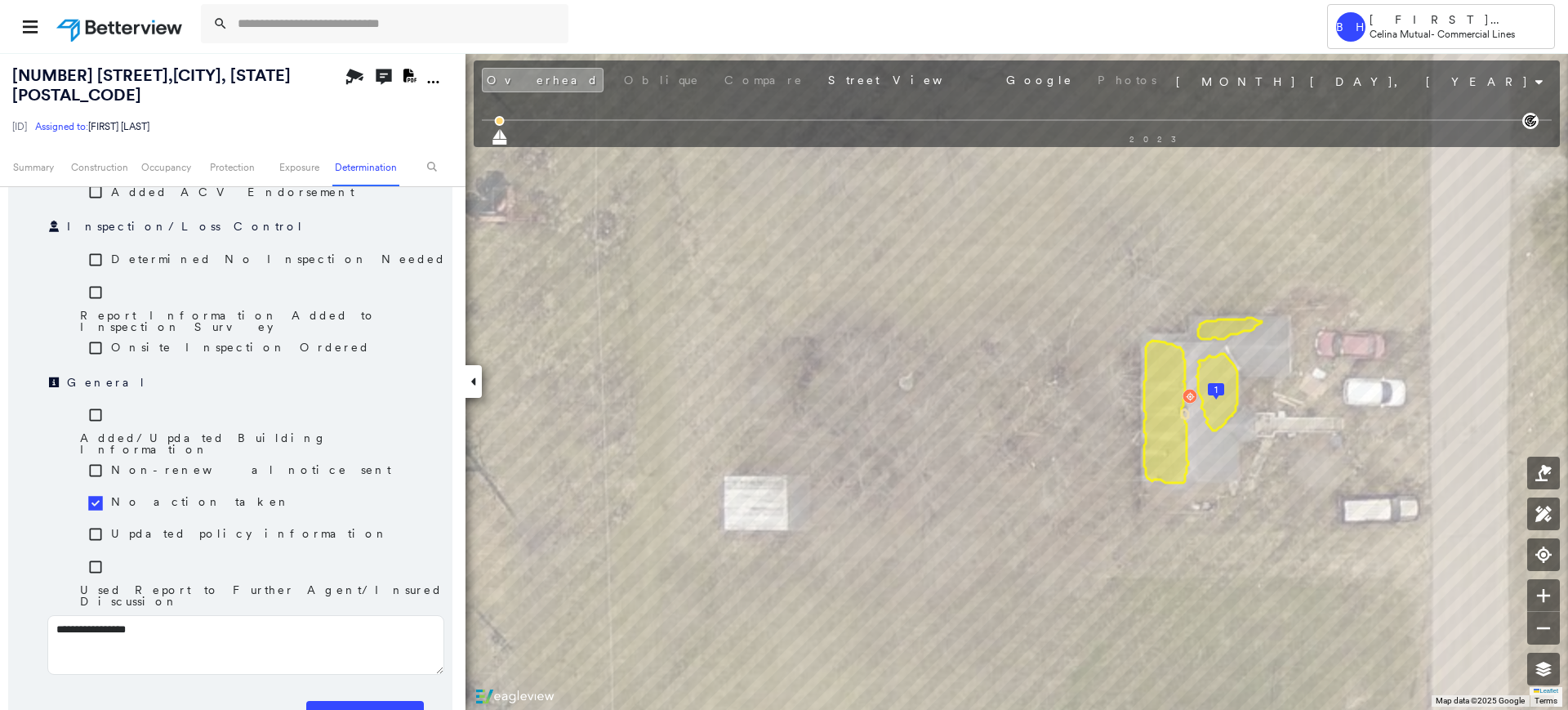 type on "**********" 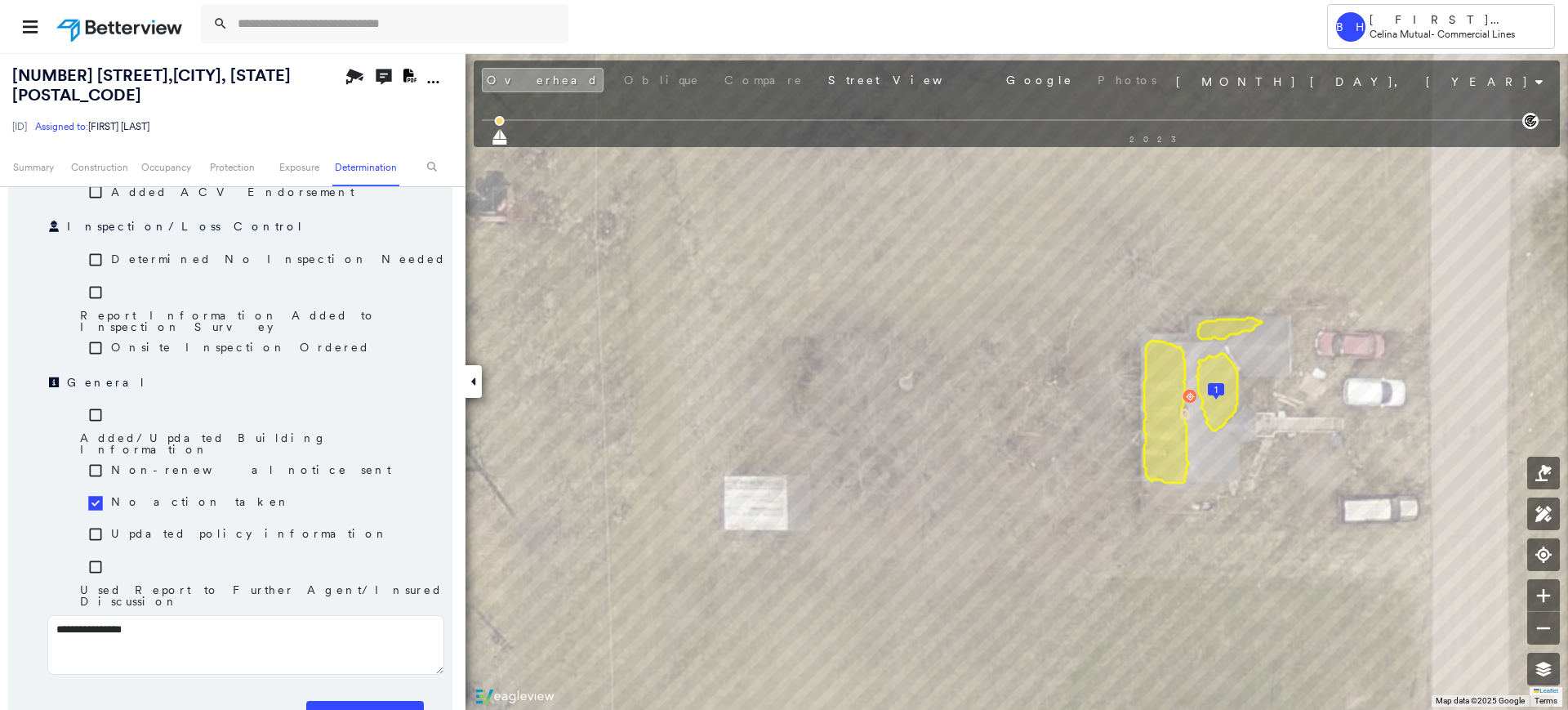 type on "**********" 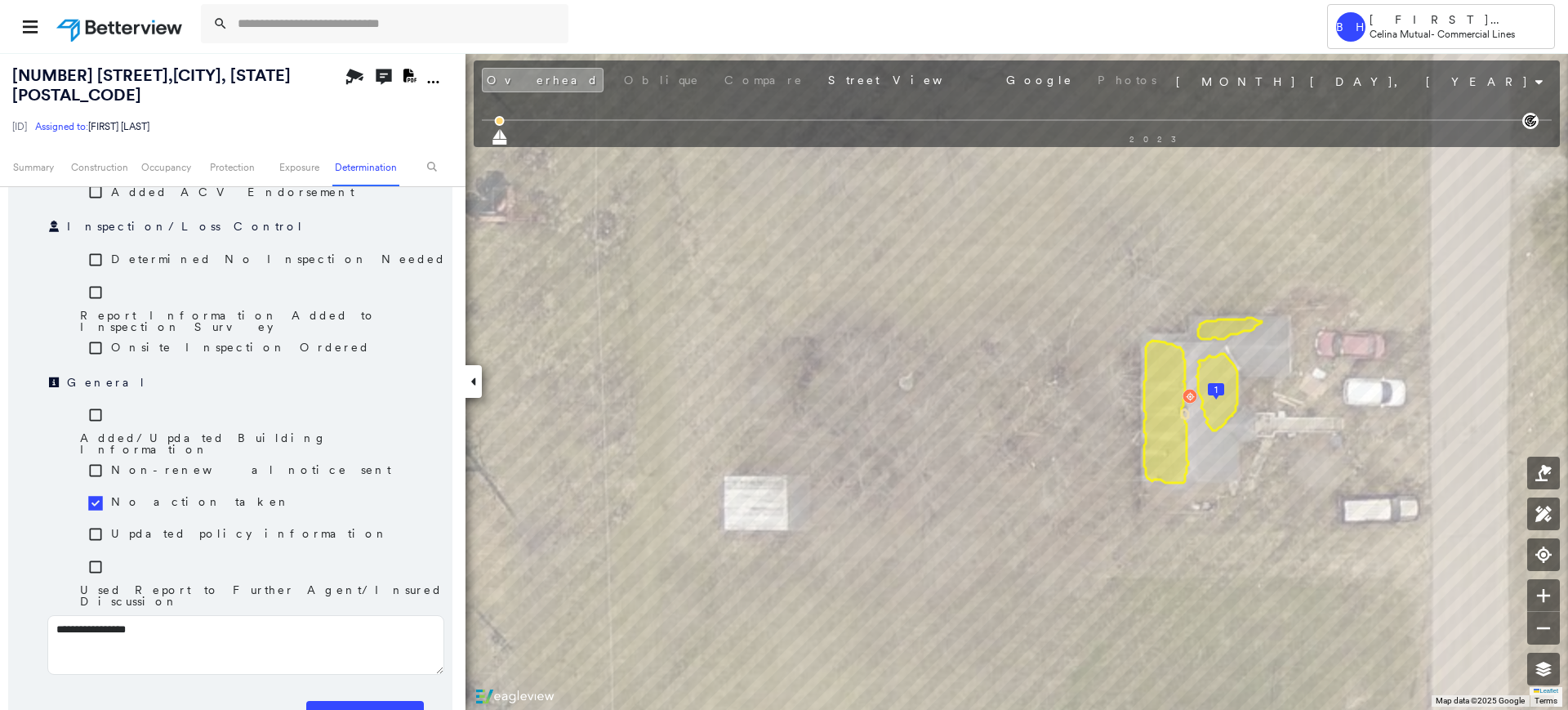 type on "**********" 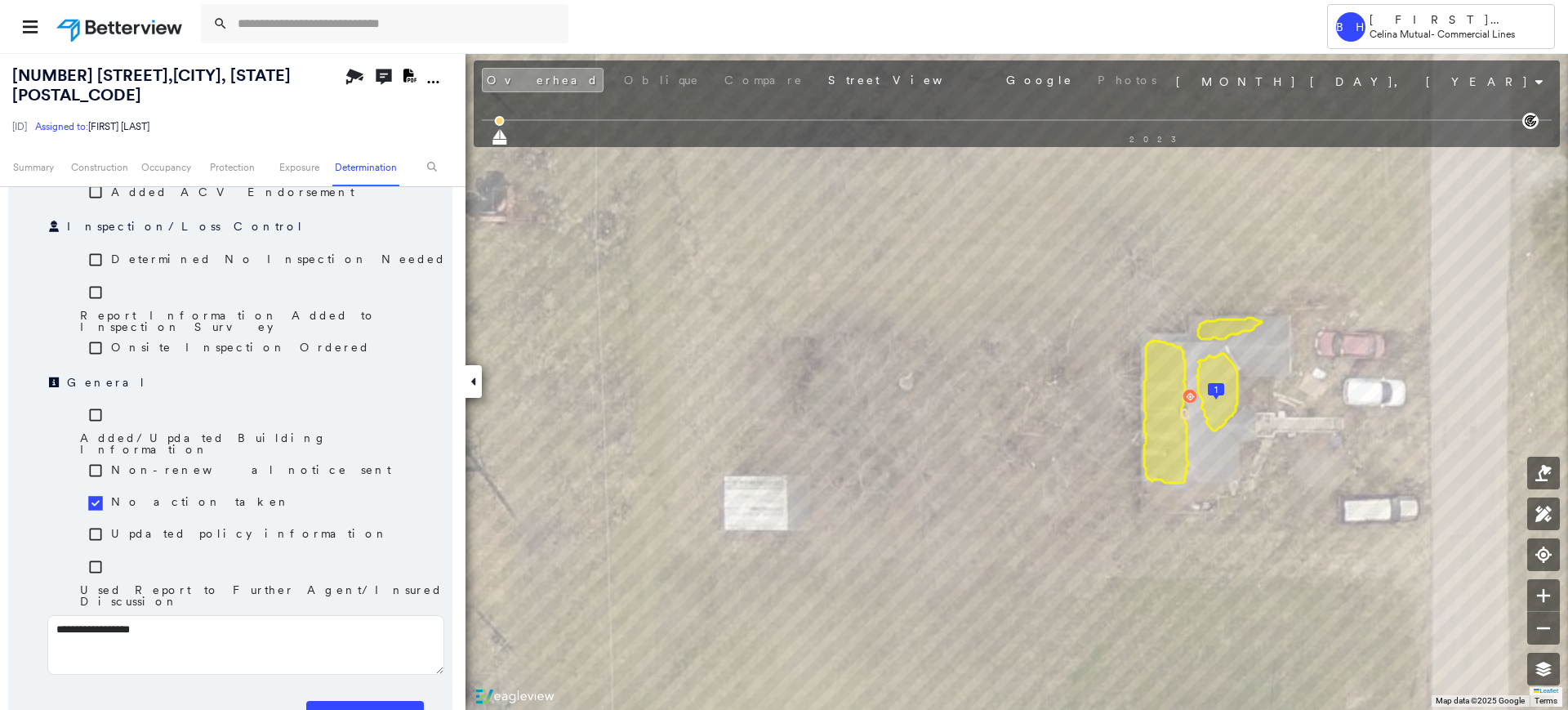 type on "**********" 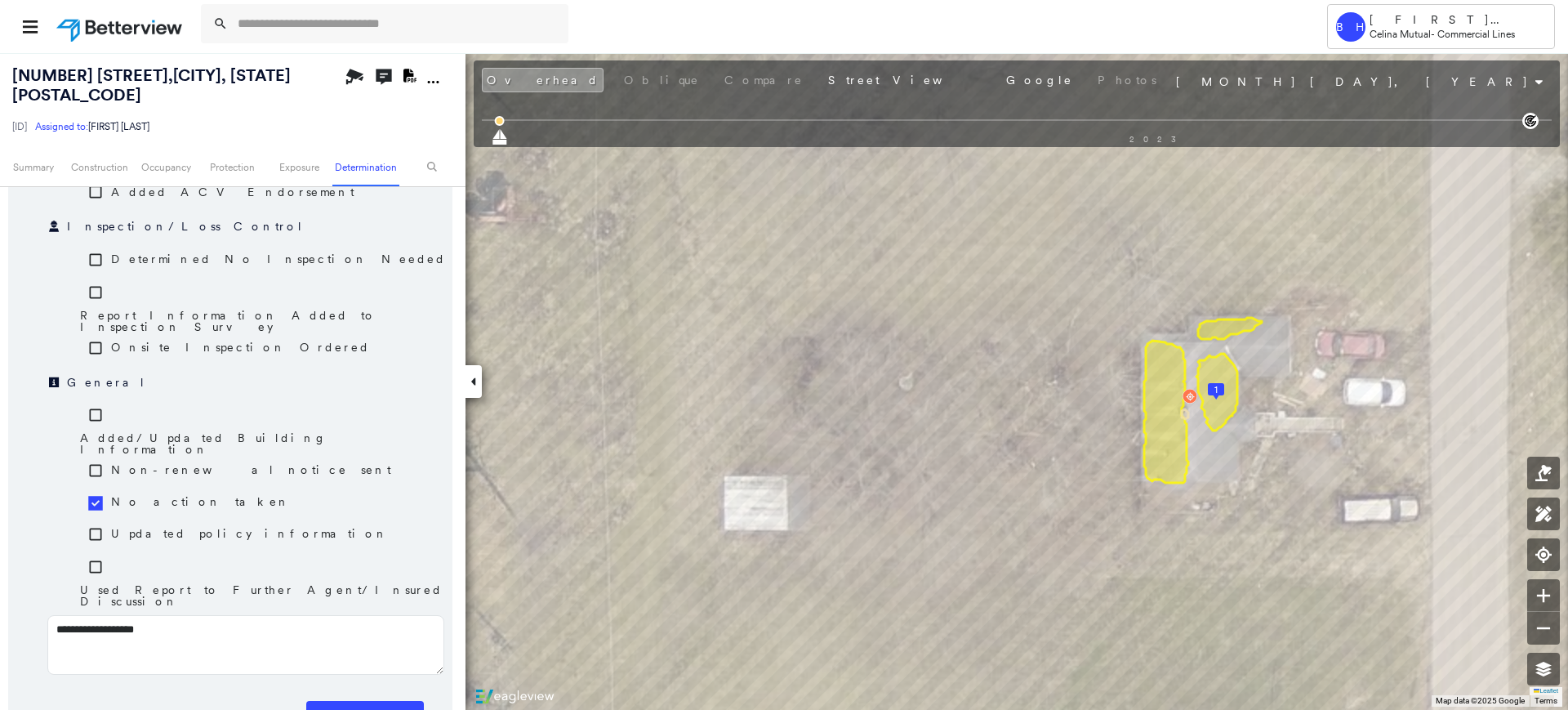 type on "**********" 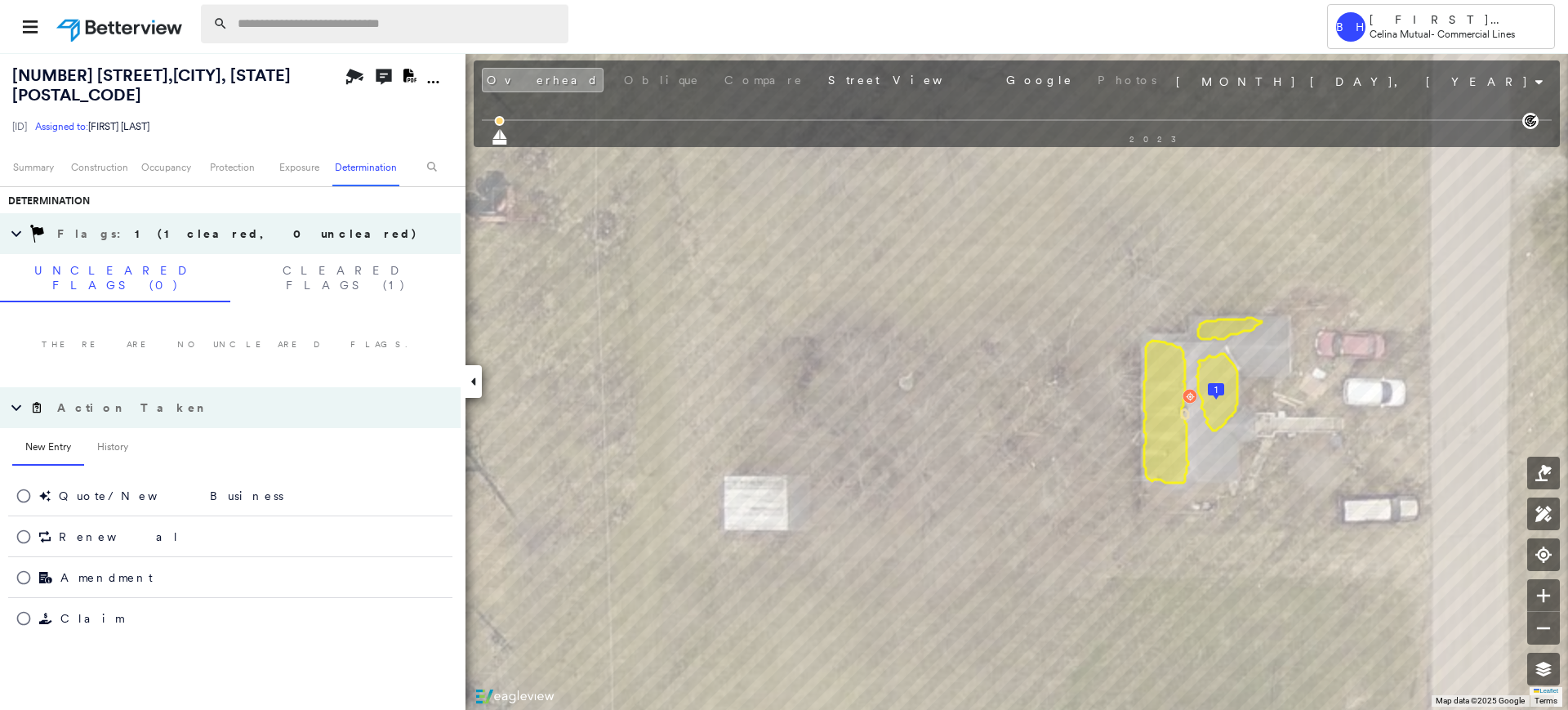 scroll, scrollTop: 1039, scrollLeft: 0, axis: vertical 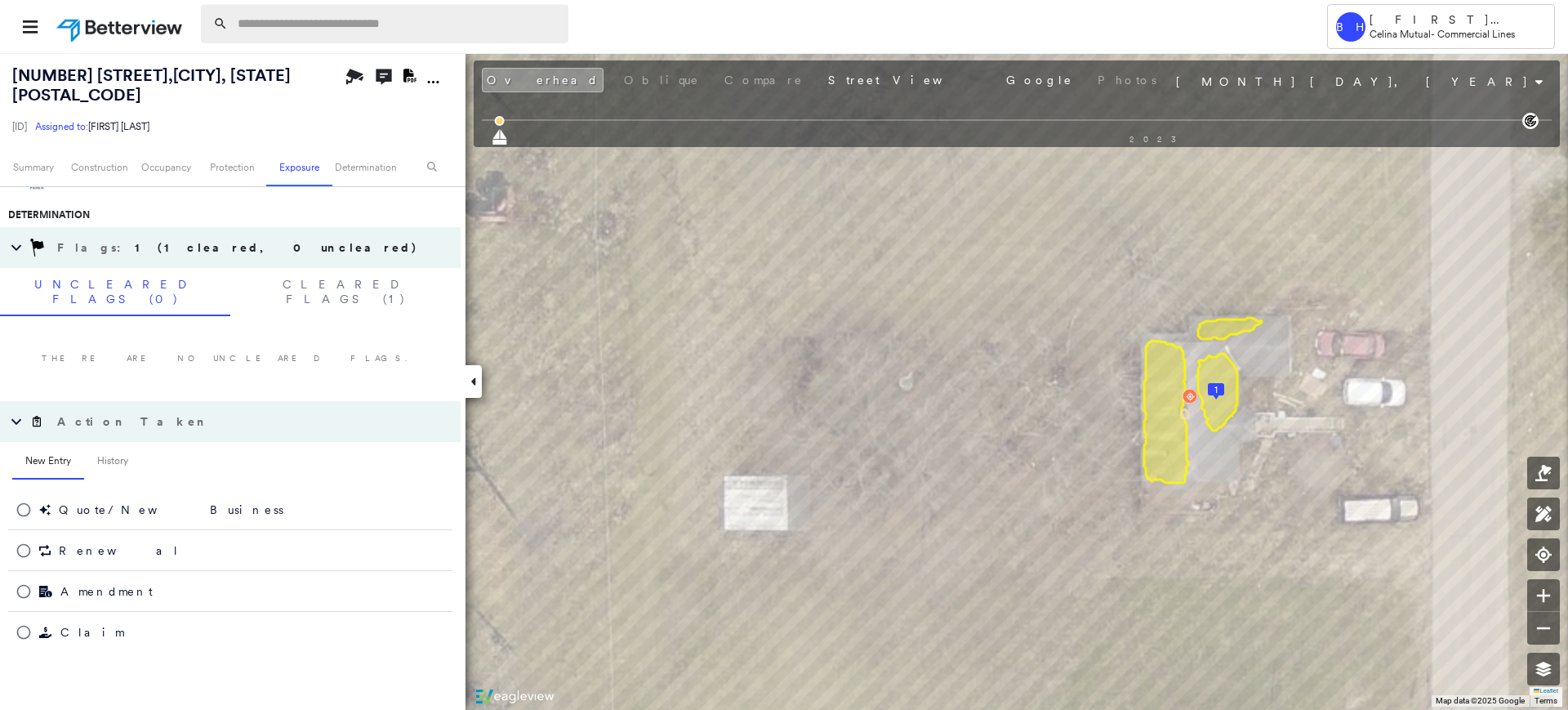 click at bounding box center (398, 24) 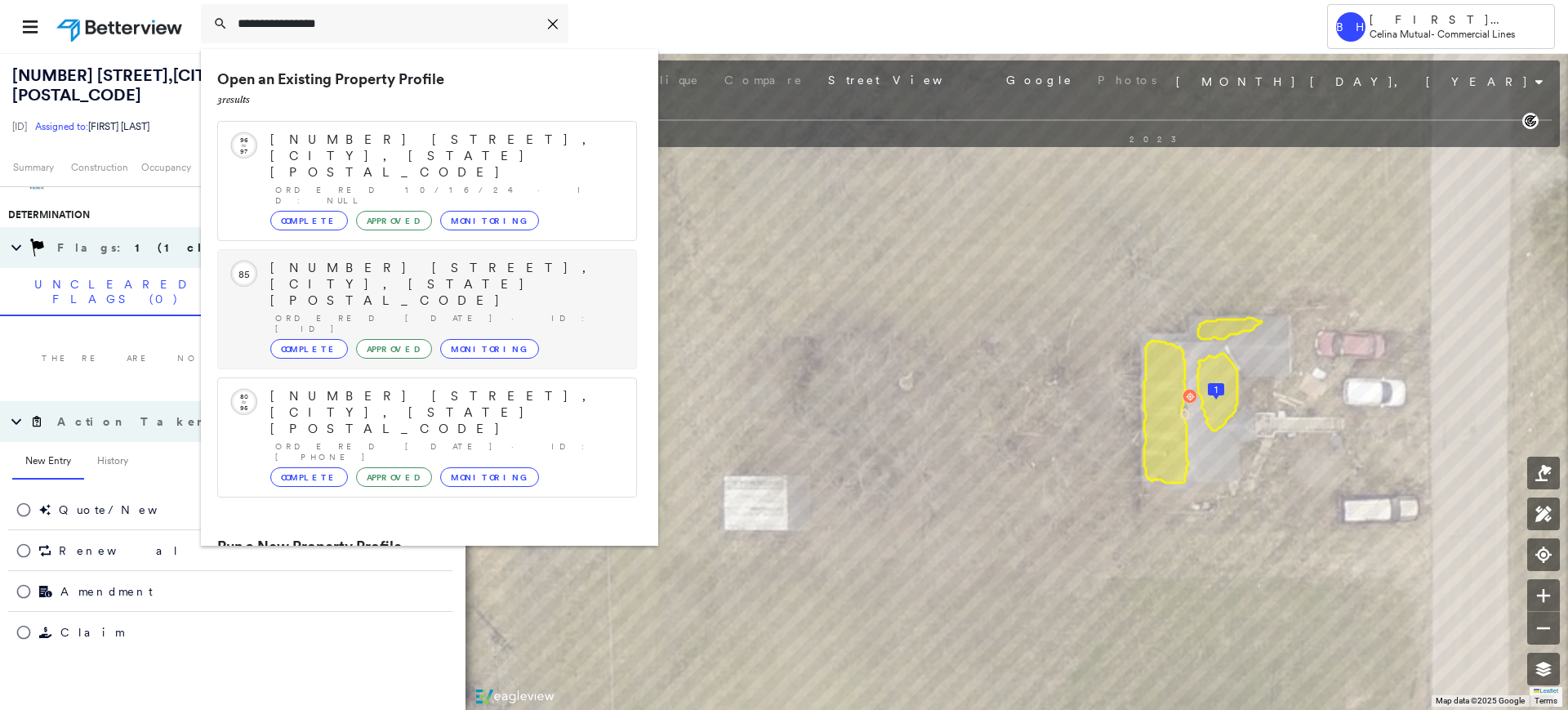 type on "**********" 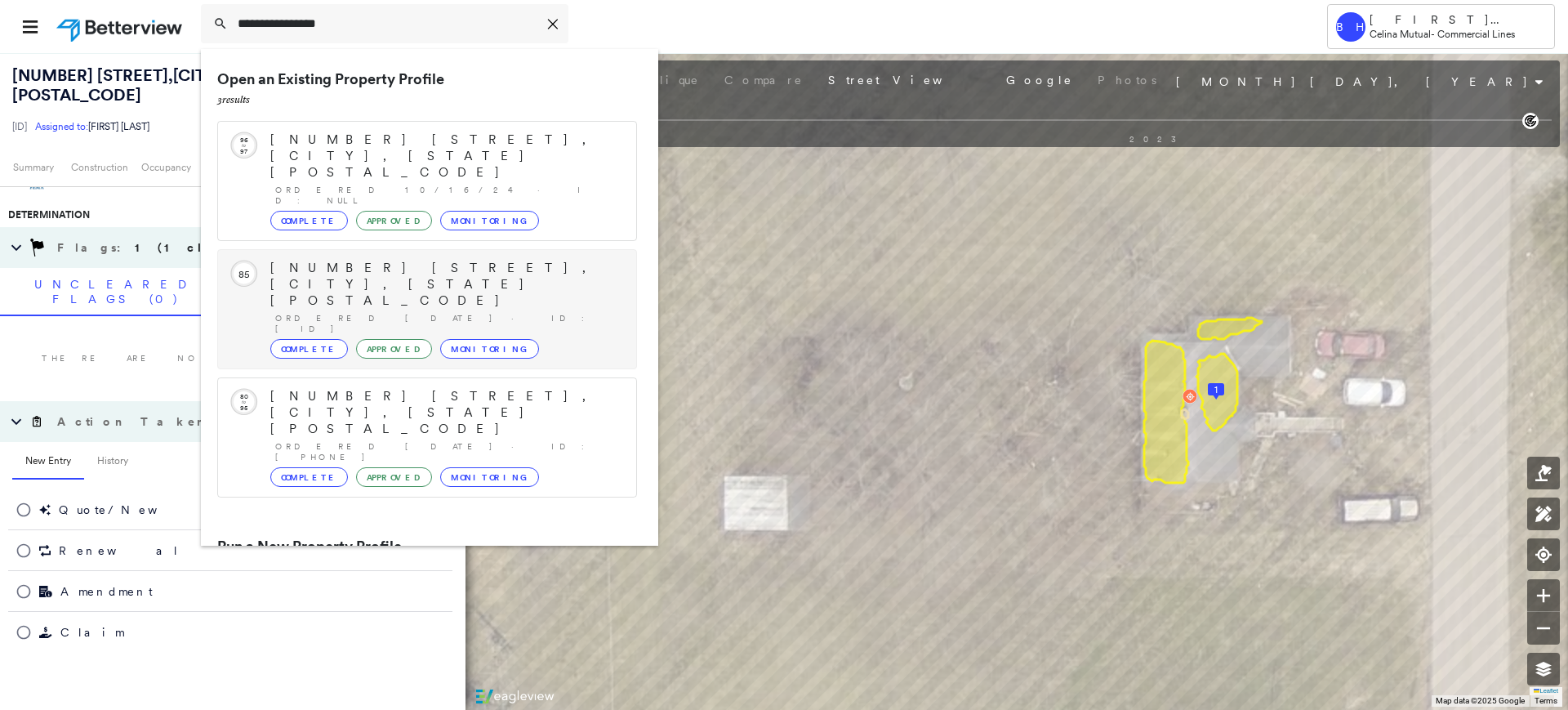 click on "[NUMBER] [STREET], [CITY], [STATE] [POSTAL_CODE]" at bounding box center (445, 284) 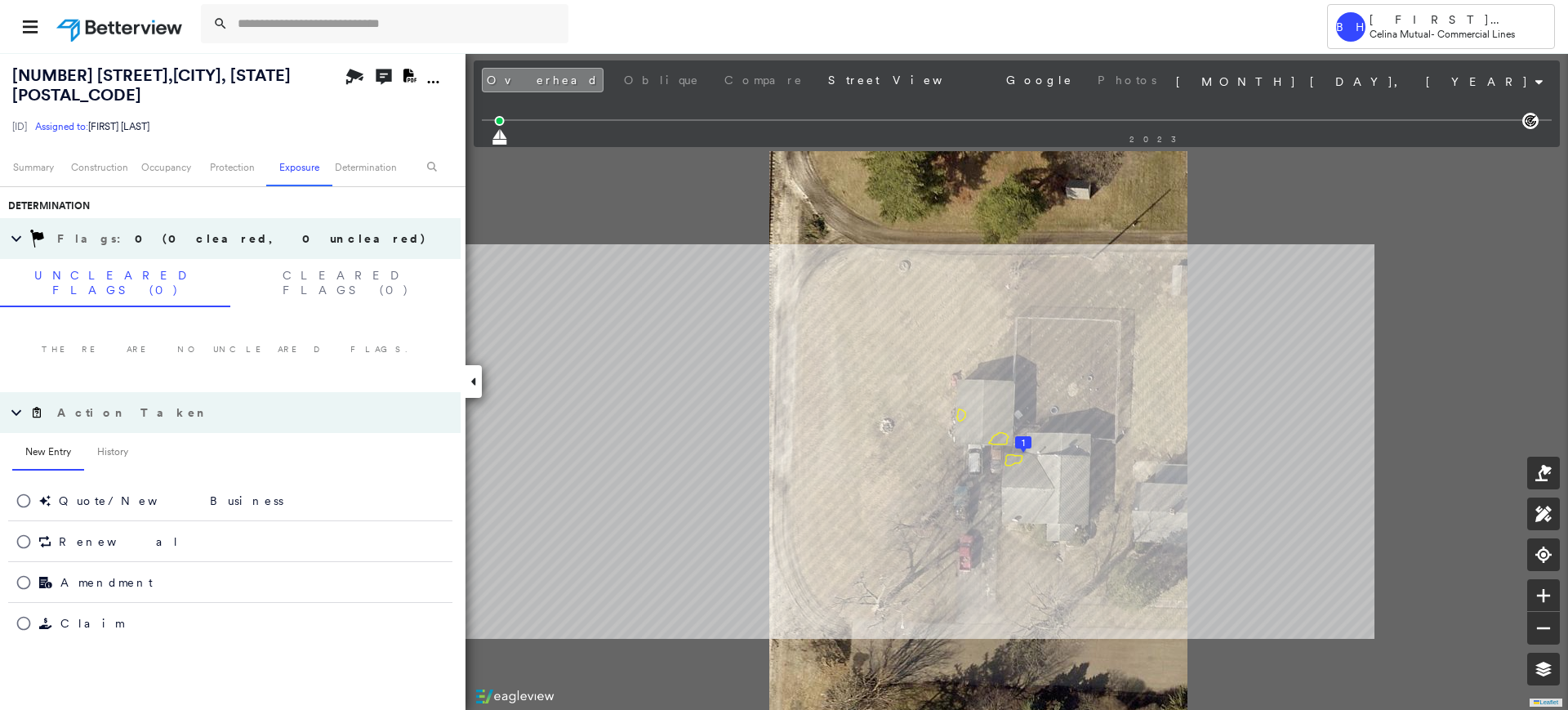 scroll, scrollTop: 915, scrollLeft: 0, axis: vertical 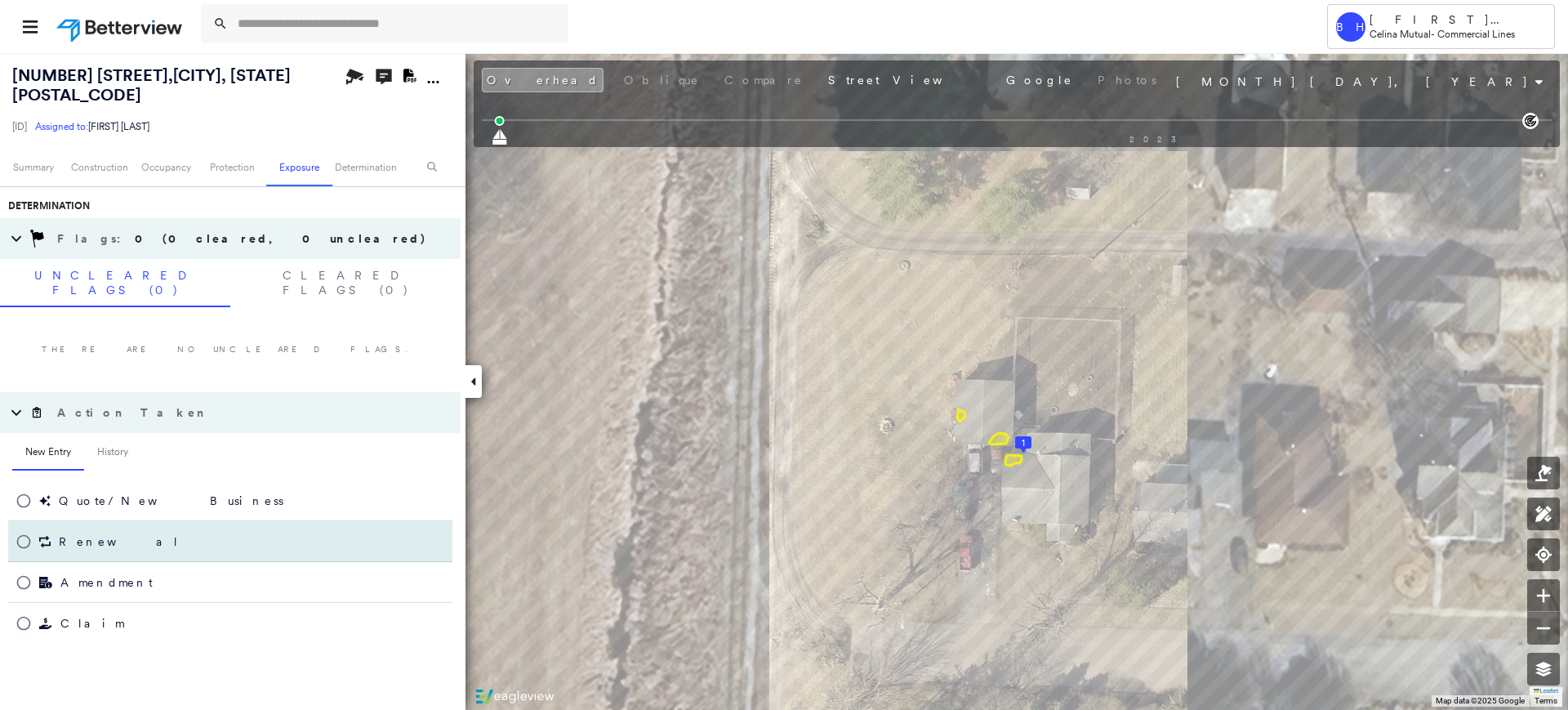 click on "Renewal" at bounding box center [94, 542] 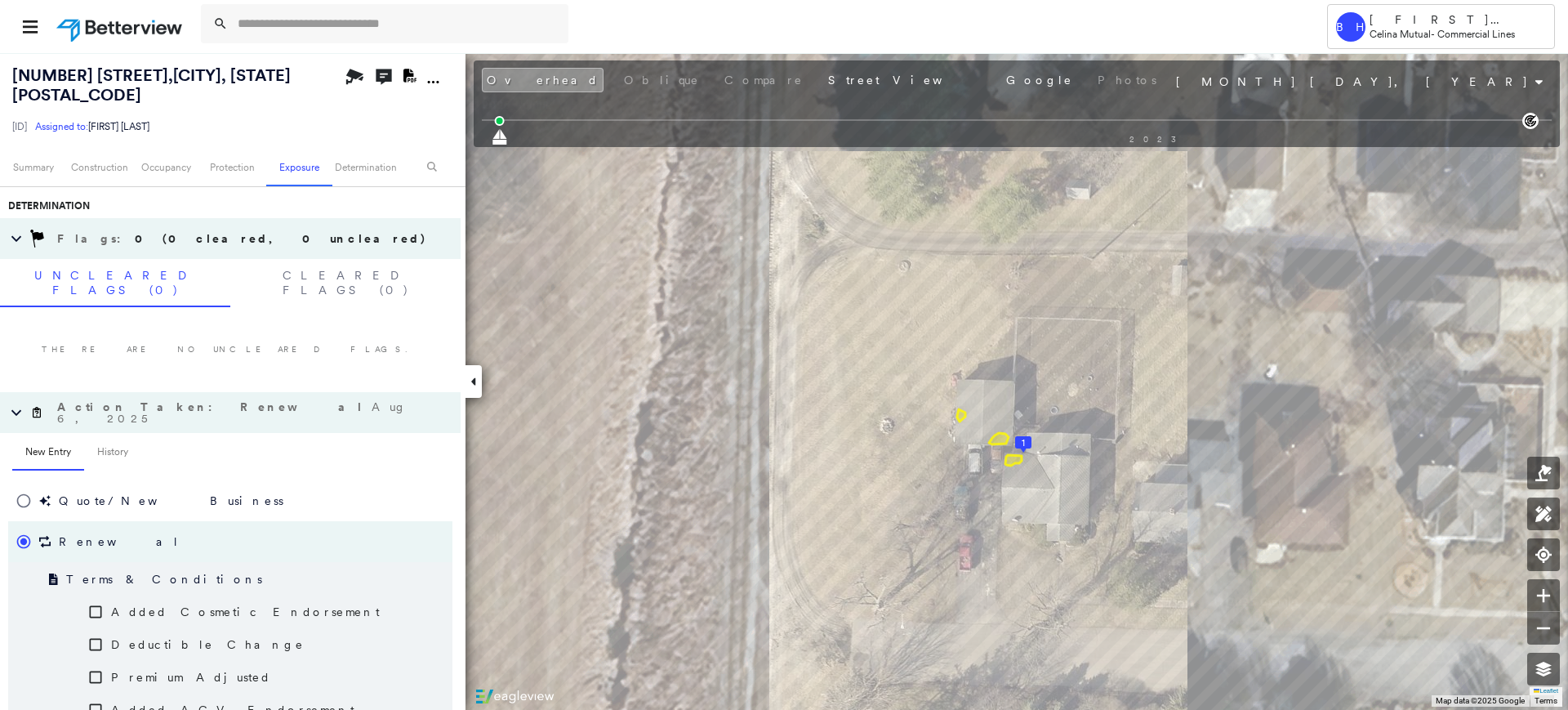 drag, startPoint x: 460, startPoint y: 507, endPoint x: 462, endPoint y: 557, distance: 50.039984 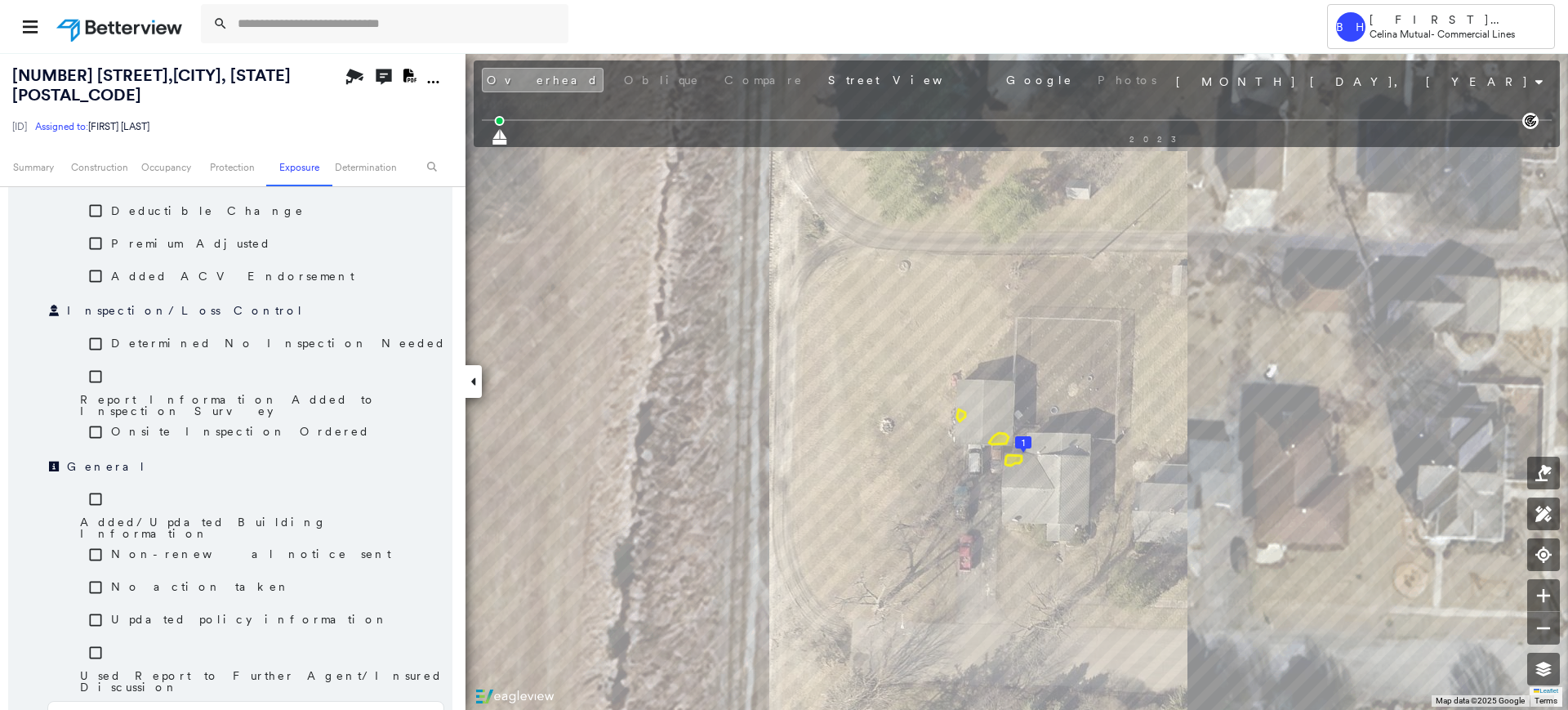 scroll, scrollTop: 1367, scrollLeft: 0, axis: vertical 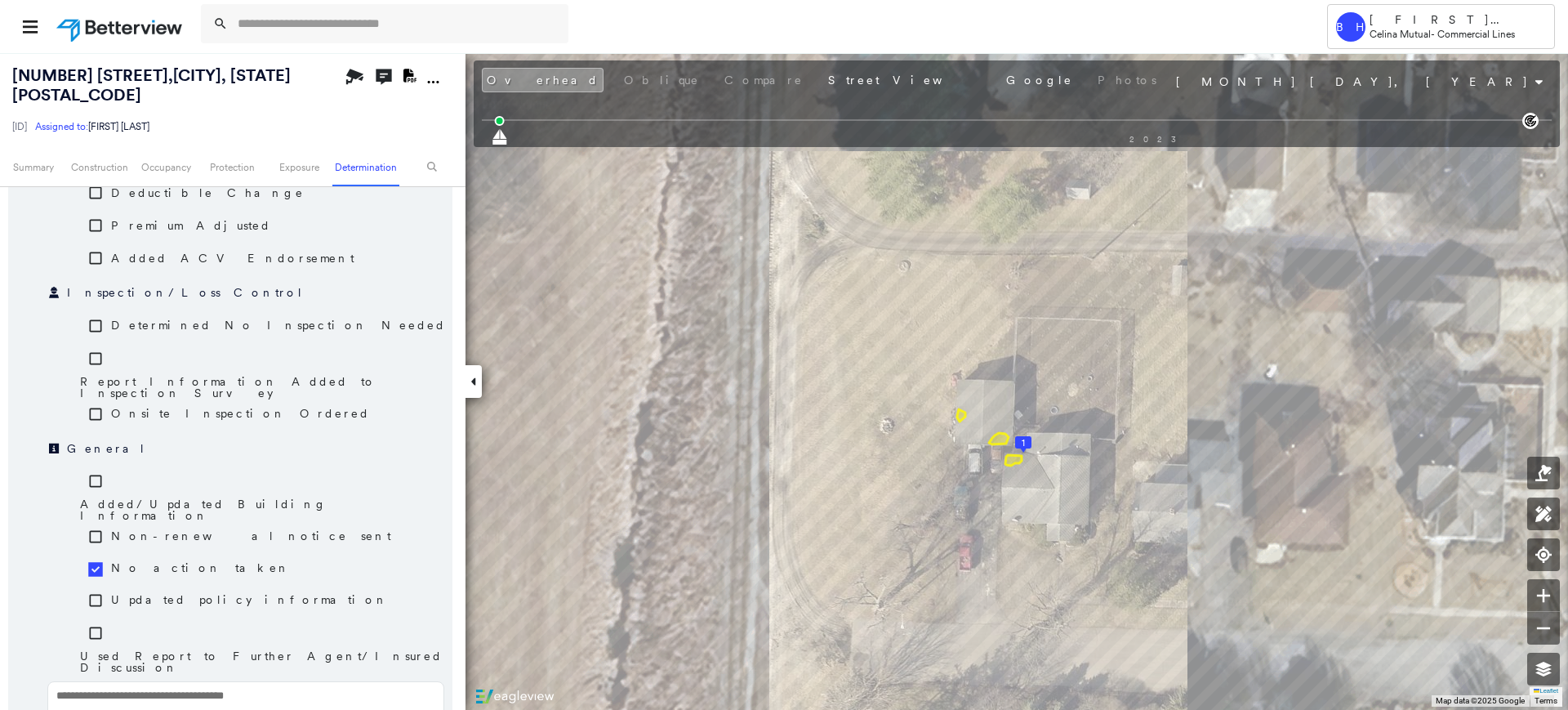 click on "Save" at bounding box center (365, 781) 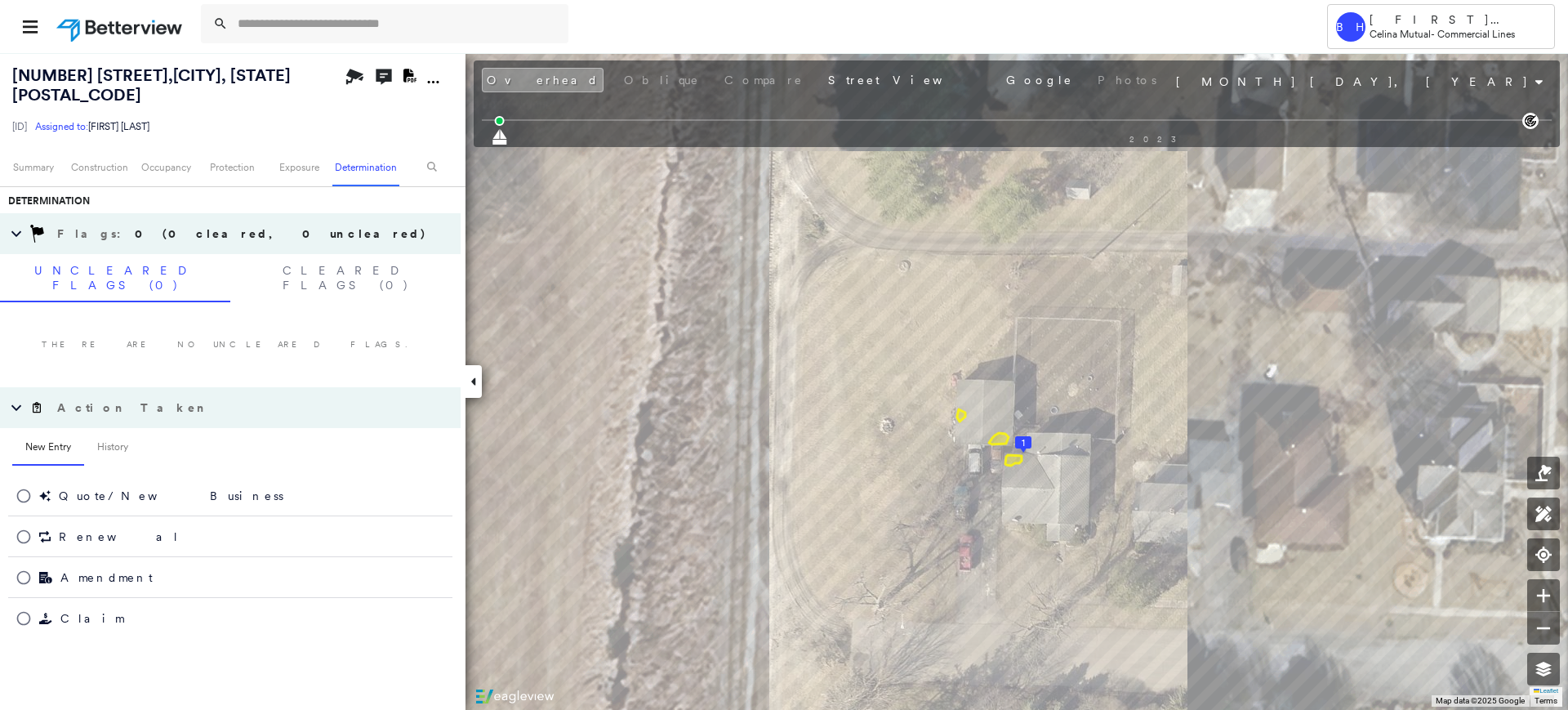 scroll, scrollTop: 915, scrollLeft: 0, axis: vertical 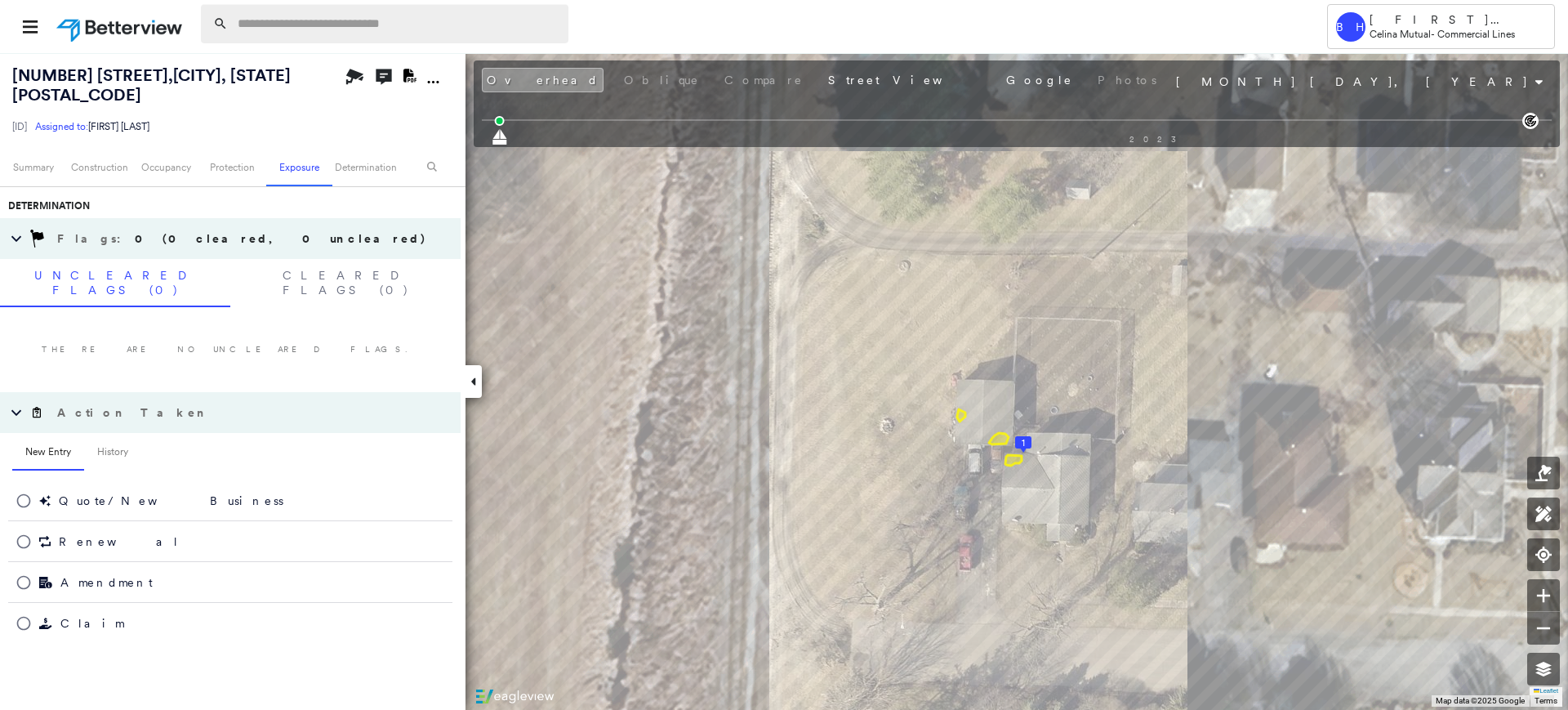 click at bounding box center (398, 24) 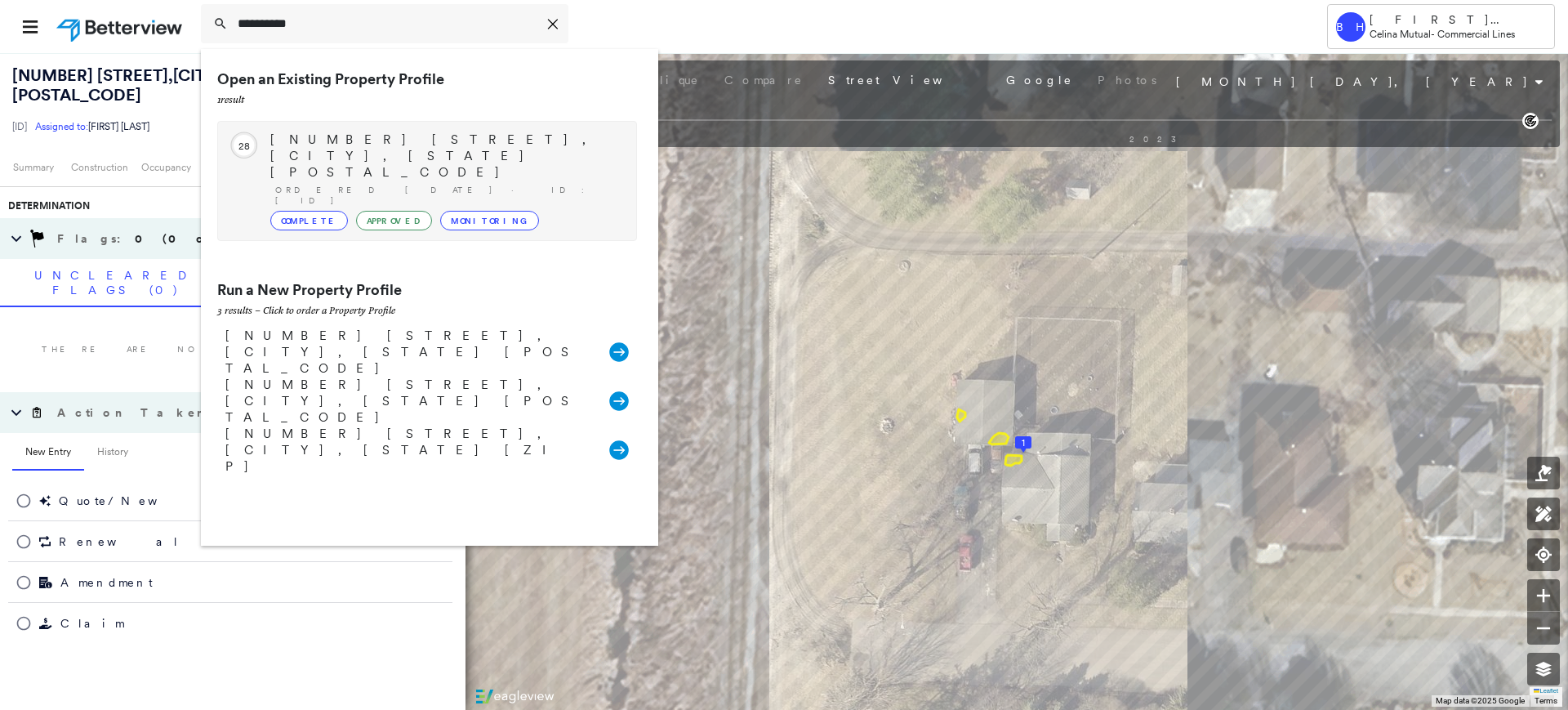 type on "**********" 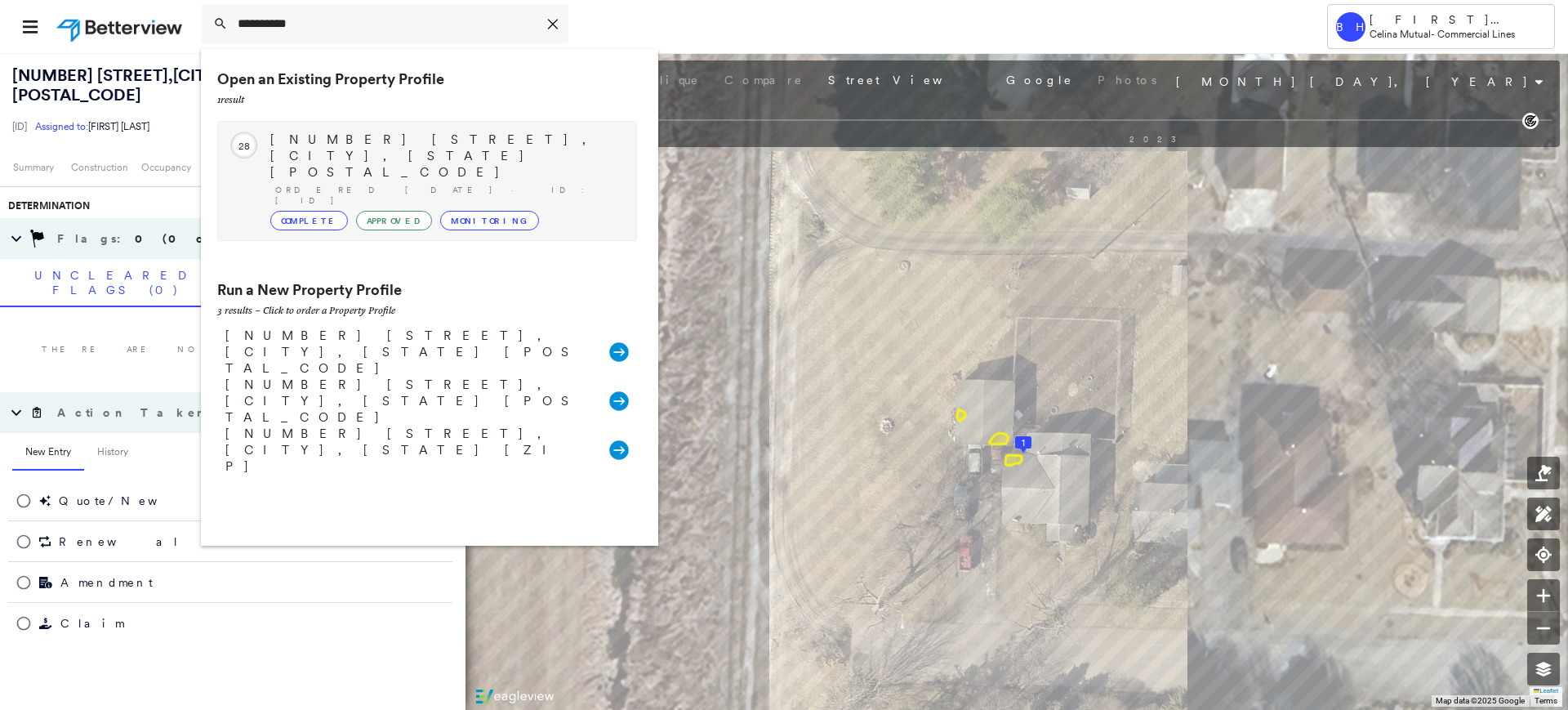 click on "[NUMBER] [STREET], [CITY], [STATE] [POSTAL_CODE]" at bounding box center [445, 156] 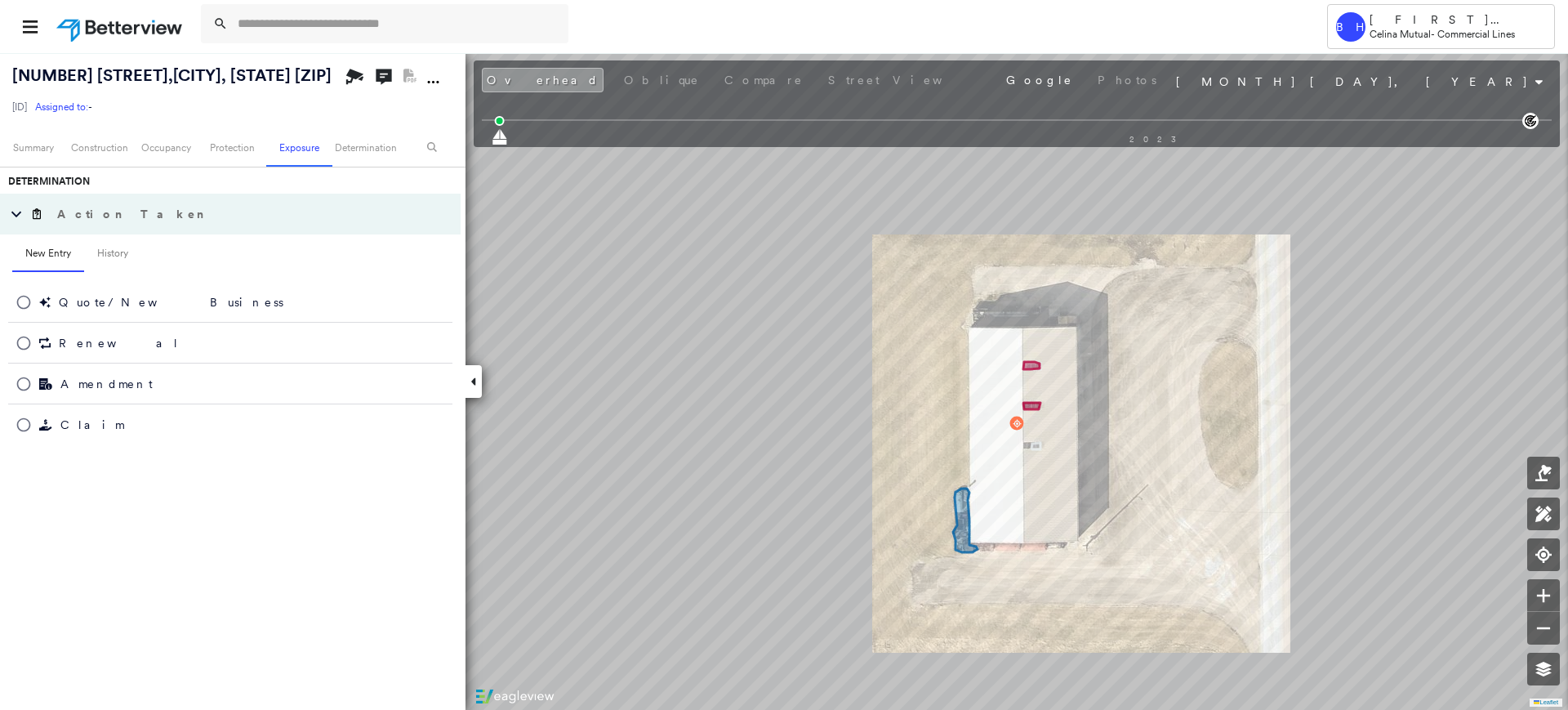 scroll, scrollTop: 915, scrollLeft: 0, axis: vertical 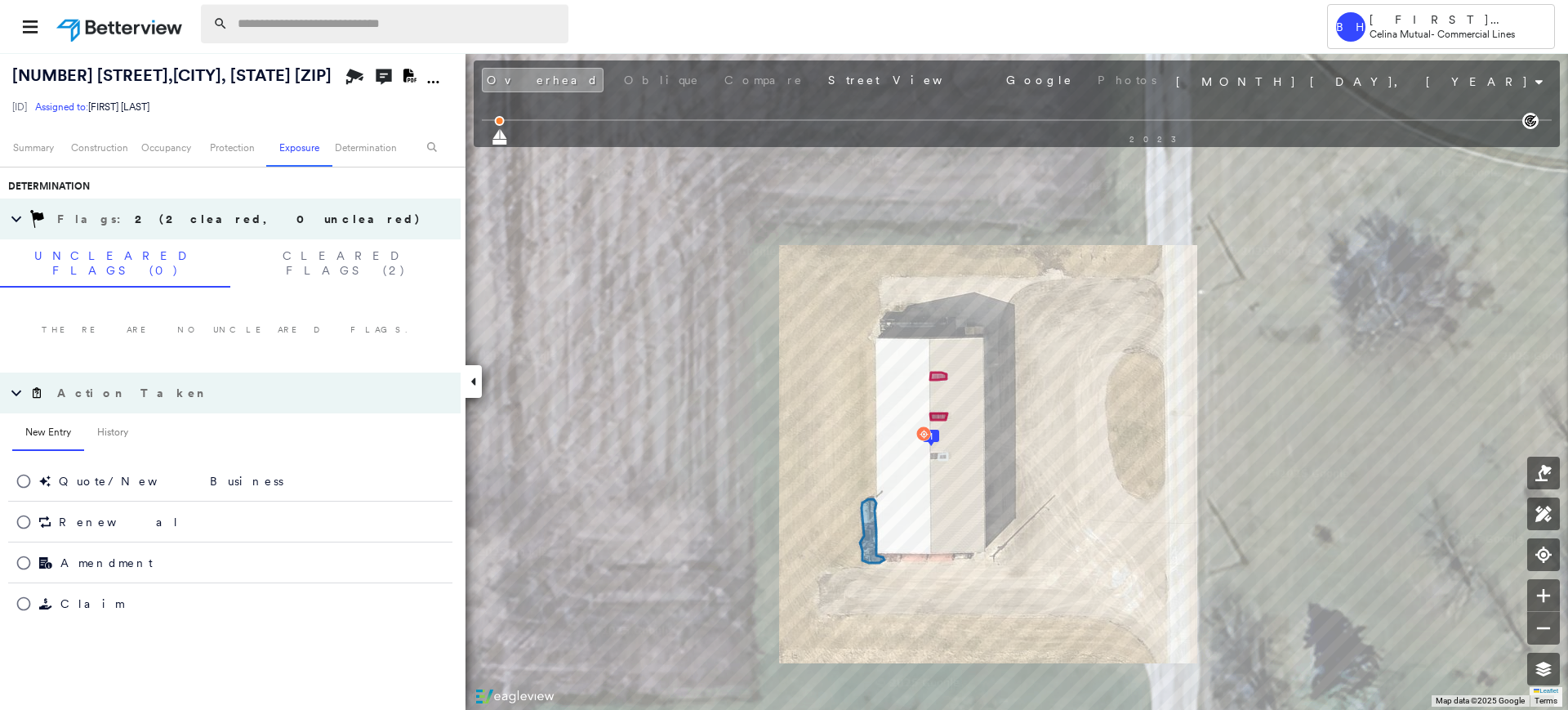 click at bounding box center [398, 24] 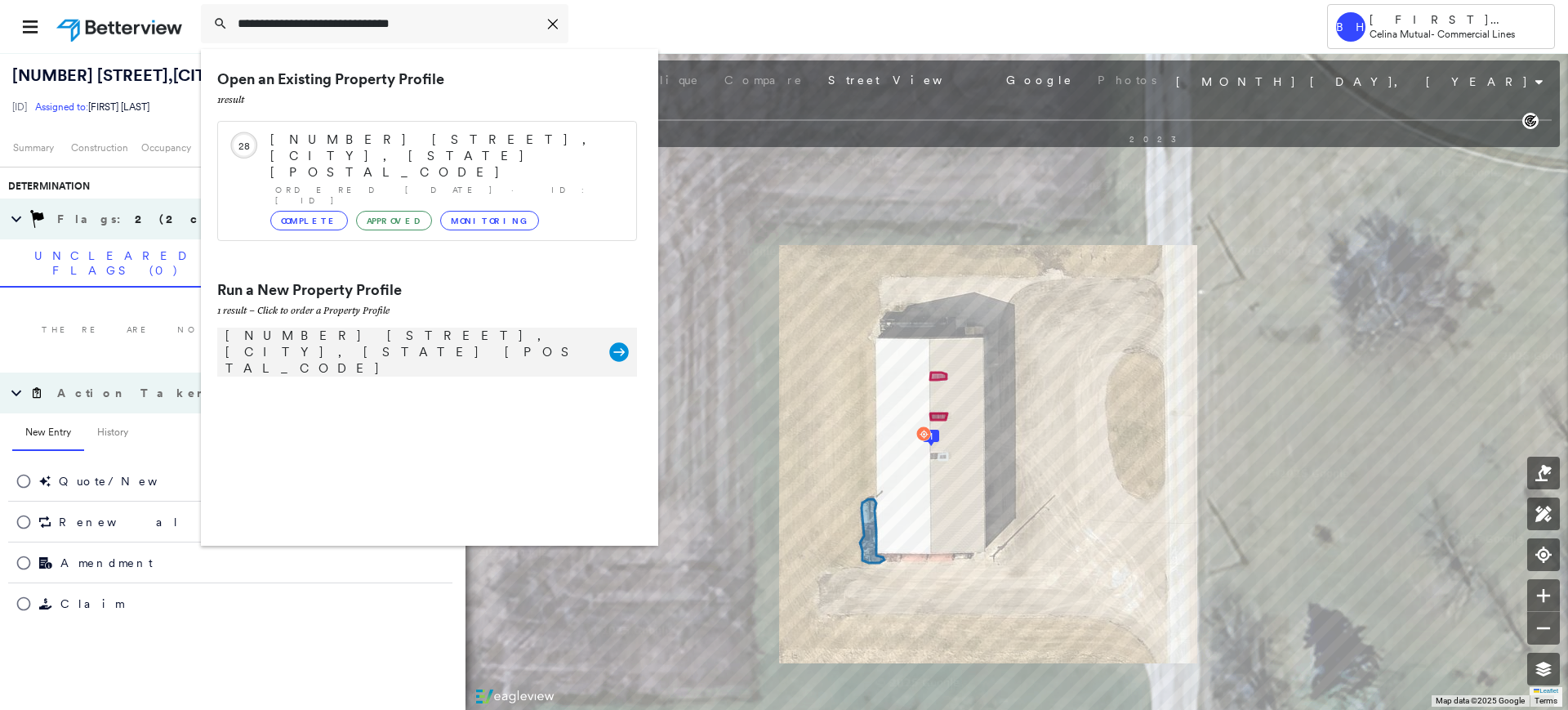 type on "**********" 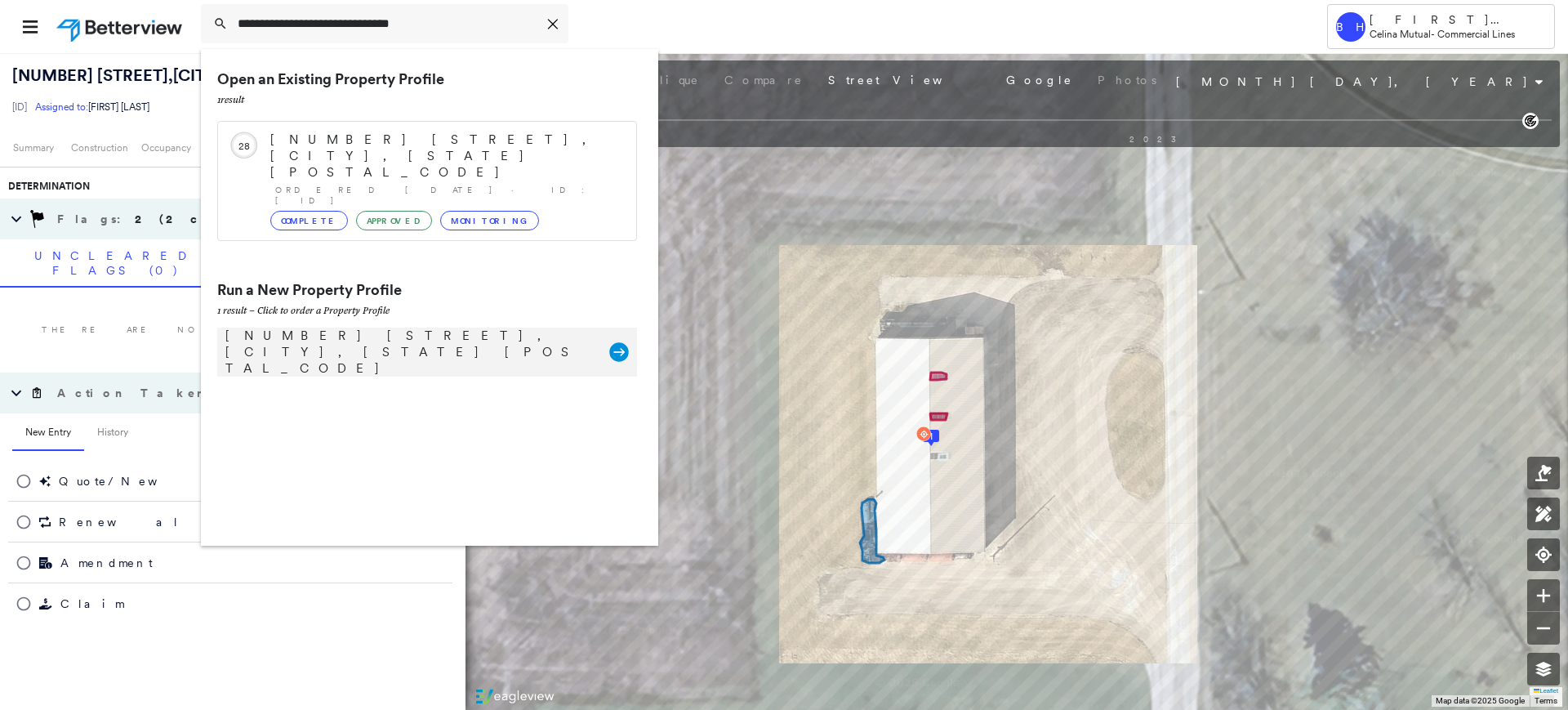 click on "[NUMBER] [STREET], [CITY], [STATE] [POSTAL_CODE] Group Created with Sketch." at bounding box center [427, 352] 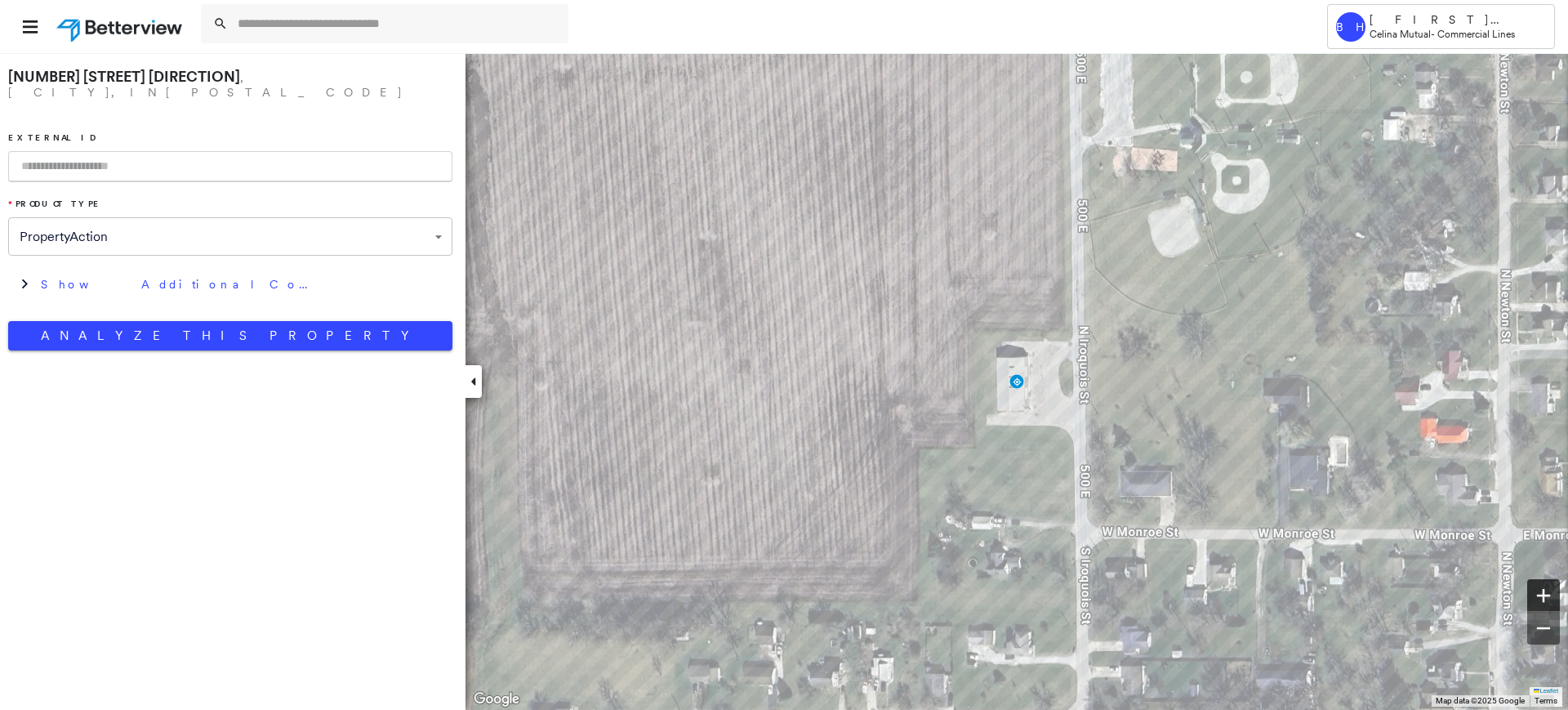 click 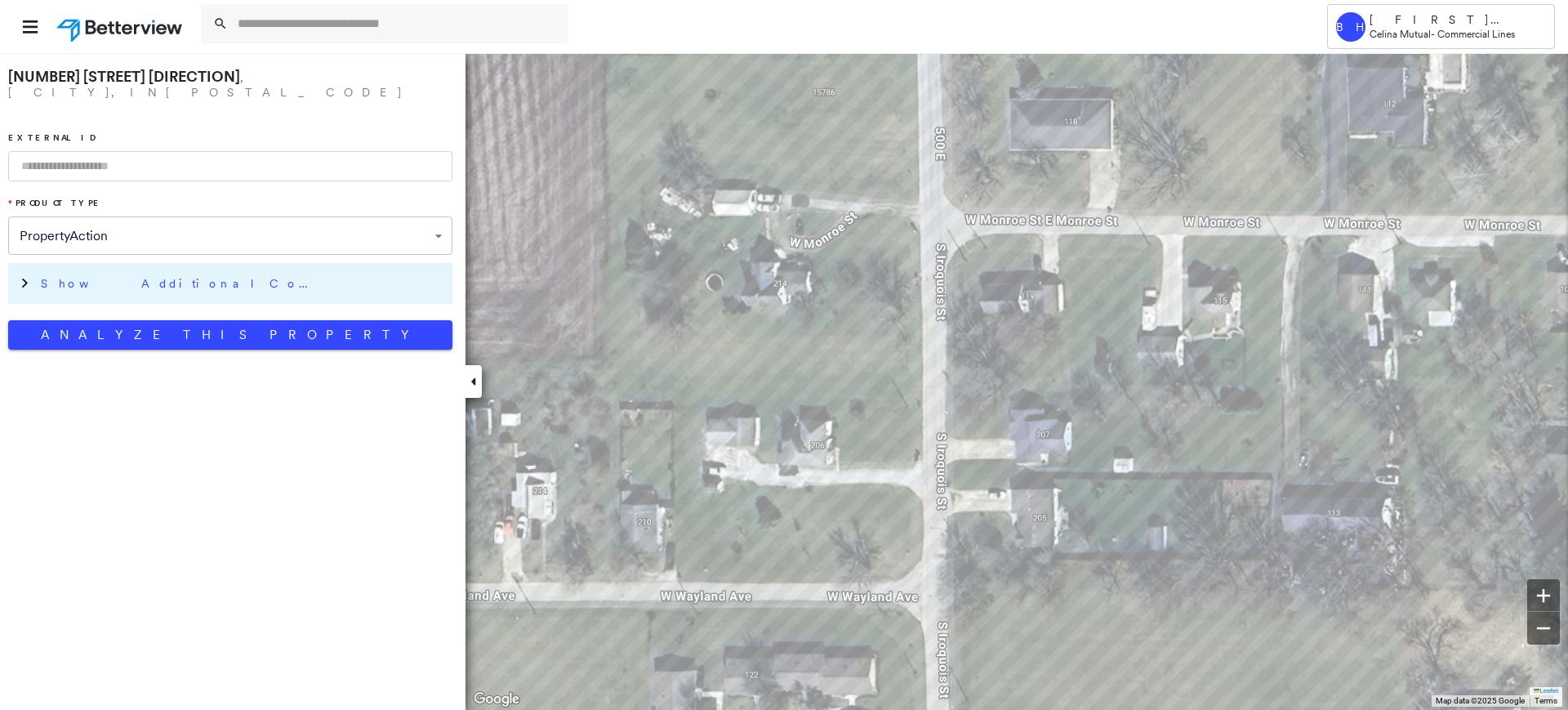 click on "Show Additional Company Data" at bounding box center [180, 284] 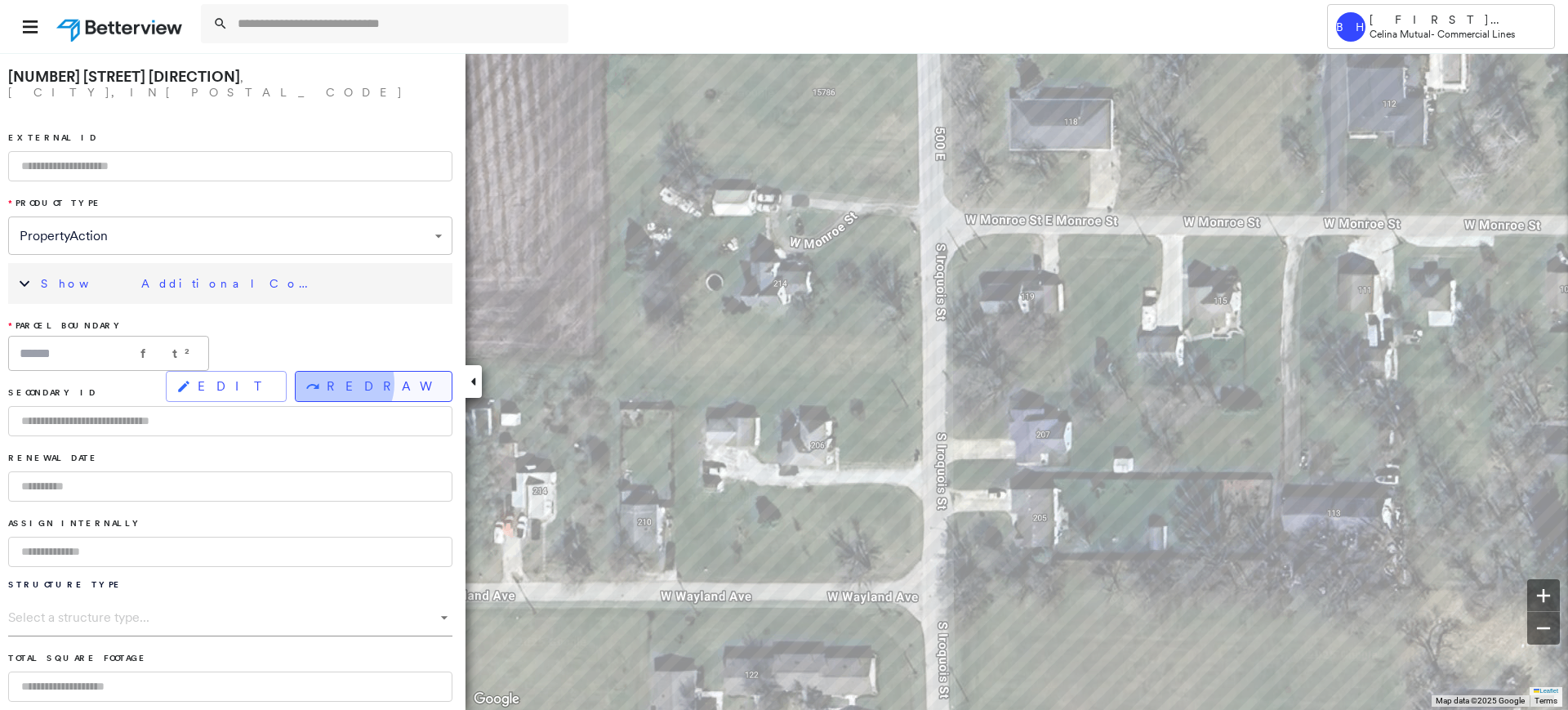click on "REDRAW" at bounding box center [382, 386] 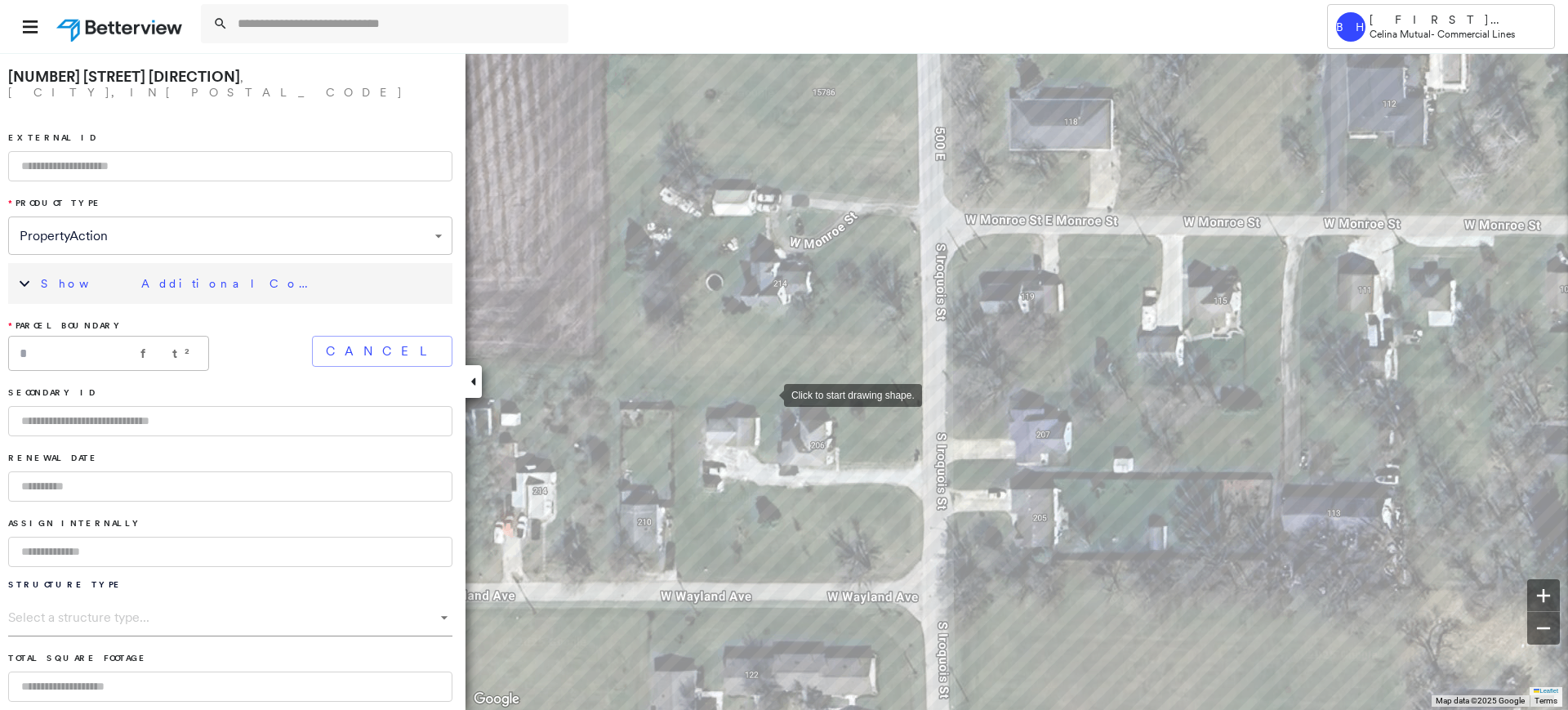 click at bounding box center [768, 394] 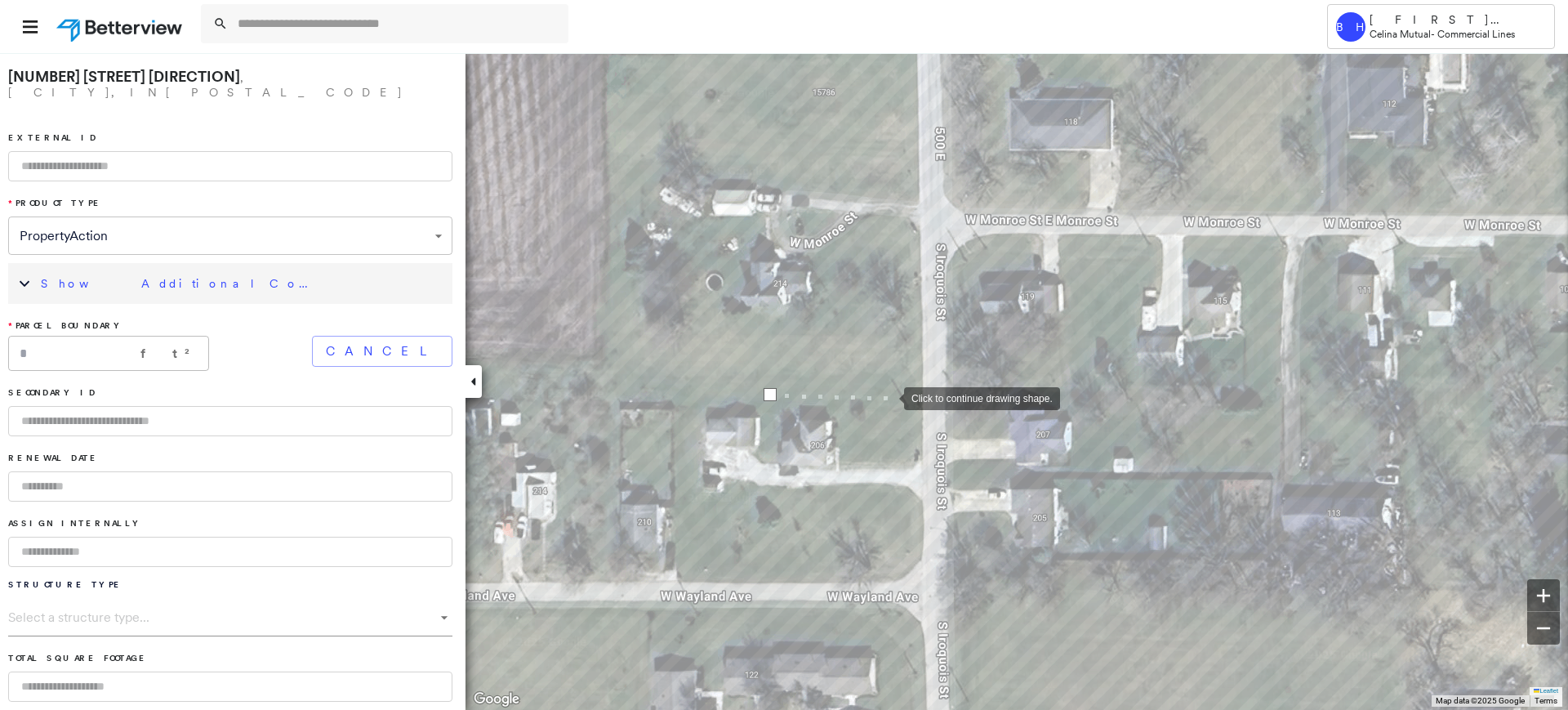 click at bounding box center [888, 397] 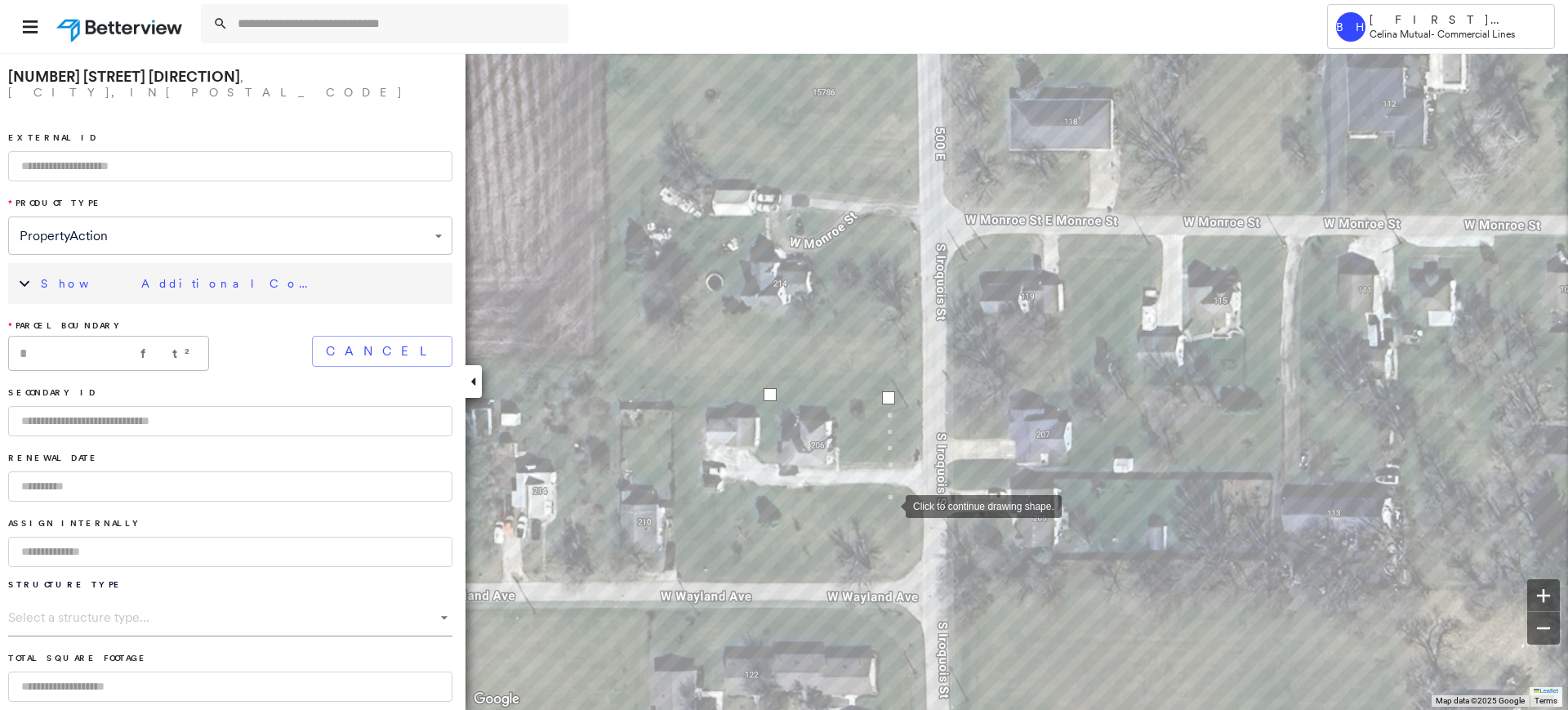 click at bounding box center [889, 505] 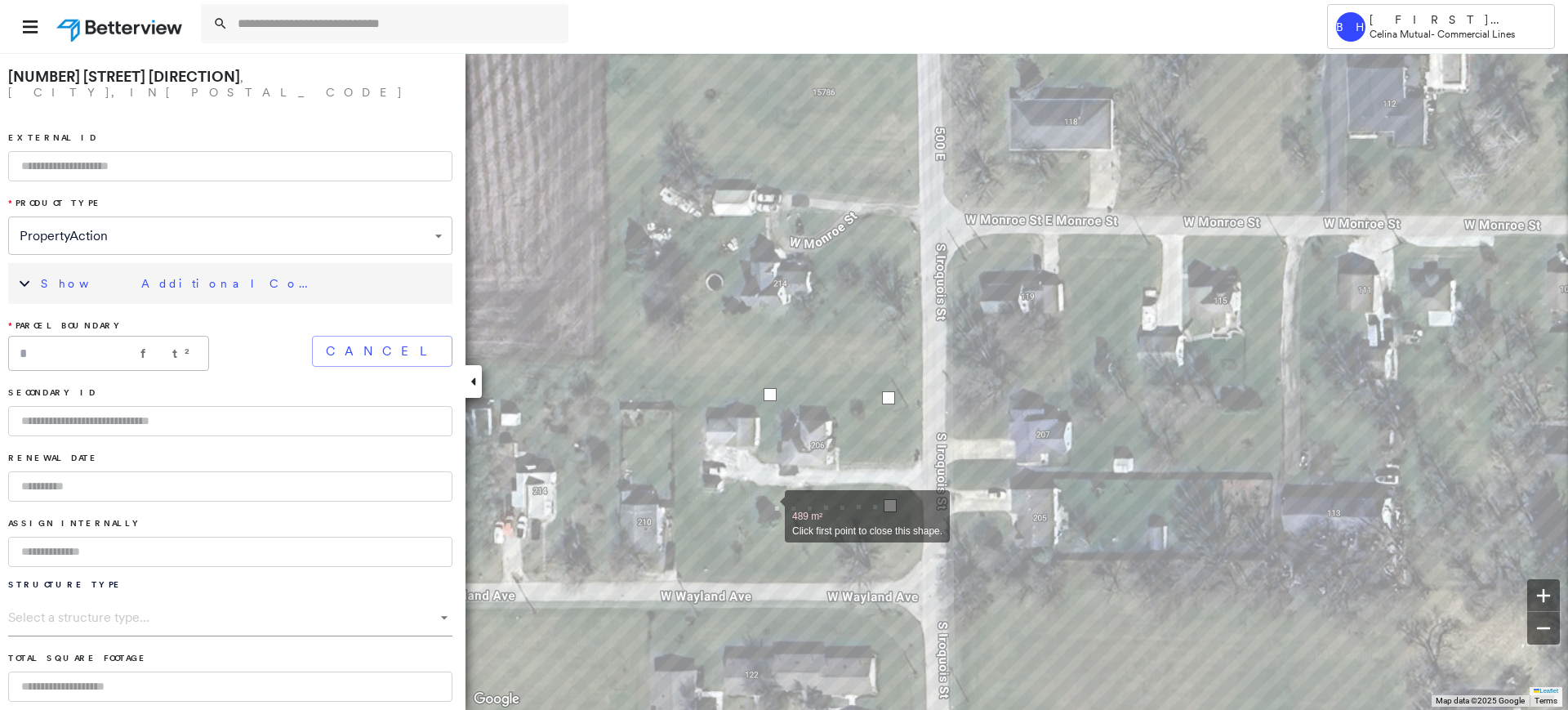 click at bounding box center [768, 507] 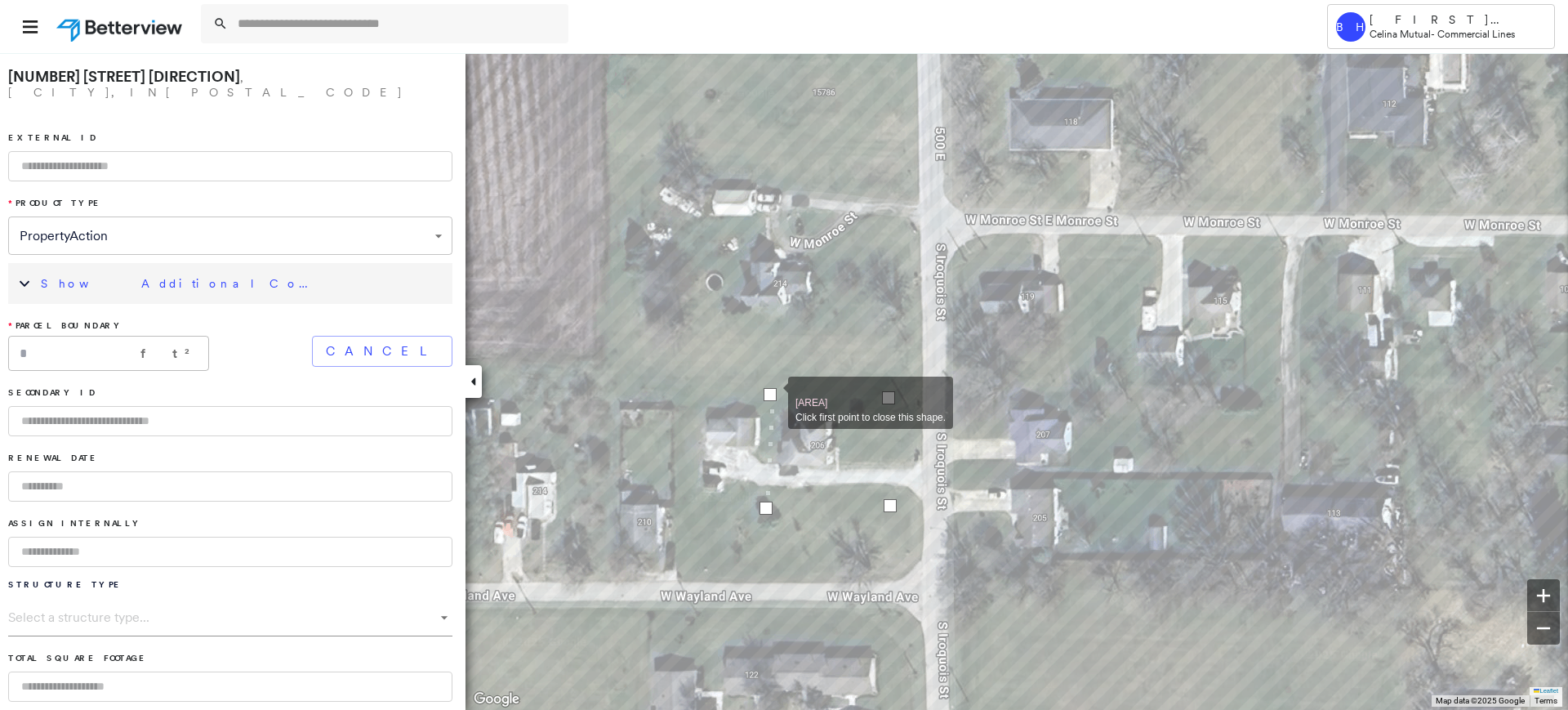 click at bounding box center (770, 395) 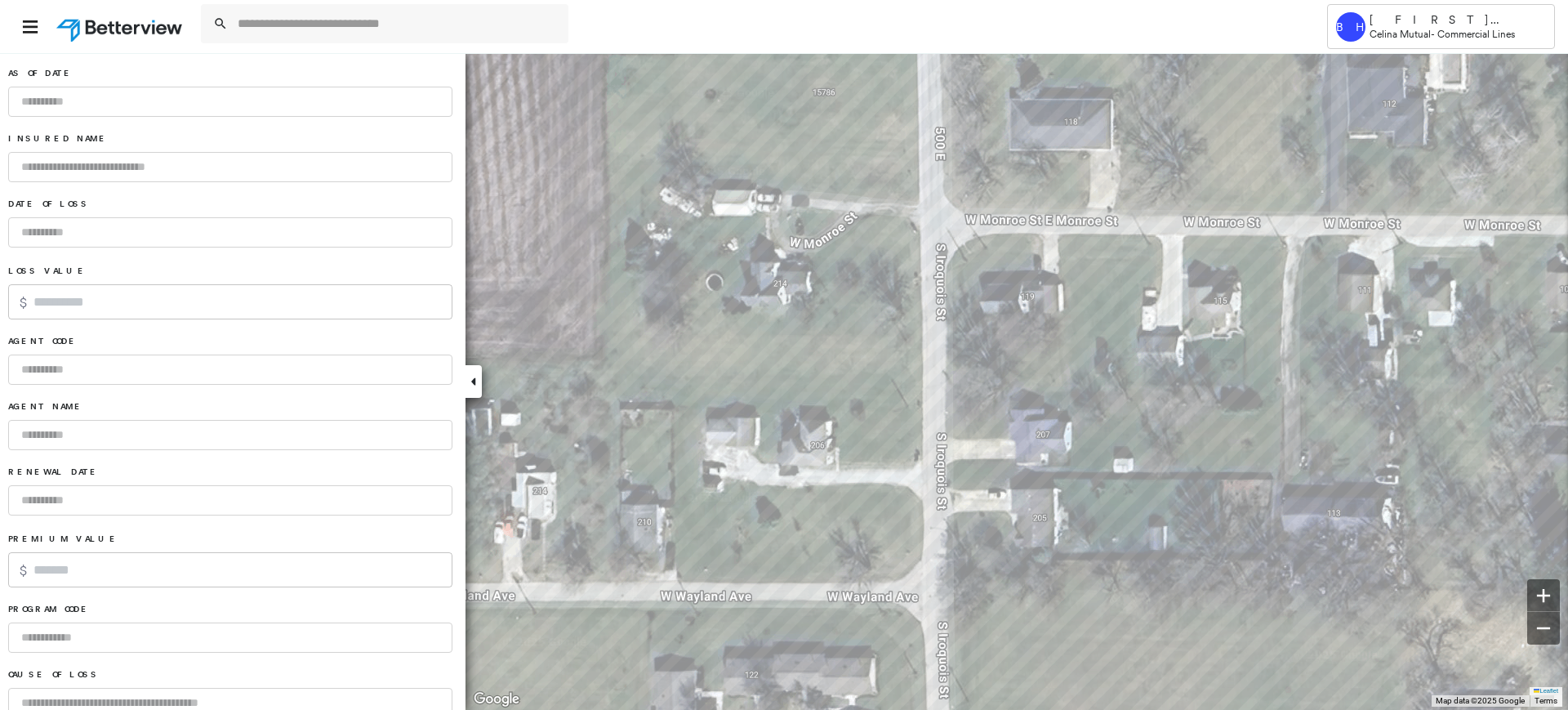 scroll, scrollTop: 967, scrollLeft: 0, axis: vertical 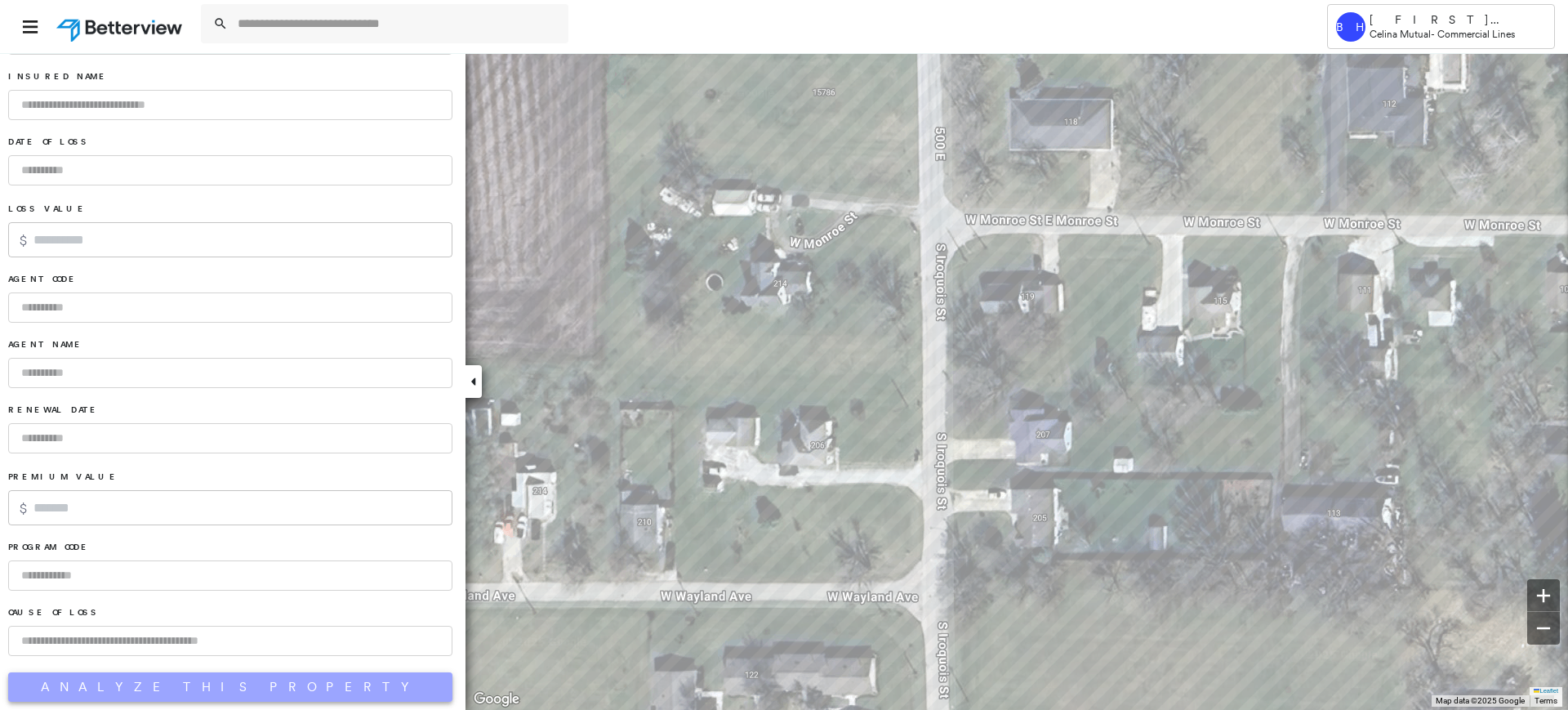click on "Analyze This Property" at bounding box center [230, 687] 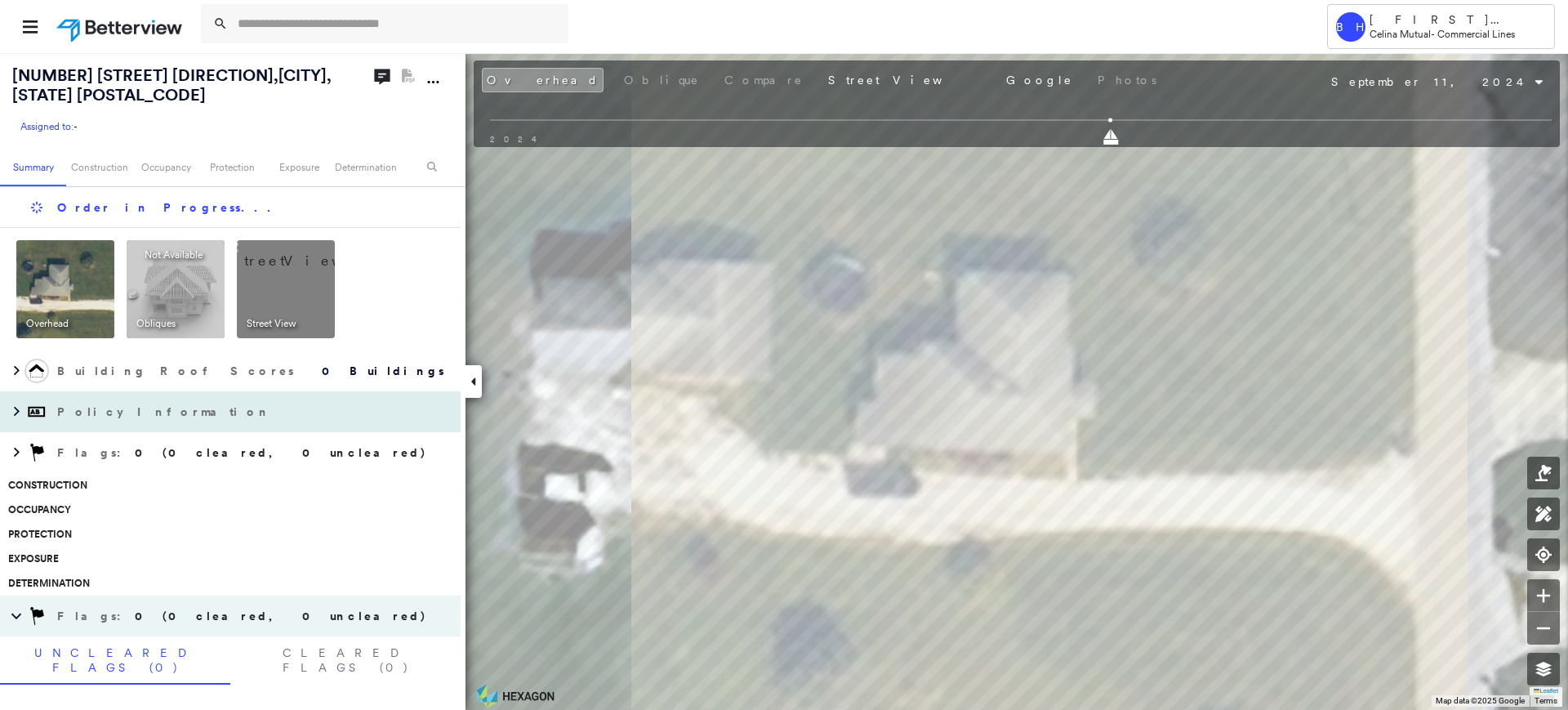 click on "Policy Information" at bounding box center (230, 412) 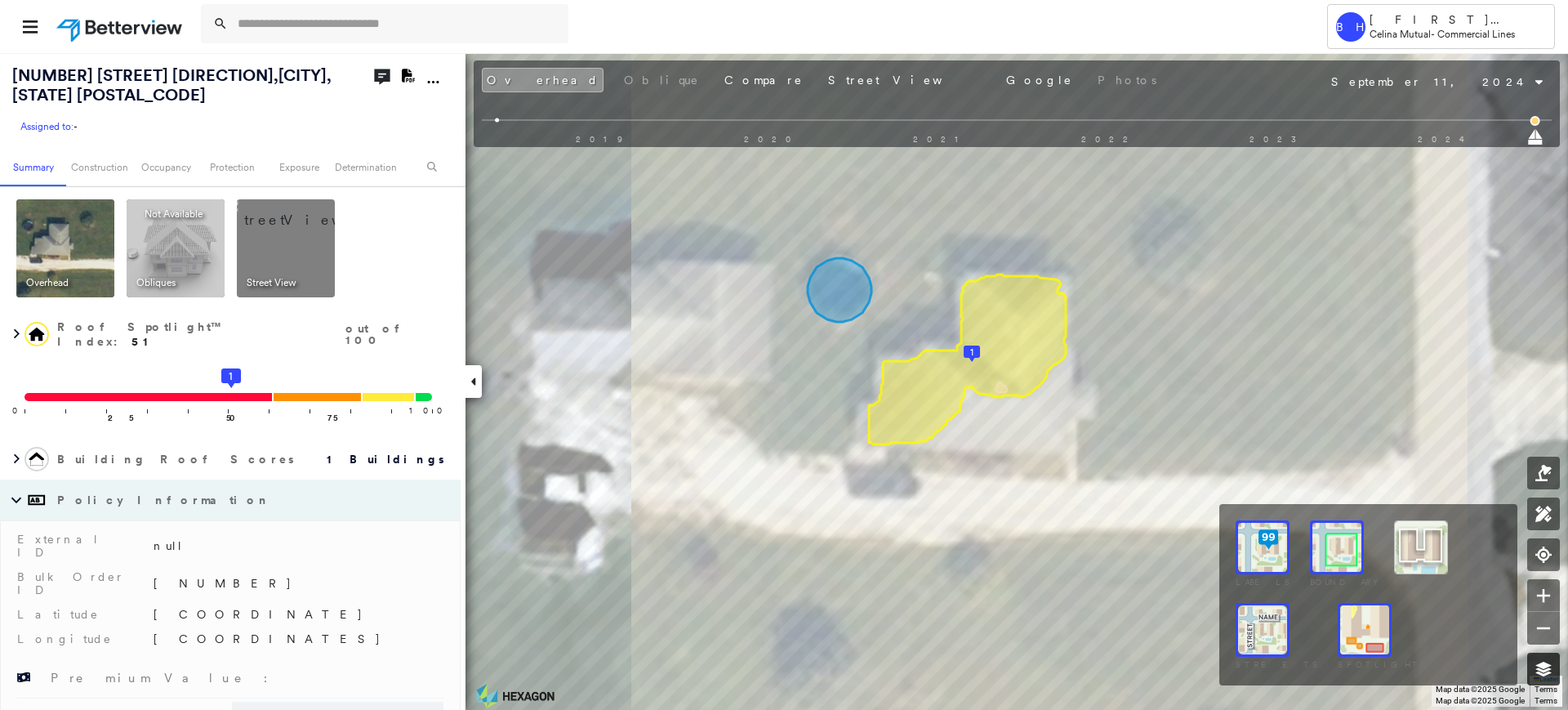 click 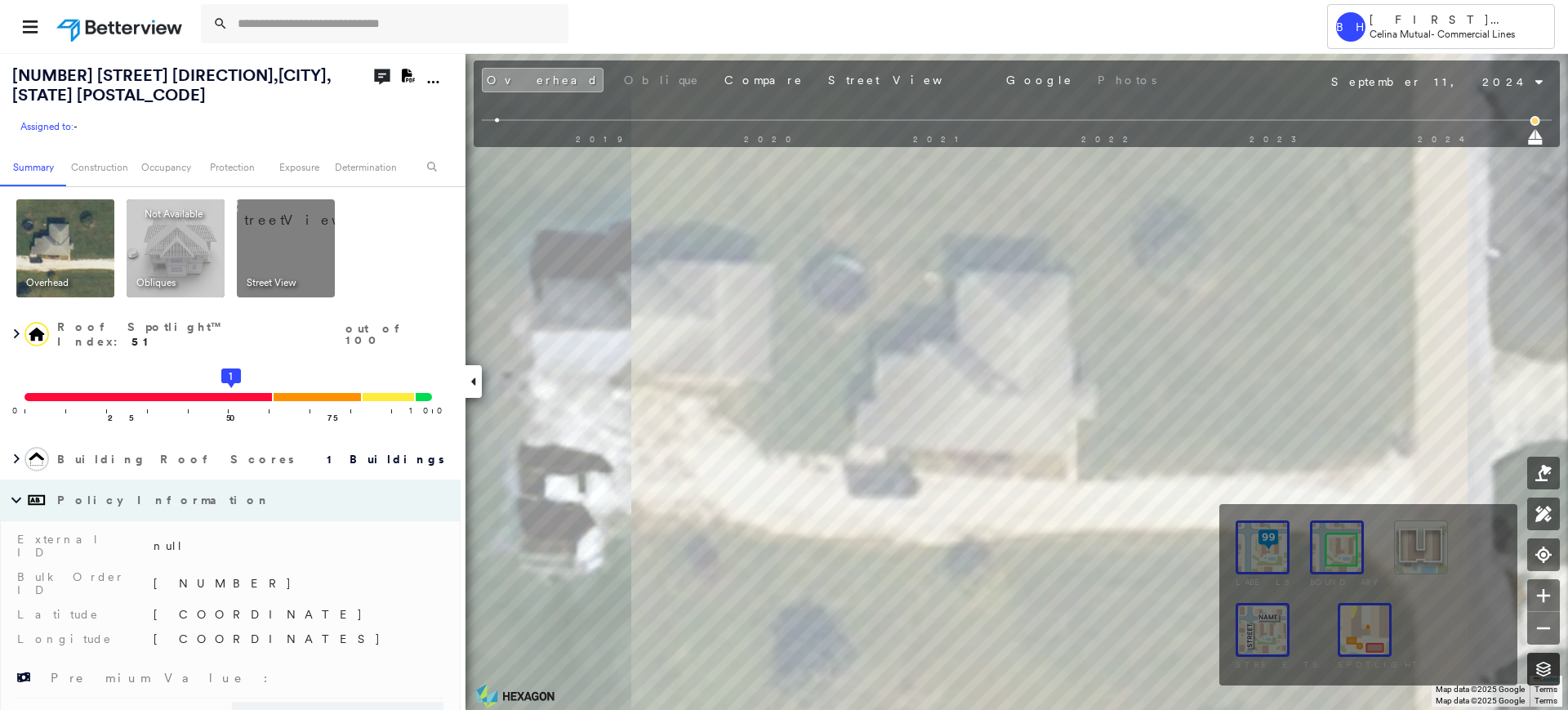 click 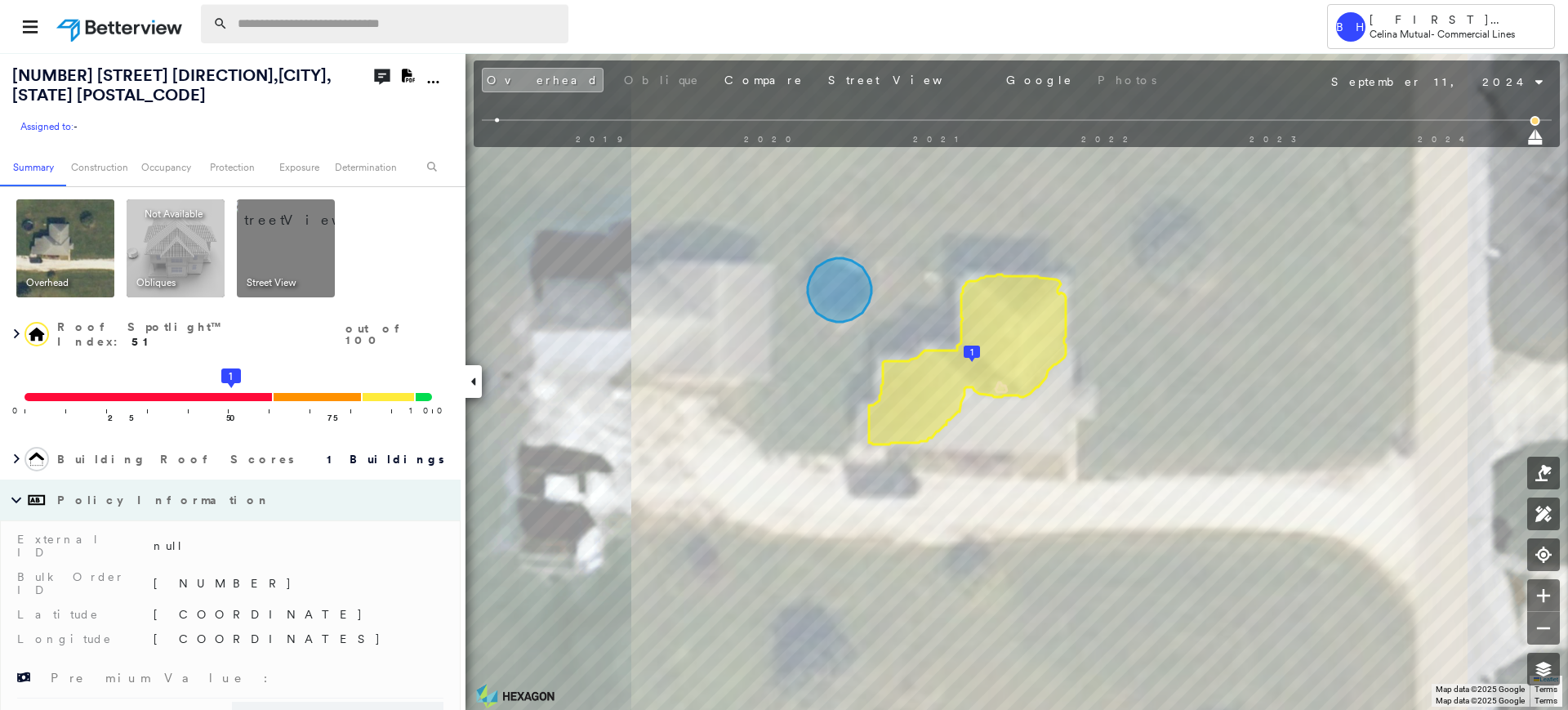 click at bounding box center (398, 24) 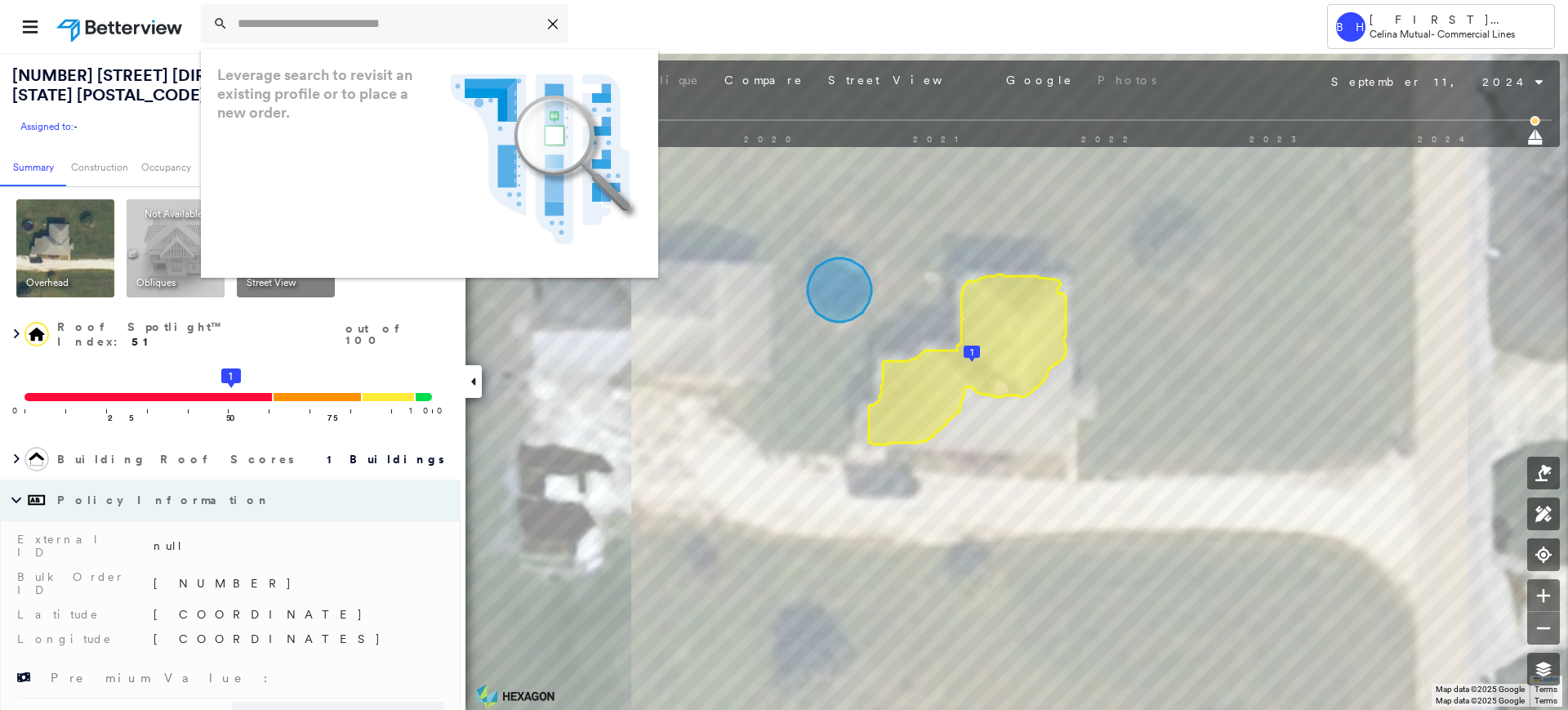click at bounding box center [121, 26] 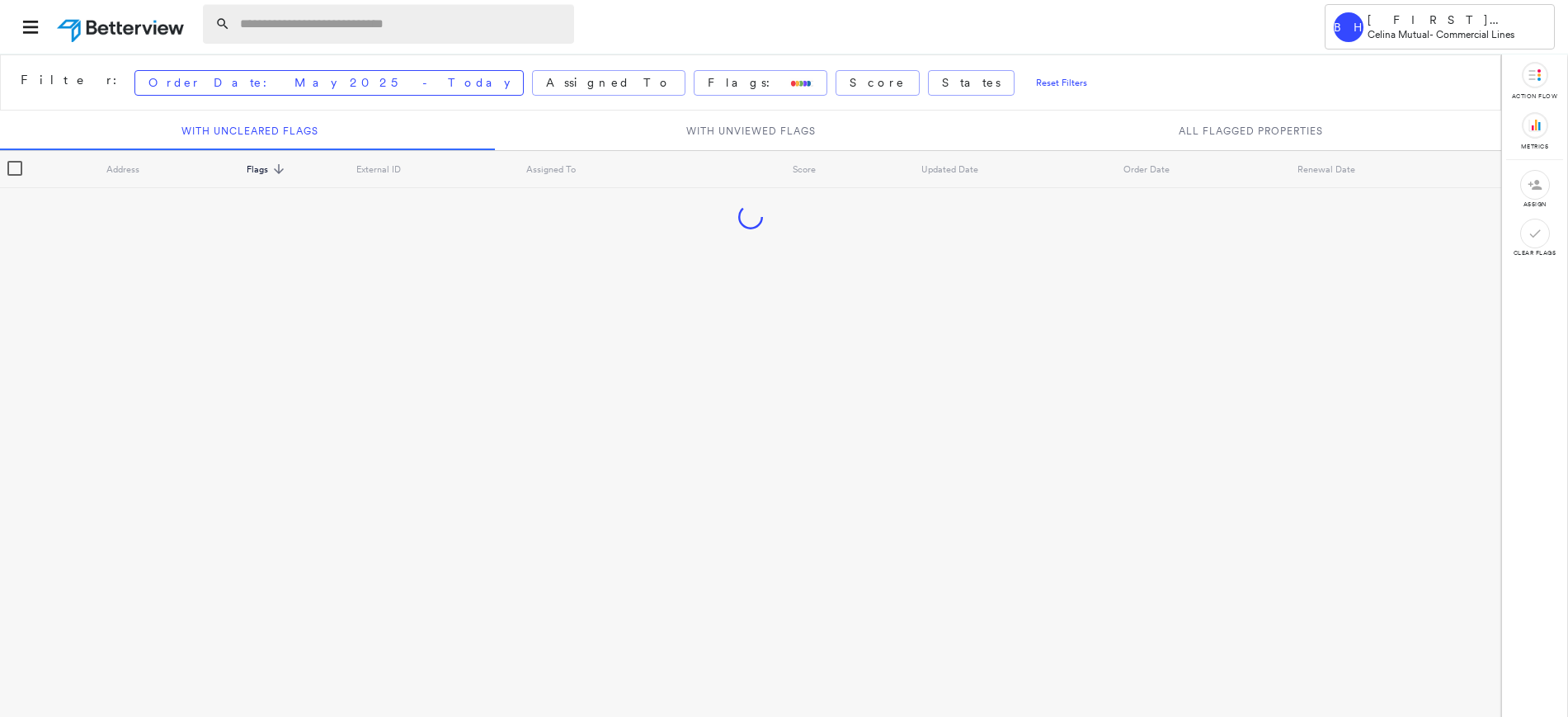 click at bounding box center (402, 24) 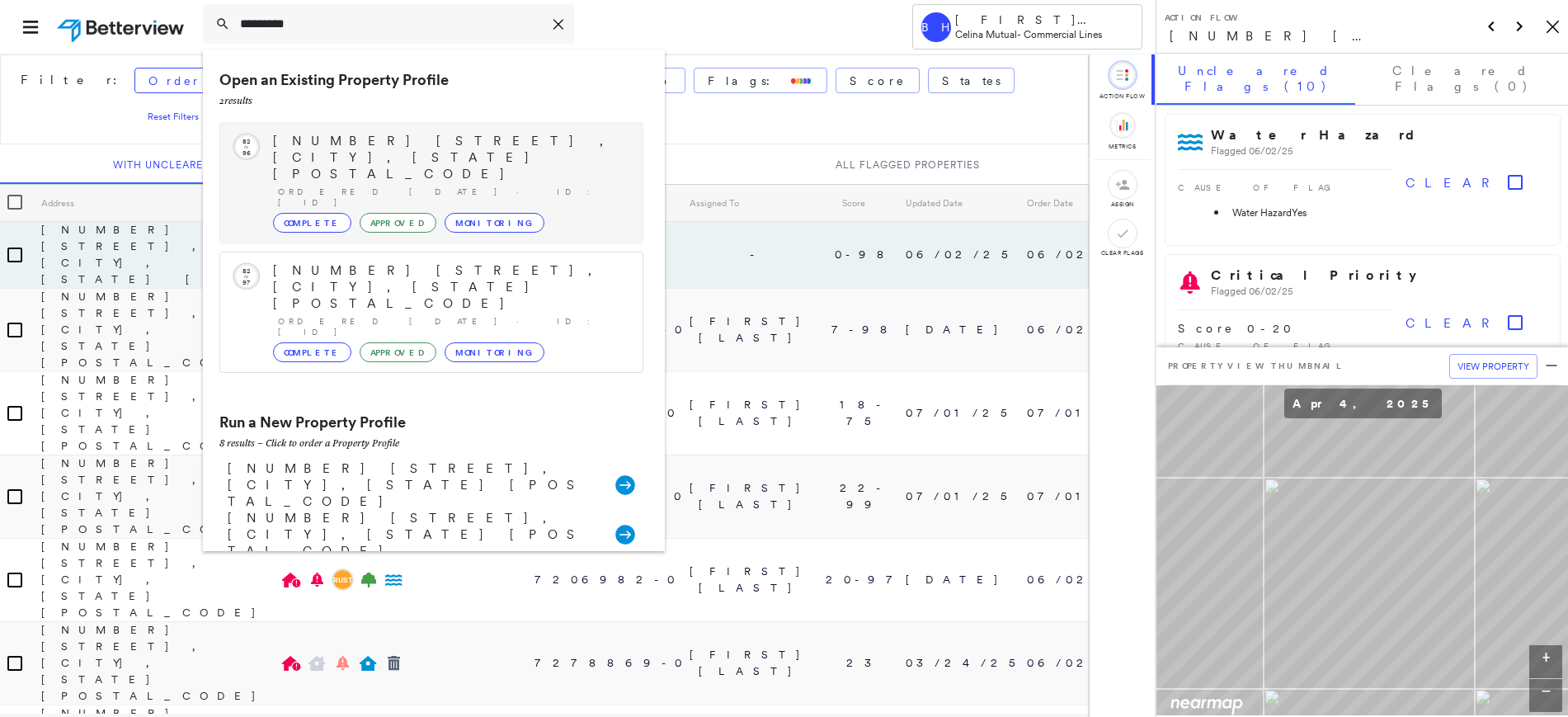 type on "*********" 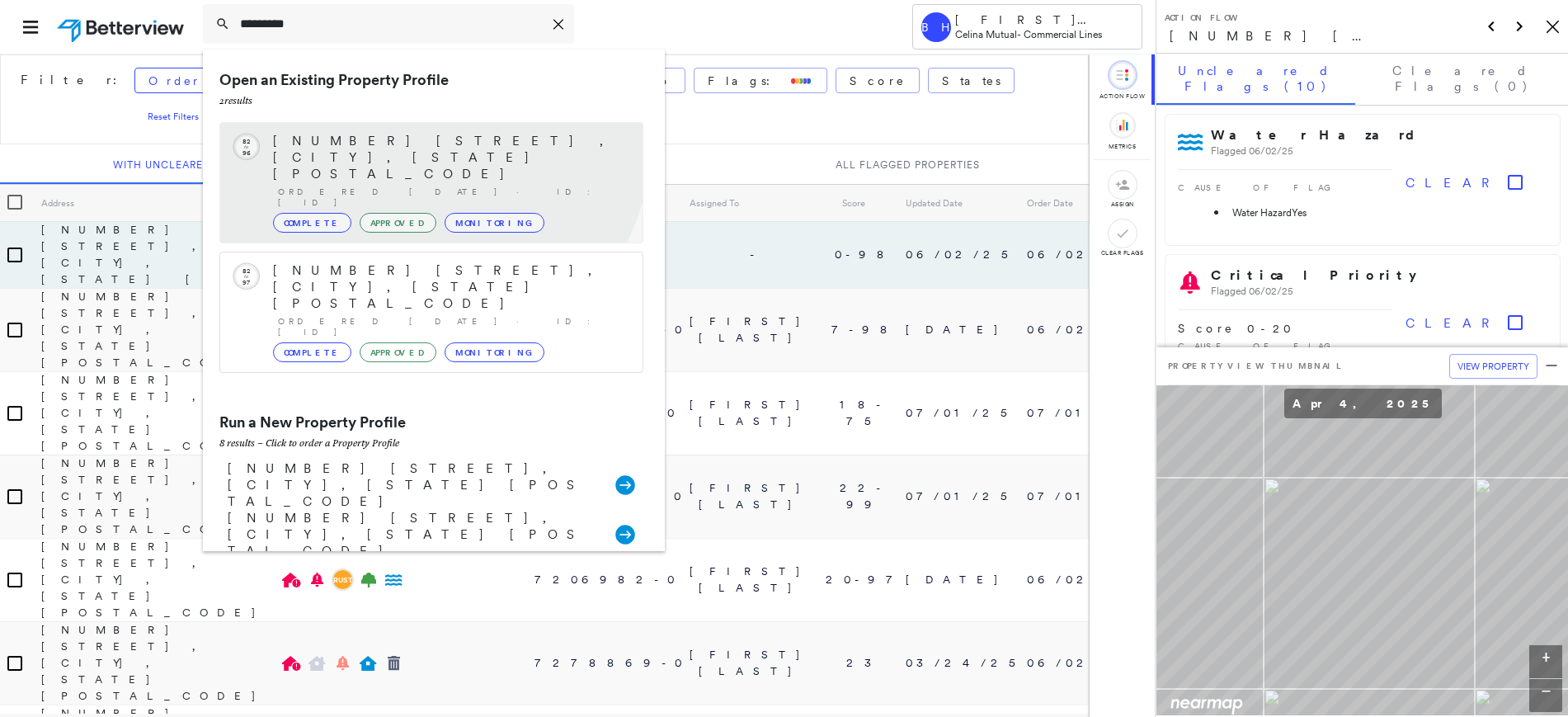 click on "[NUMBER] [STREET] , [CITY], [STATE] [POSTAL_CODE]" at bounding box center (450, 158) 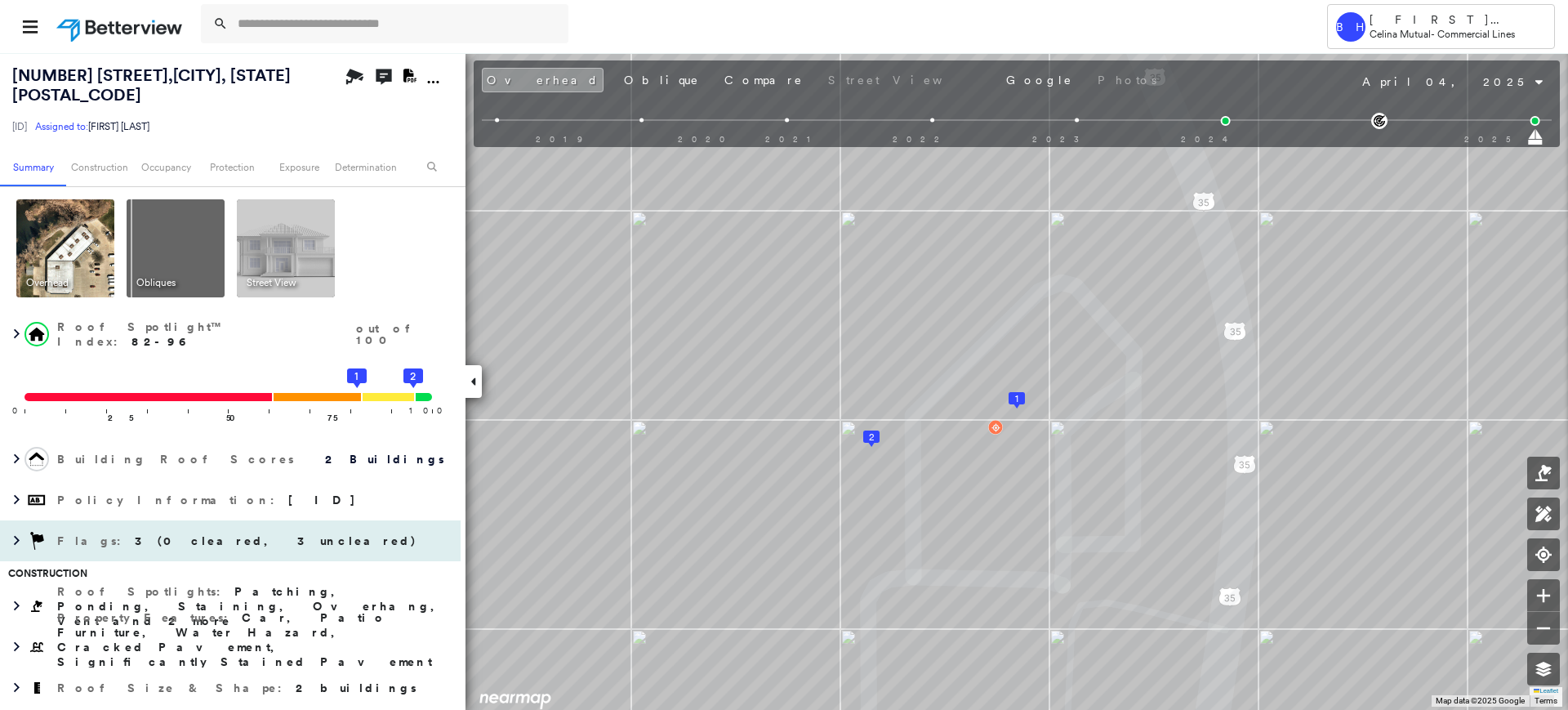 click on "Flags :  3 (0 cleared, 3 uncleared)" at bounding box center [230, 541] 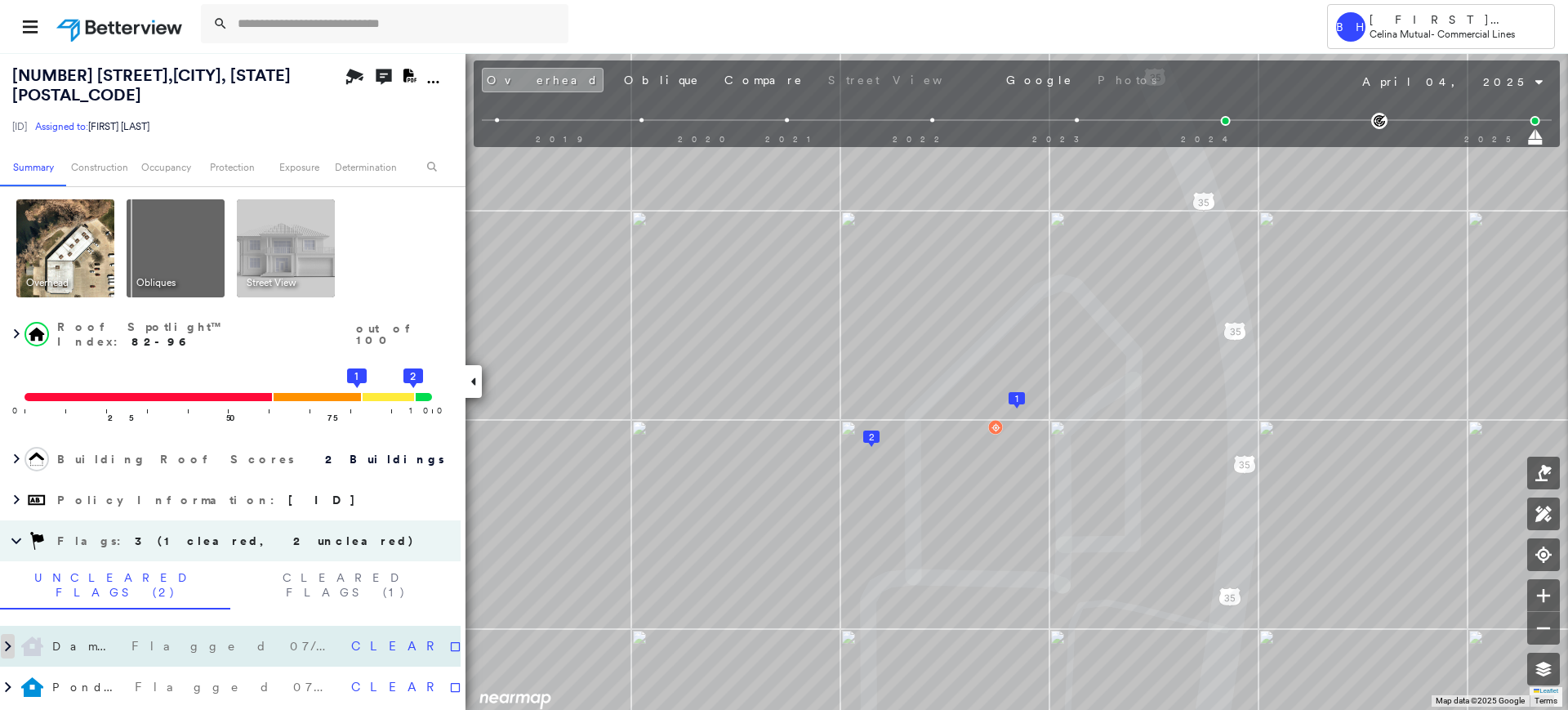 click 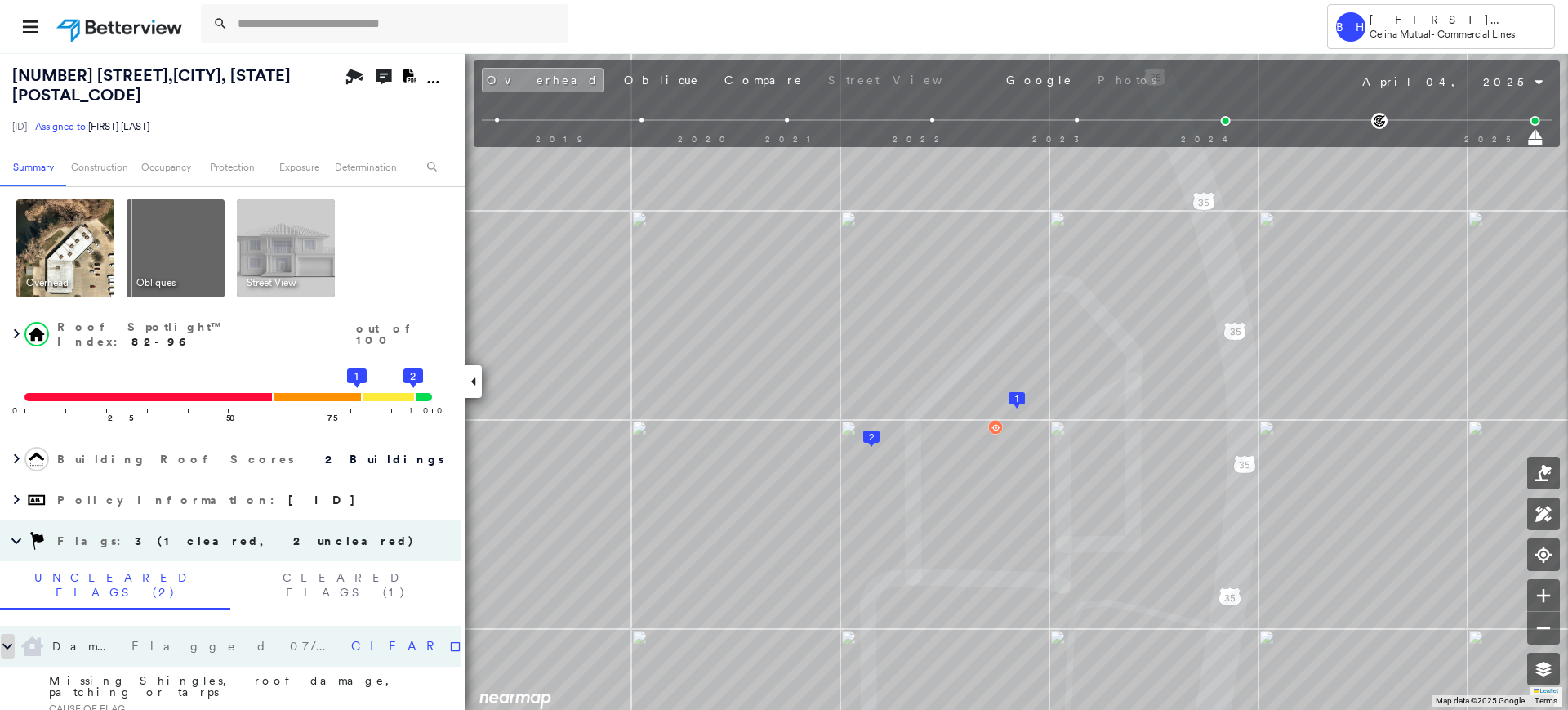 click 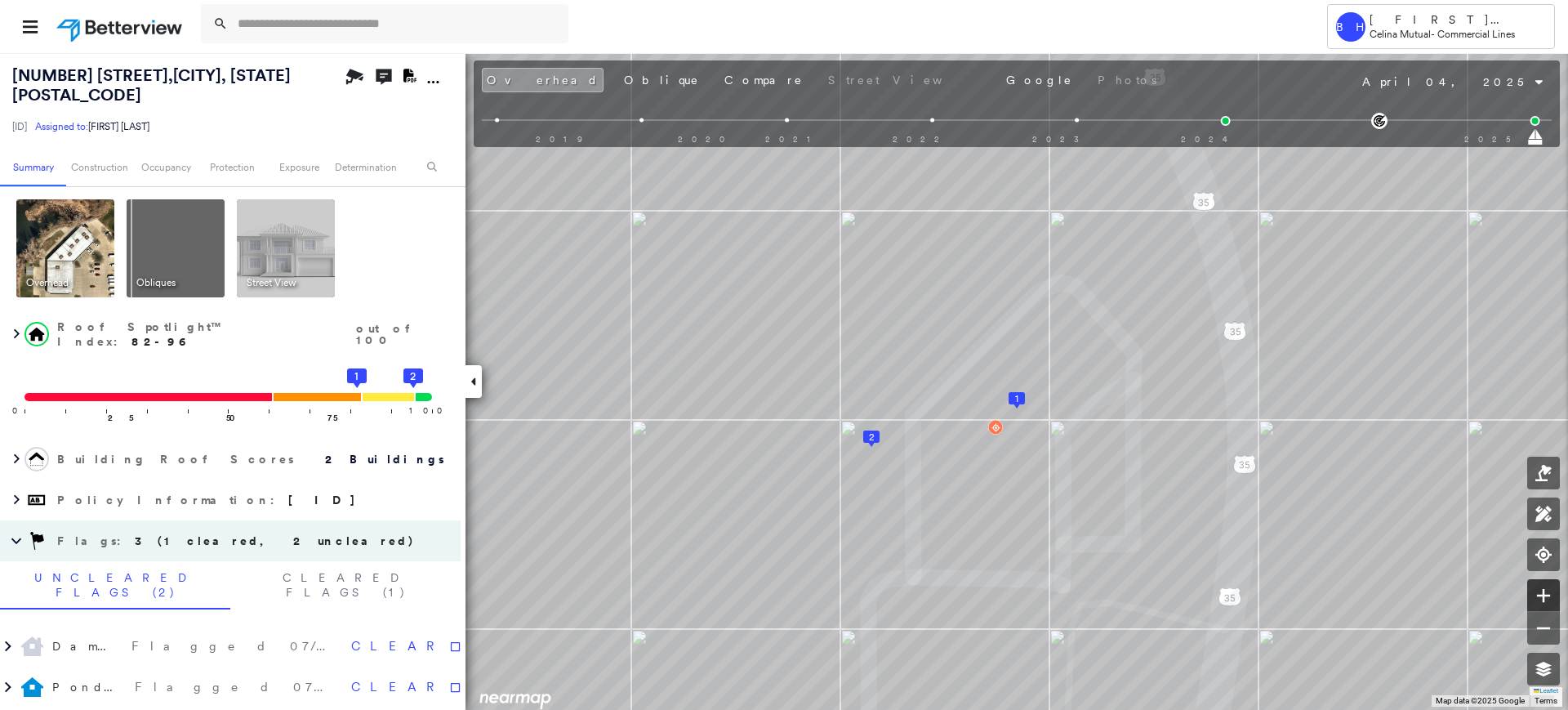 click at bounding box center (1544, 596) 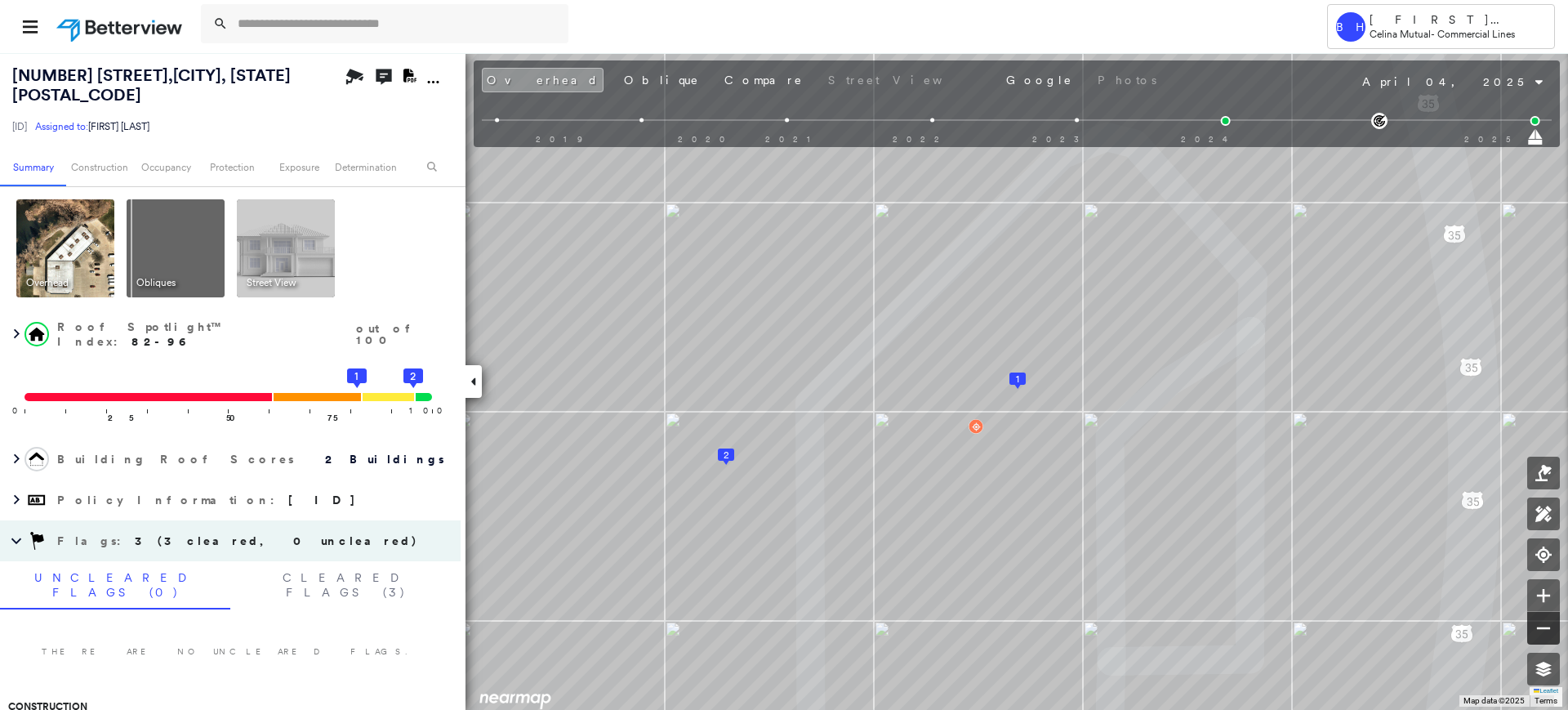 click 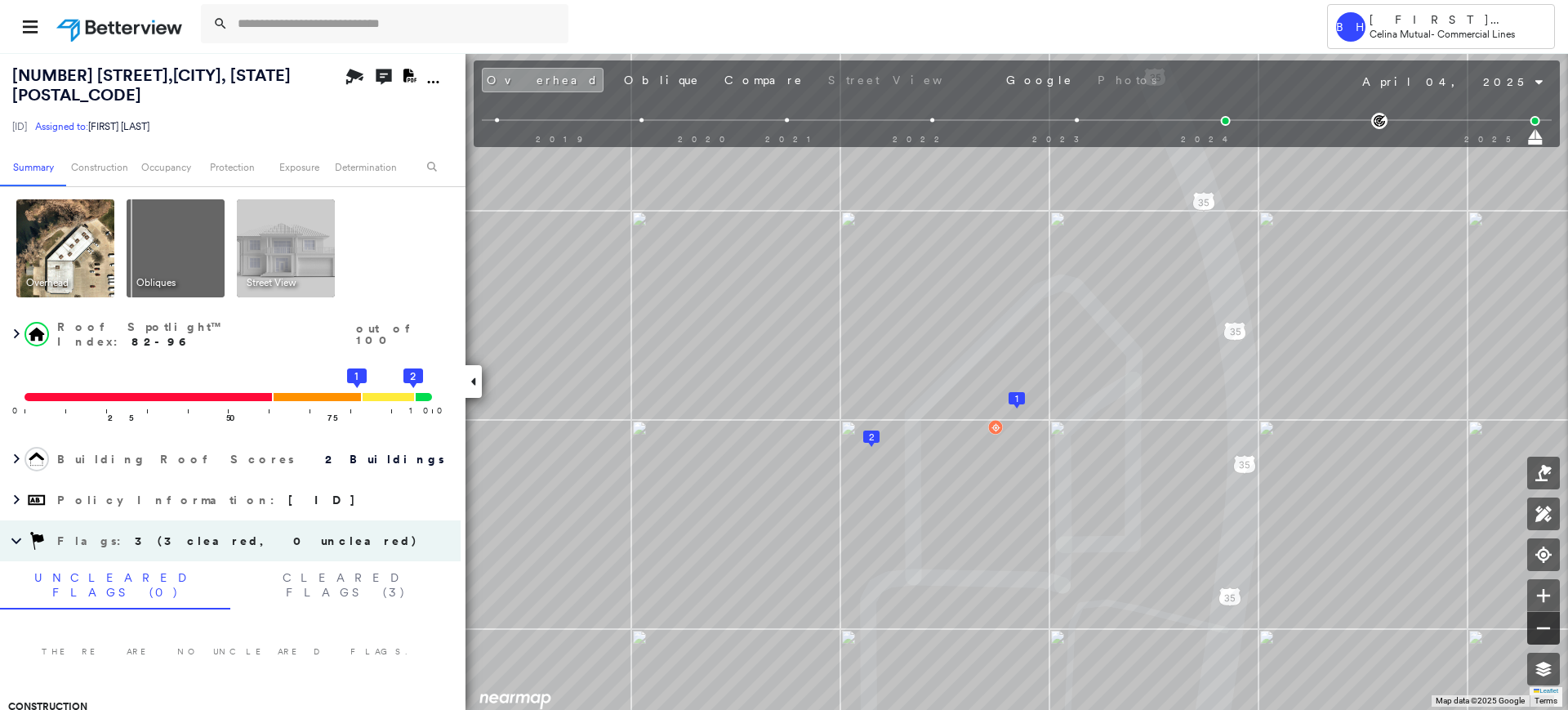 click 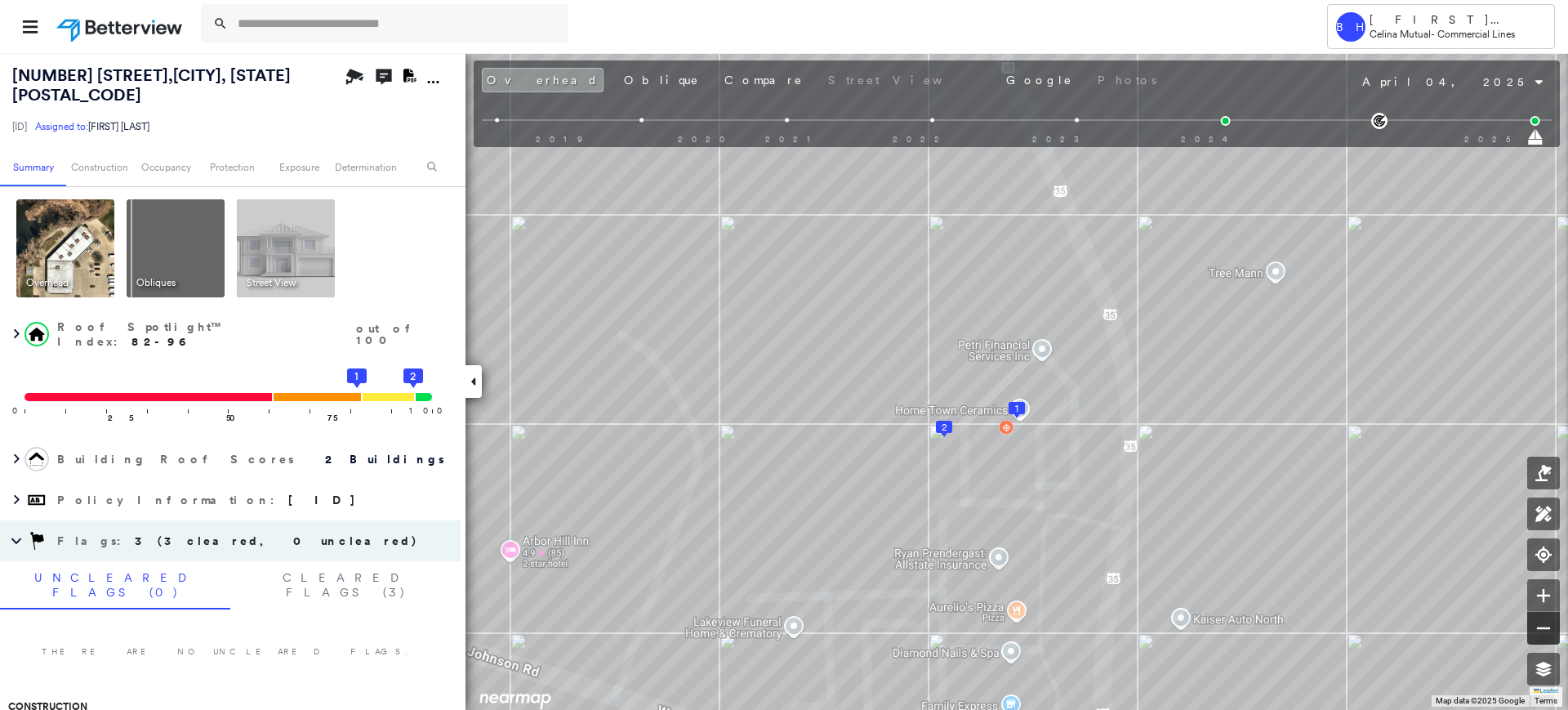 click on "1
2
Leaflet Keyboard shortcuts Map Data Map data ©2025 Google Map data ©2025 Google 20 m  Click to toggle between metric and imperial units Terms Report a map error To navigate the map with touch gestures double-tap and hold your finger on the map, then drag the map. To navigate, press the arrow keys." at bounding box center (784, 381) 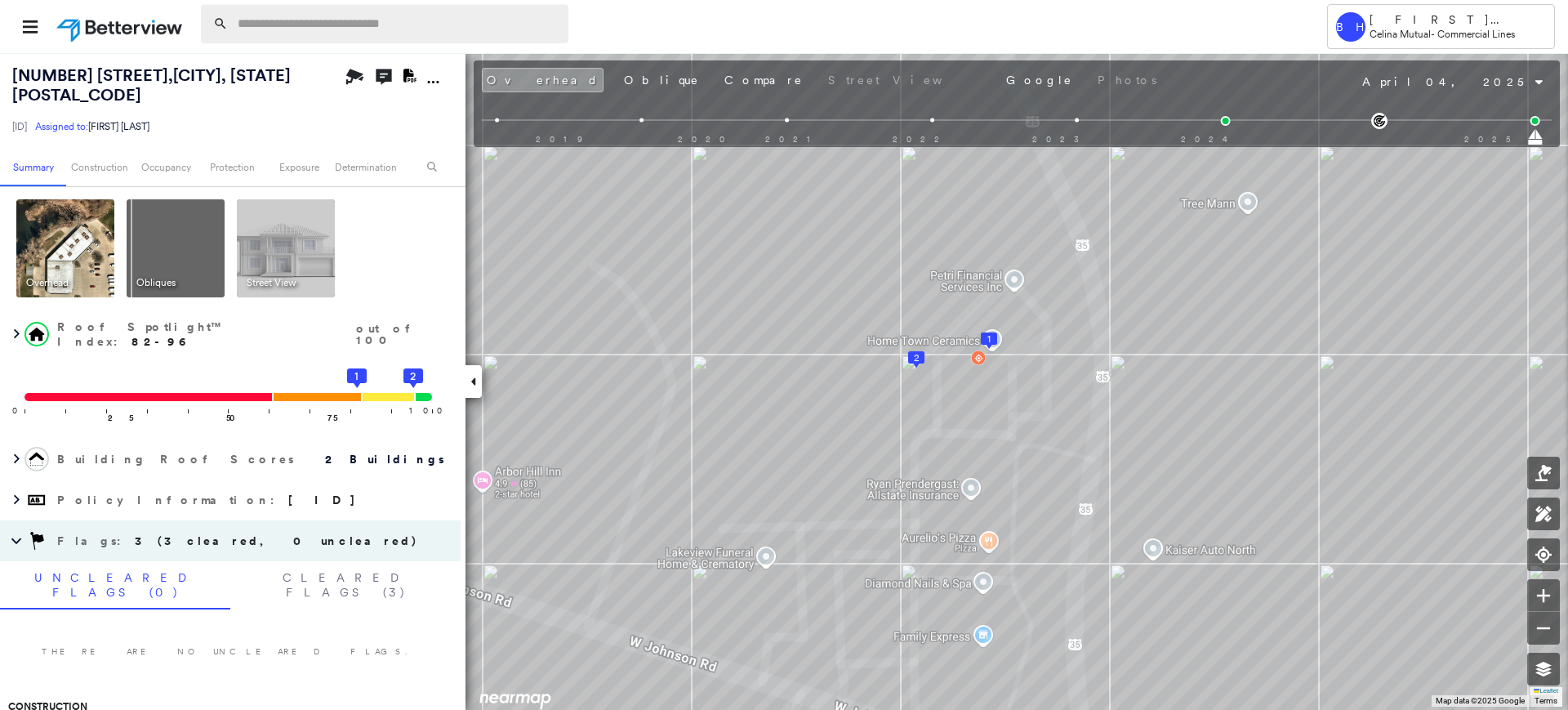 click at bounding box center [398, 24] 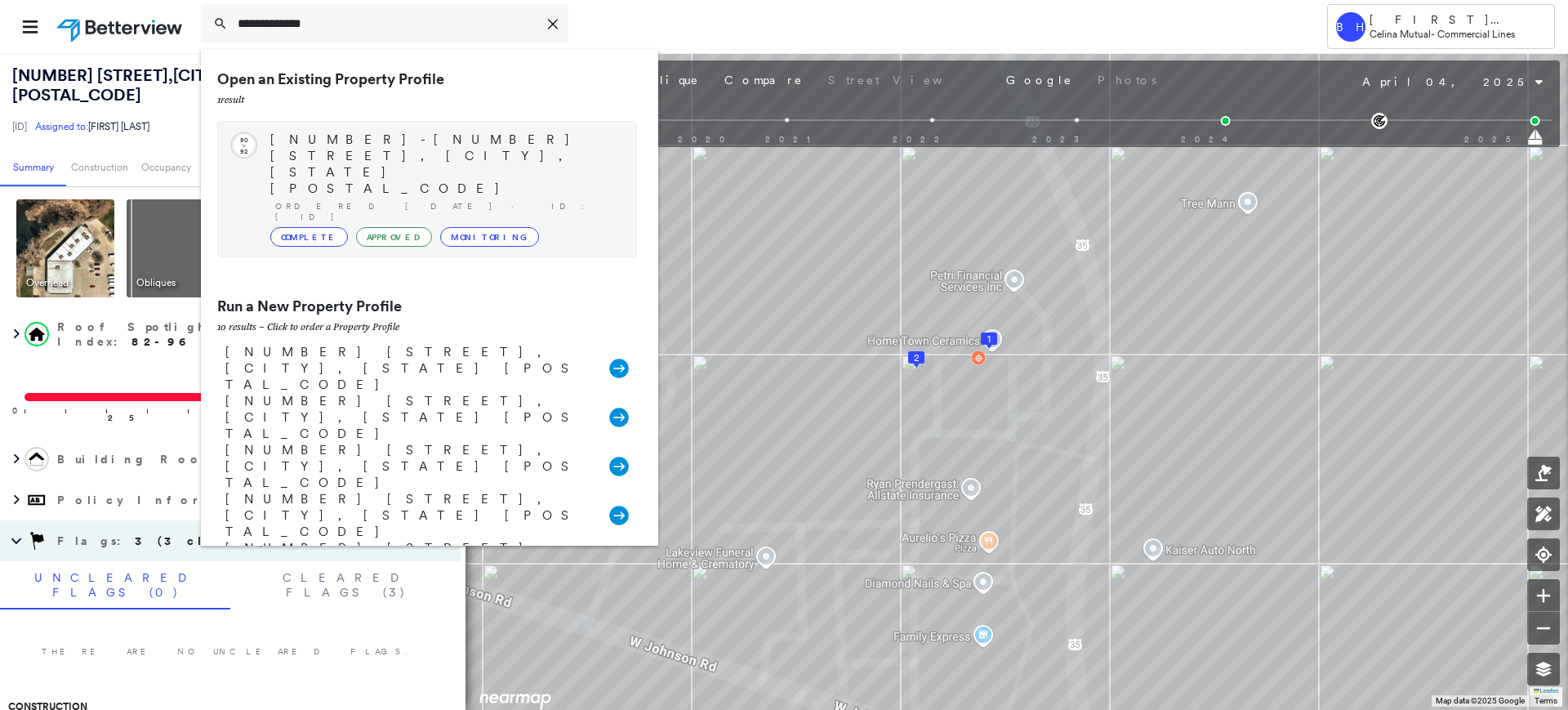type on "**********" 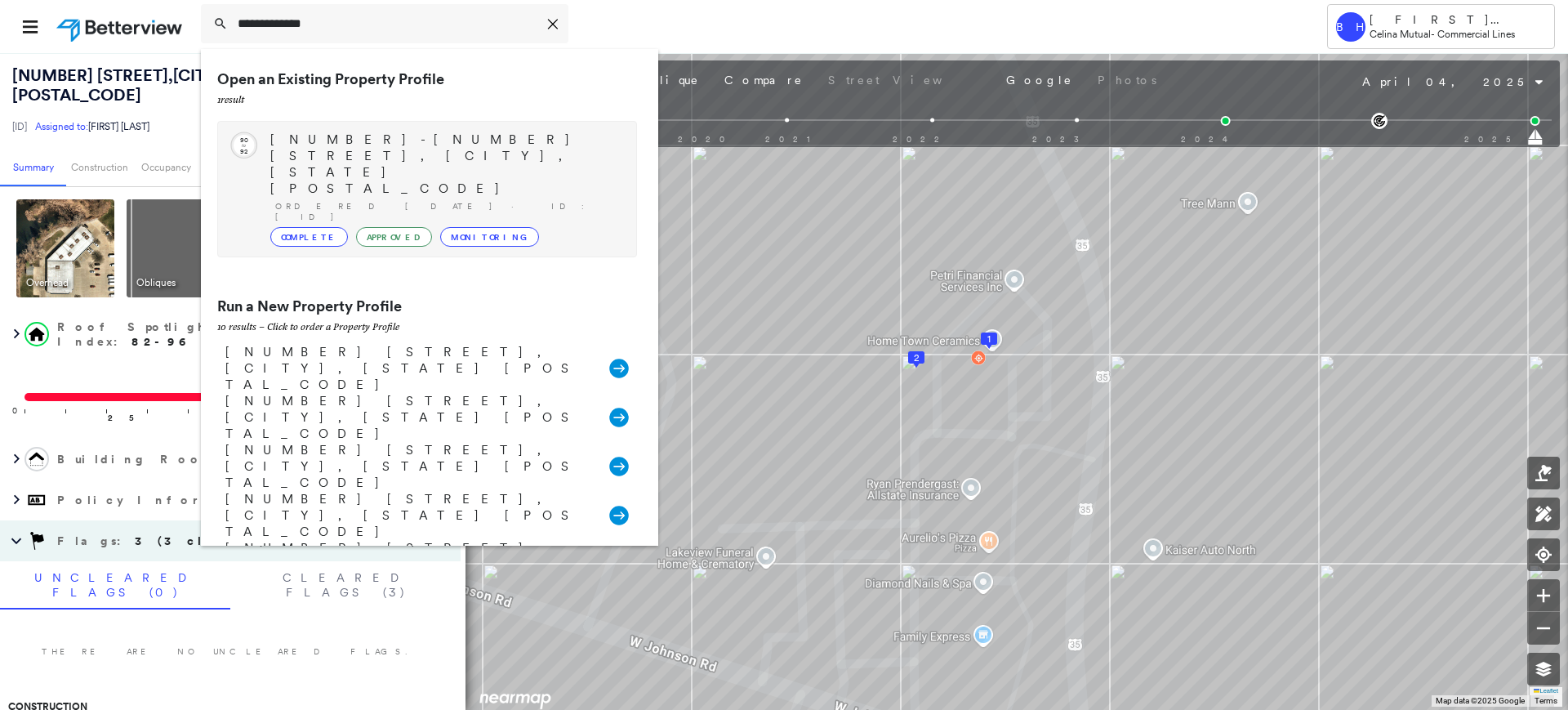 click on "[NUMBER]-[NUMBER] [STREET], [CITY], [STATE] [POSTAL_CODE]" at bounding box center (445, 164) 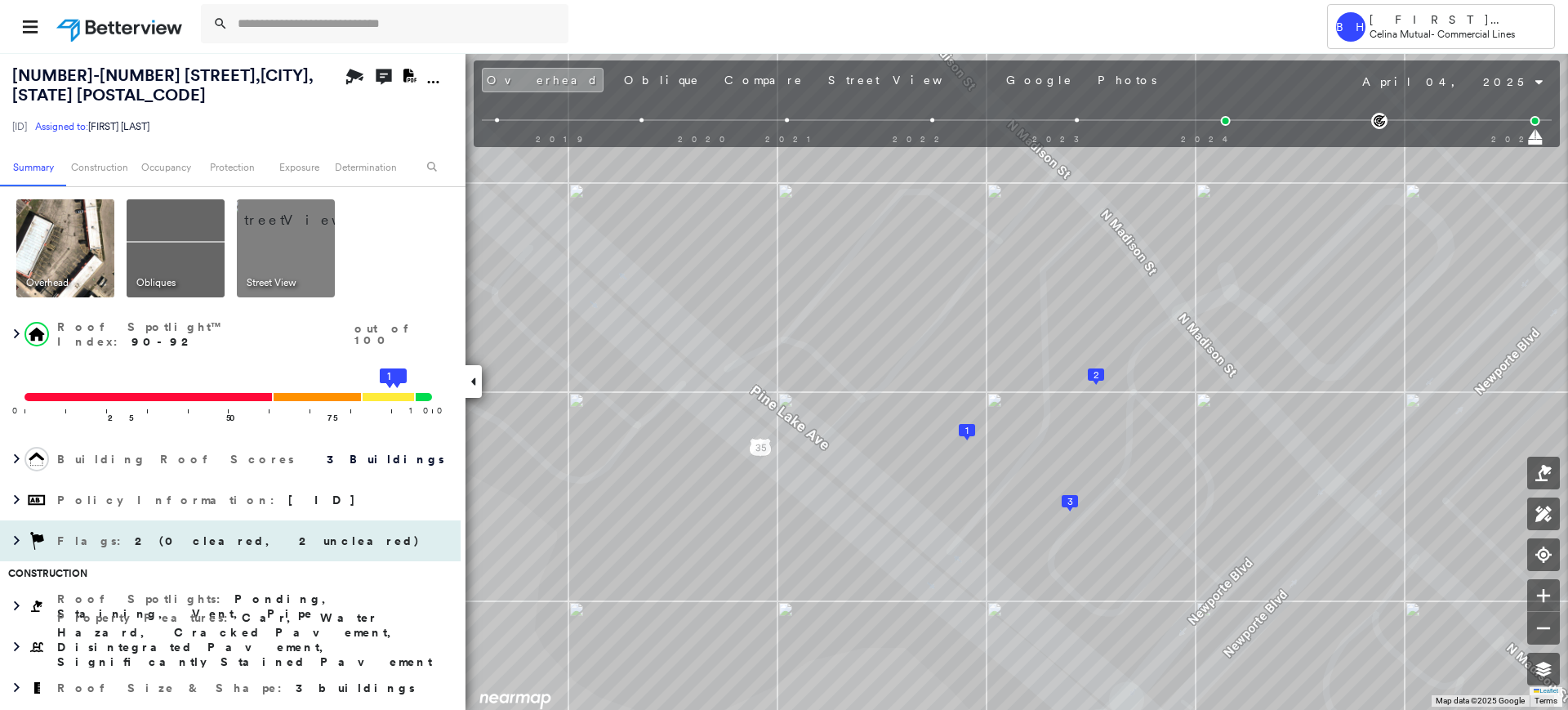 click on "Flags :  2 (0 cleared, 2 uncleared)" at bounding box center [230, 541] 